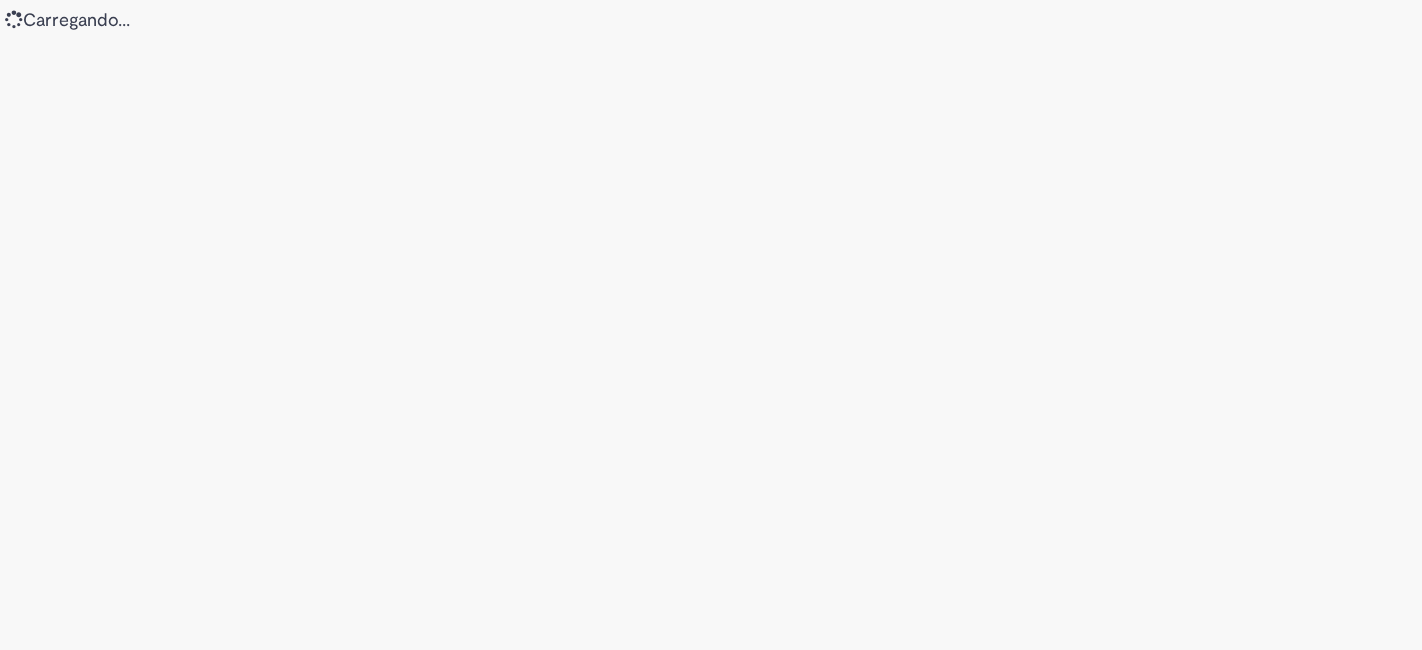 scroll, scrollTop: 0, scrollLeft: 0, axis: both 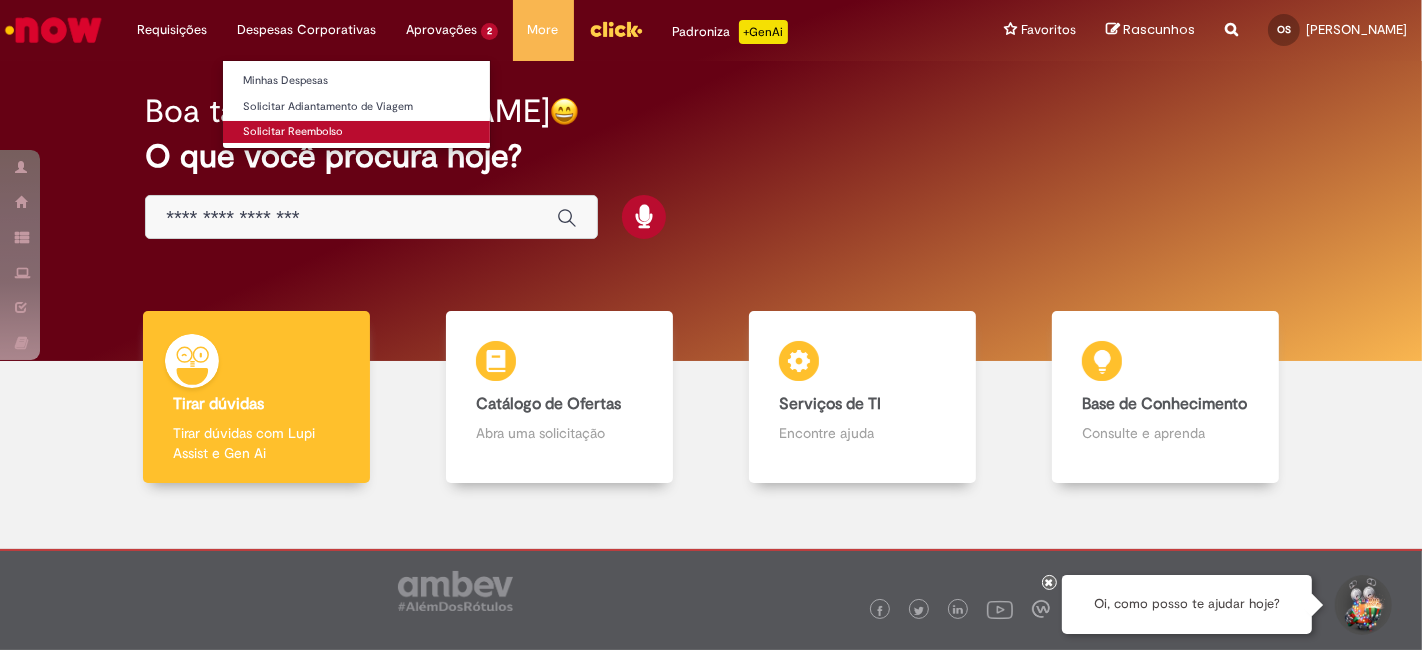 click on "Solicitar Reembolso" at bounding box center [356, 132] 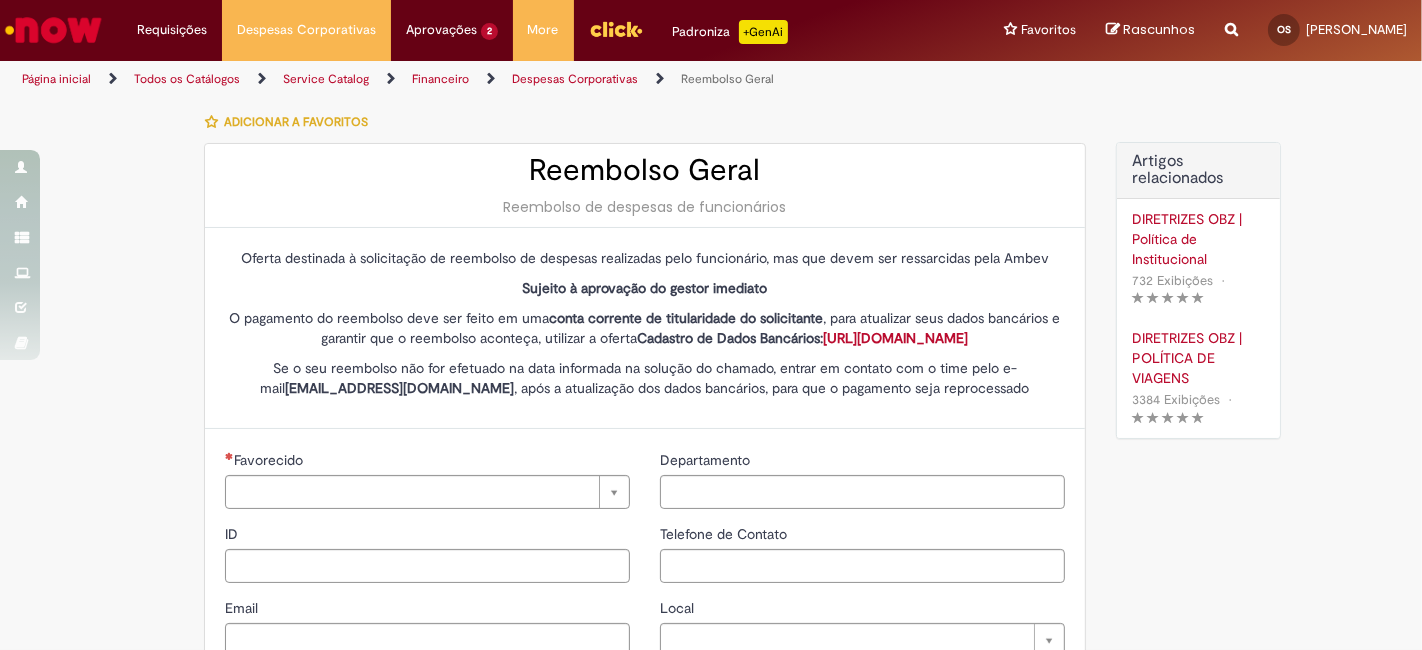 type on "********" 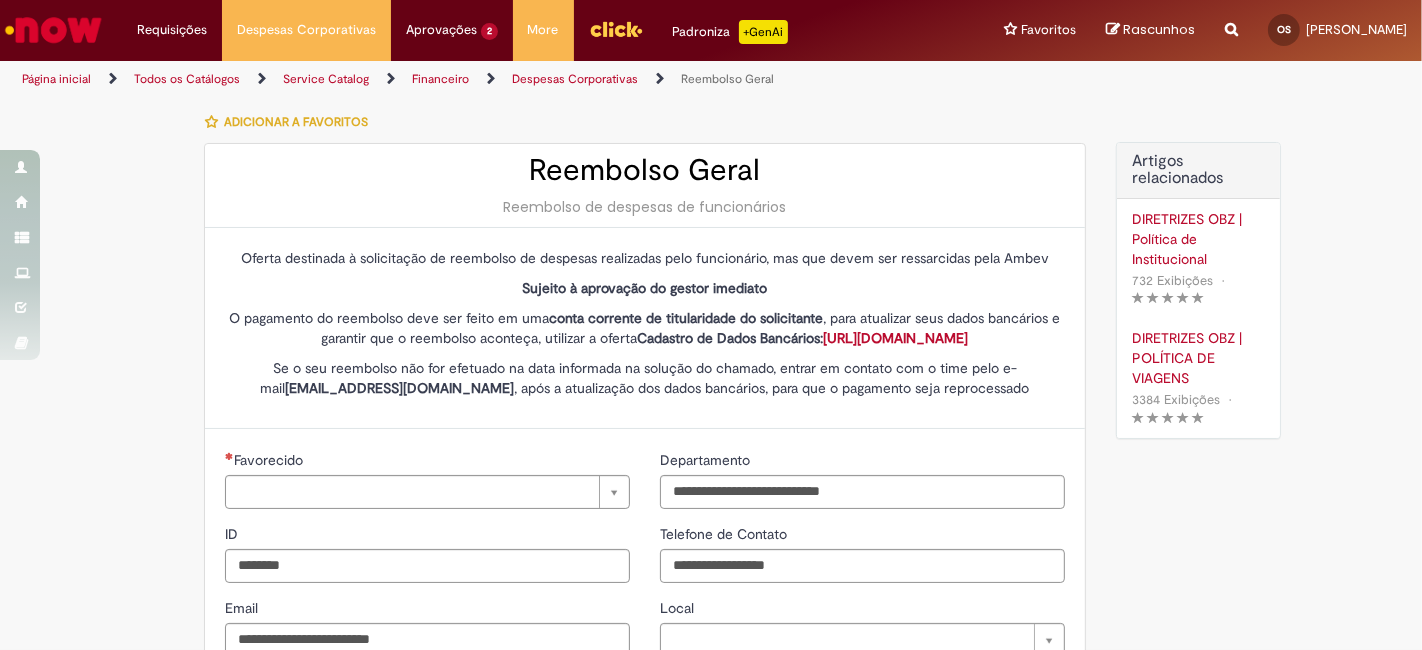 type on "**********" 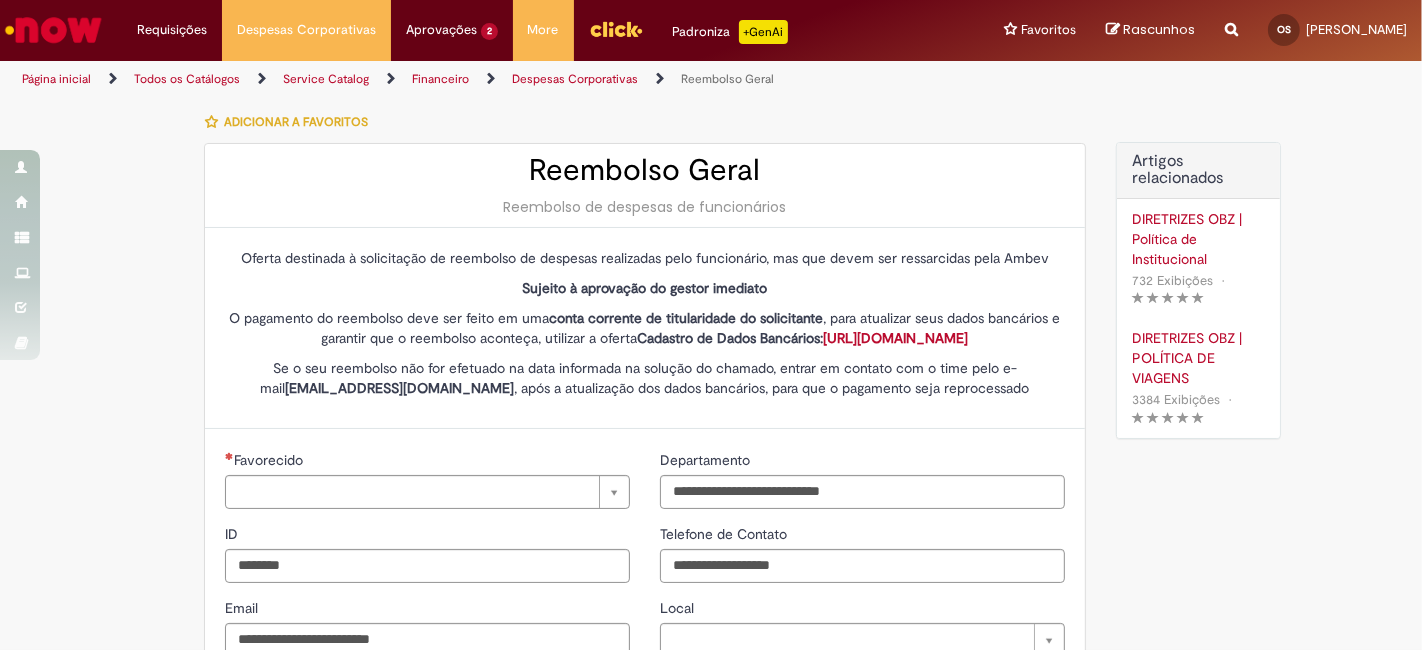 type on "**********" 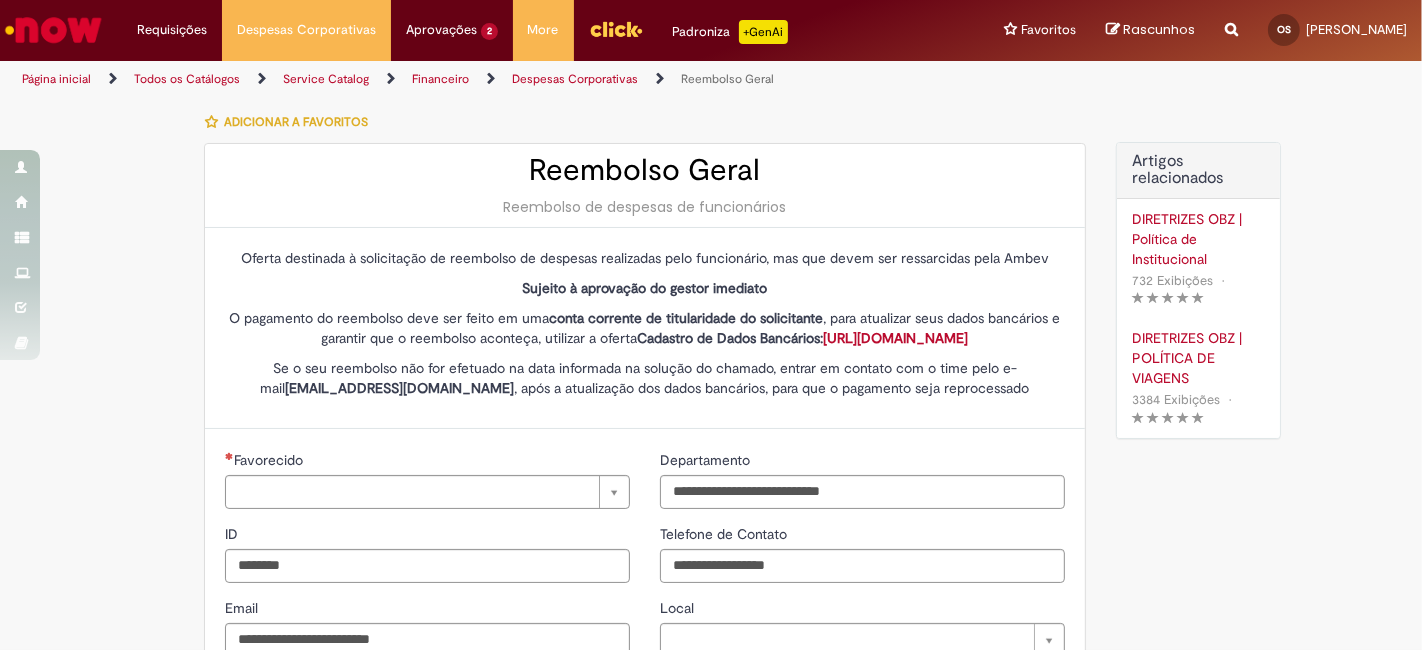 type on "**********" 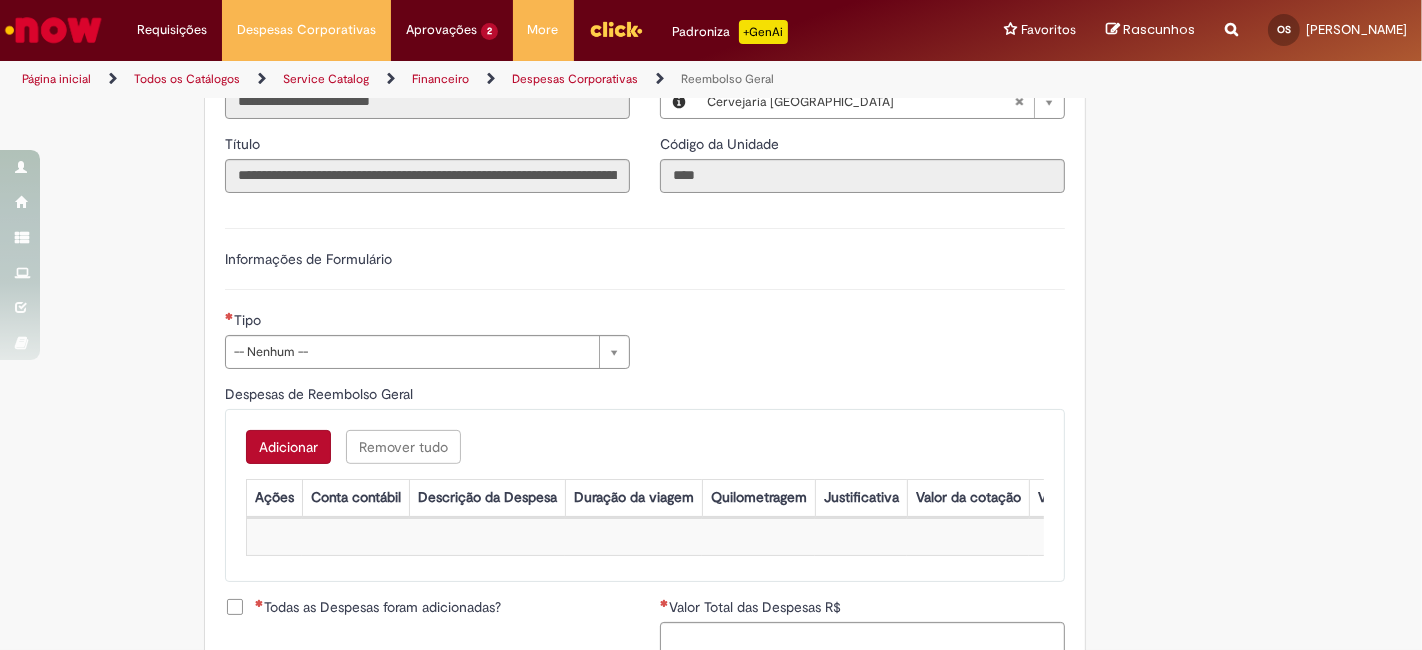 scroll, scrollTop: 666, scrollLeft: 0, axis: vertical 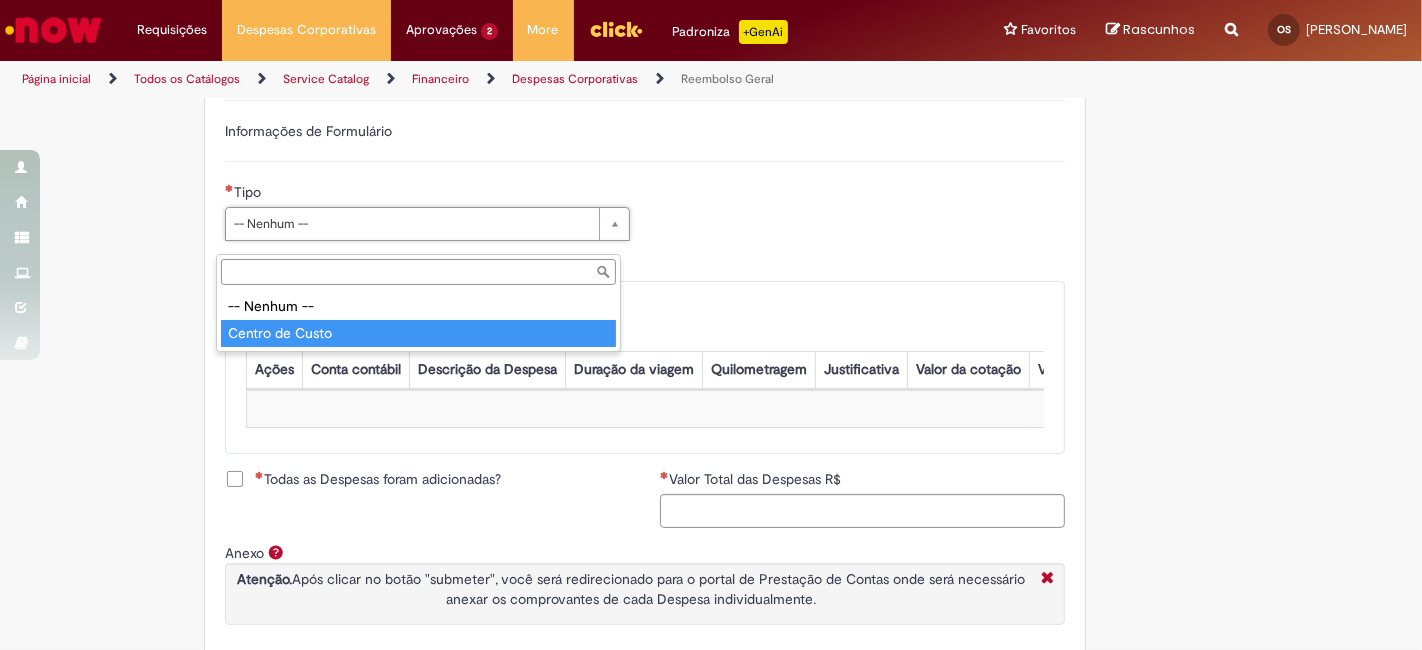 type on "**********" 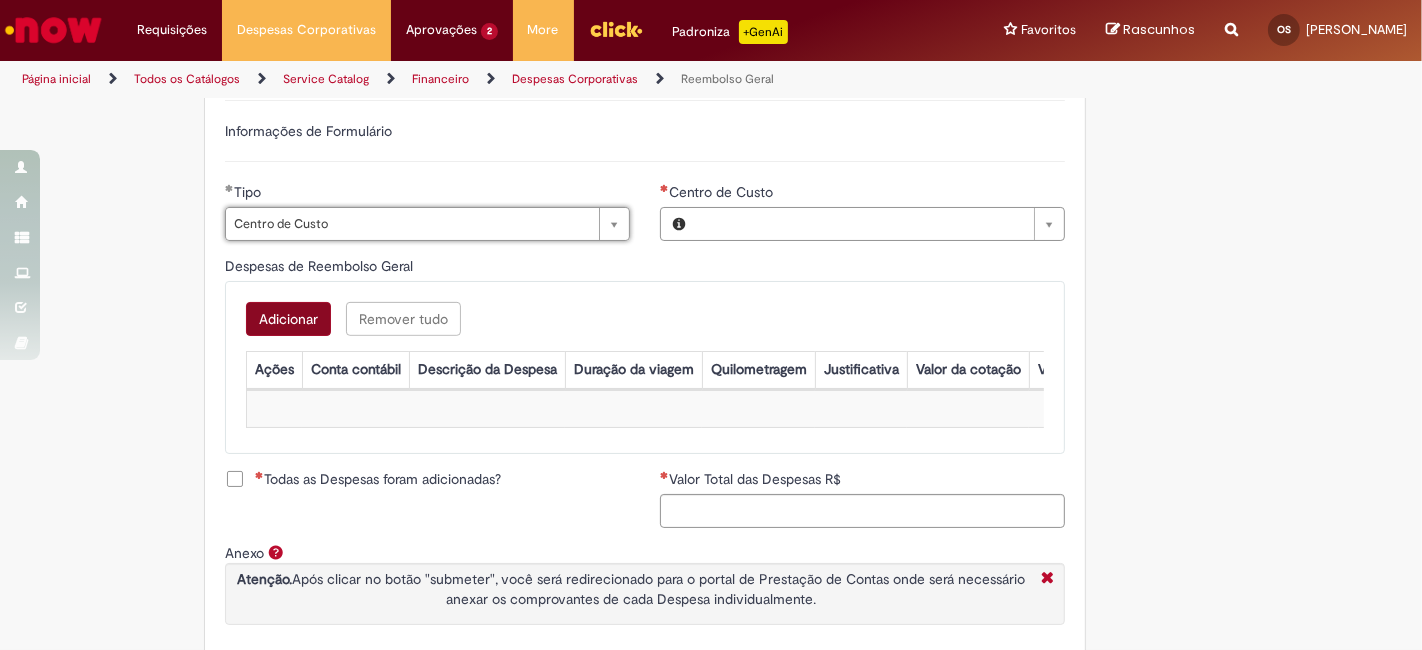type on "**********" 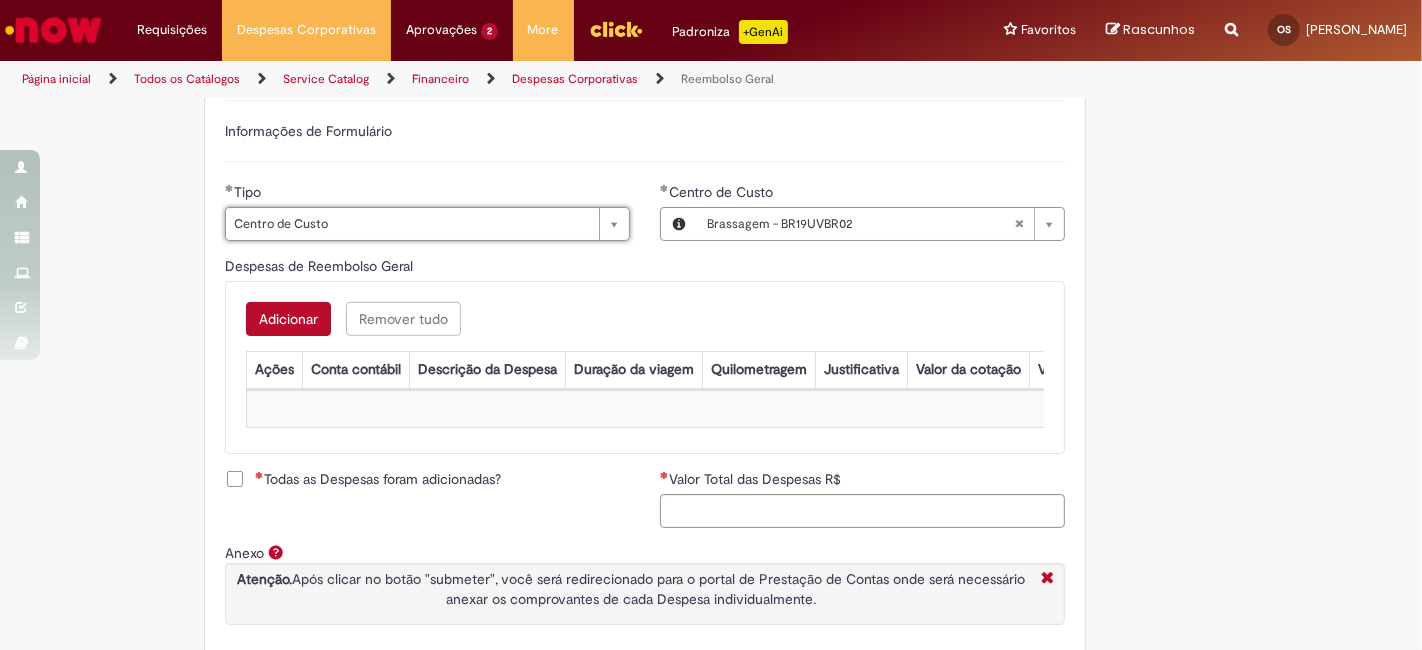type 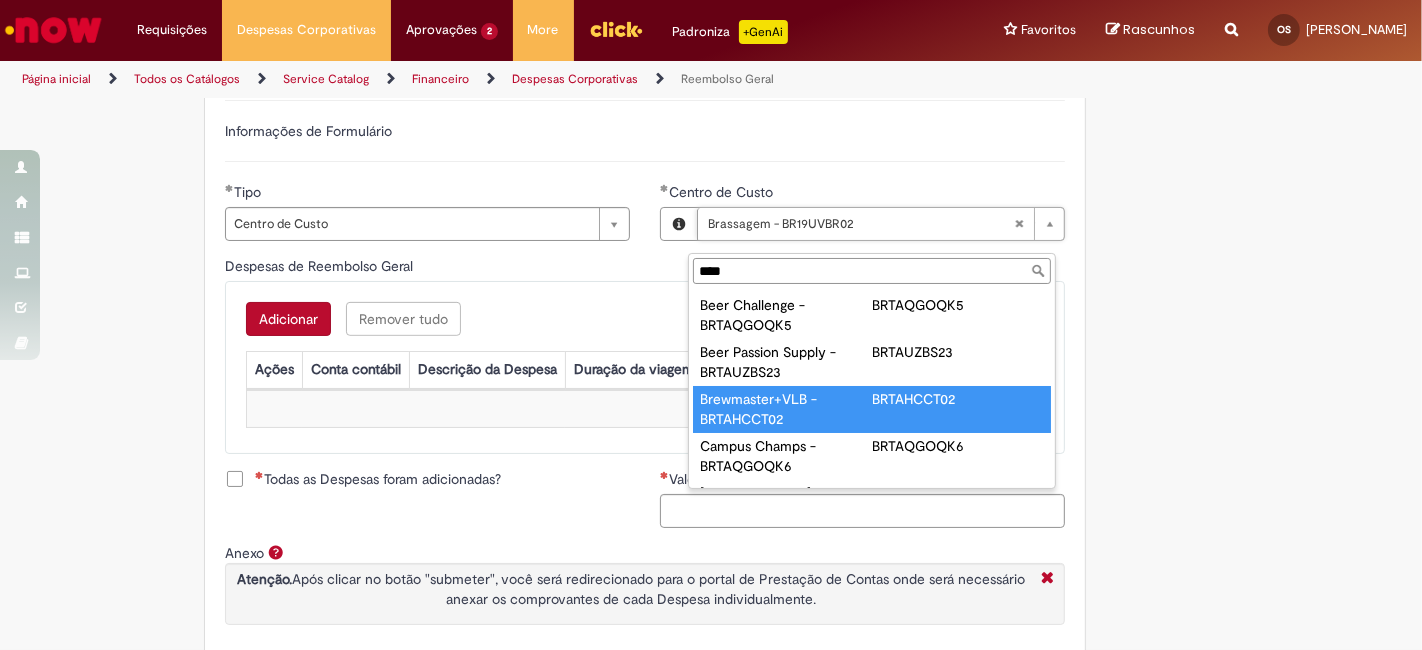 type on "****" 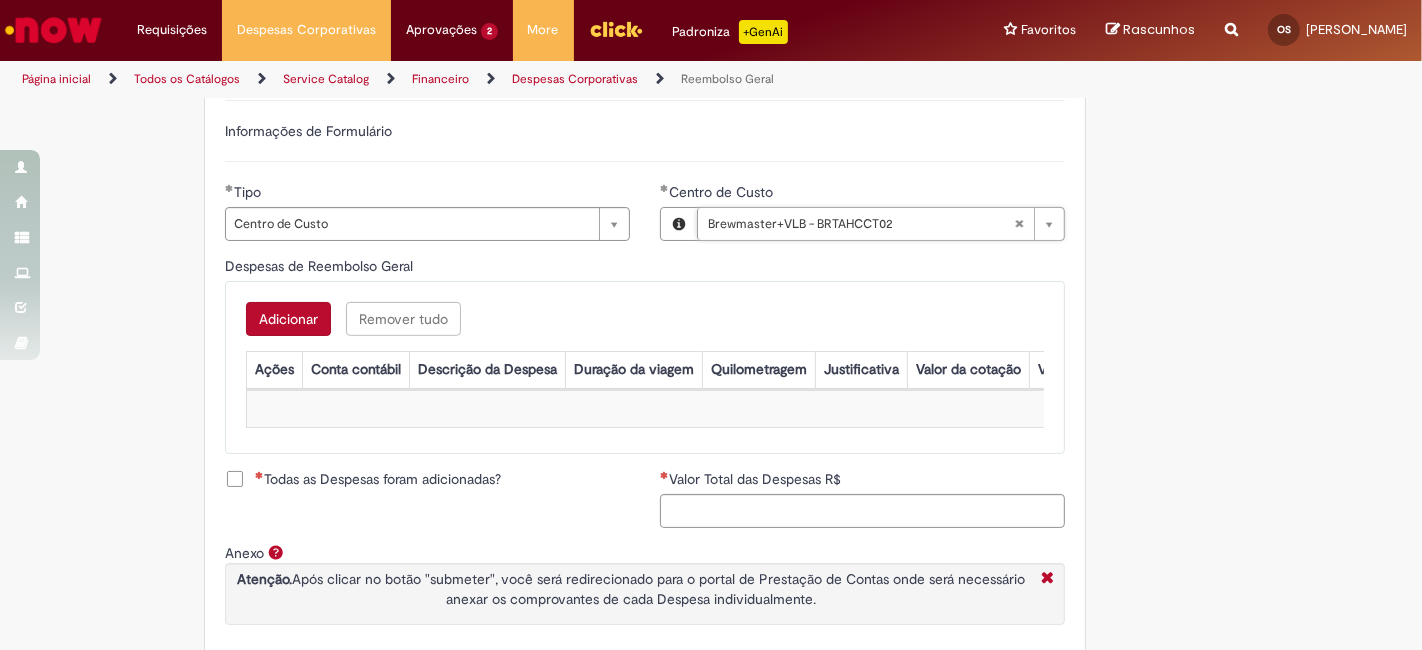 scroll, scrollTop: 0, scrollLeft: 160, axis: horizontal 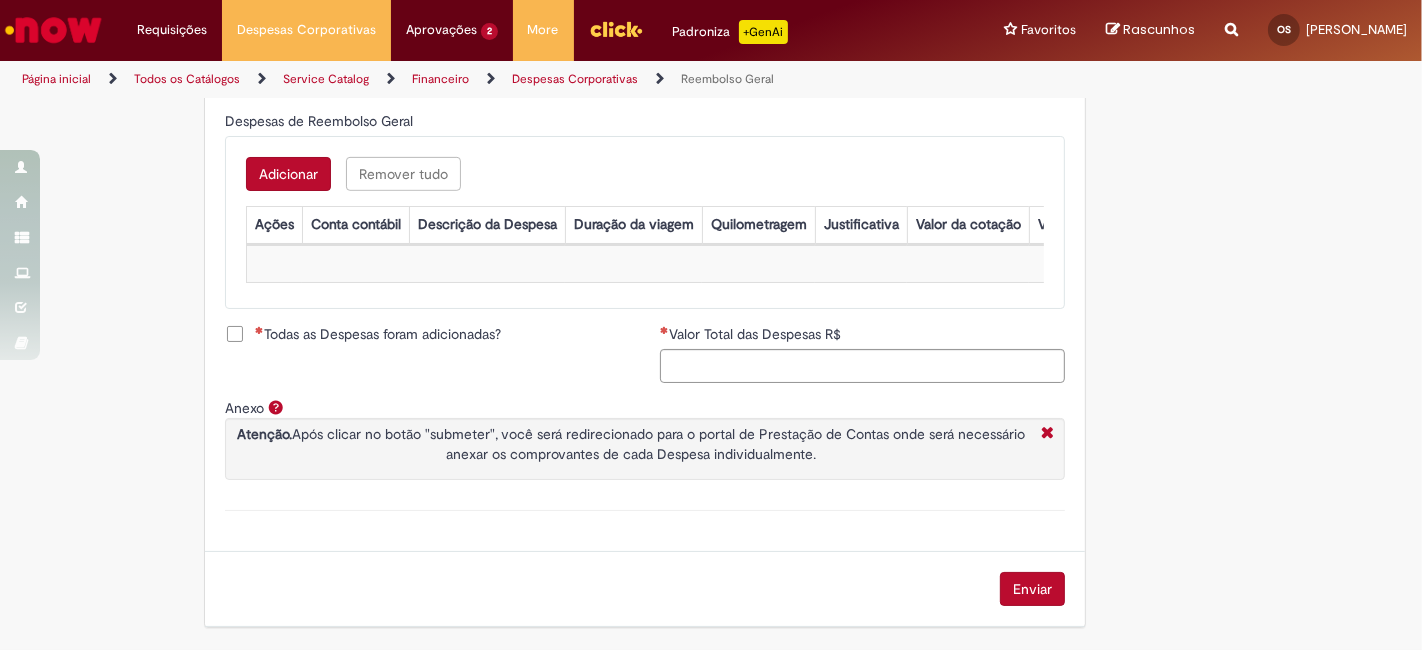 click on "Adicionar" at bounding box center (288, 174) 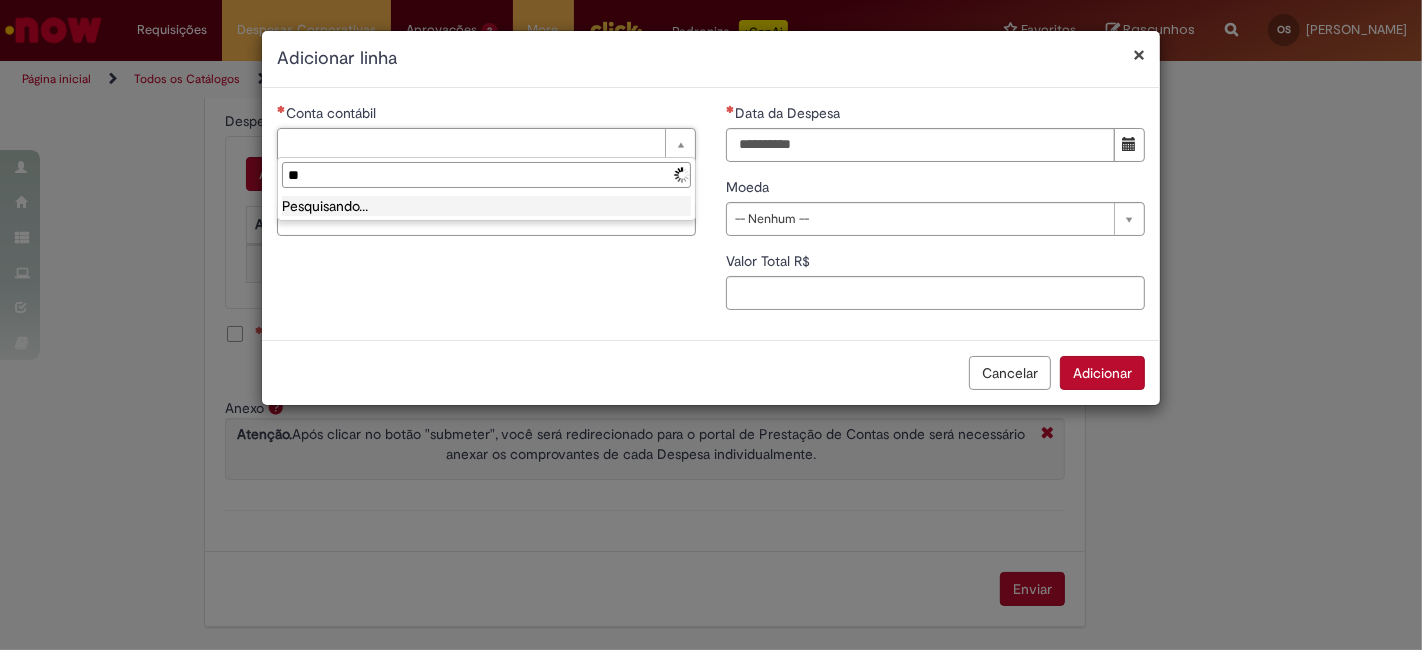 type on "*" 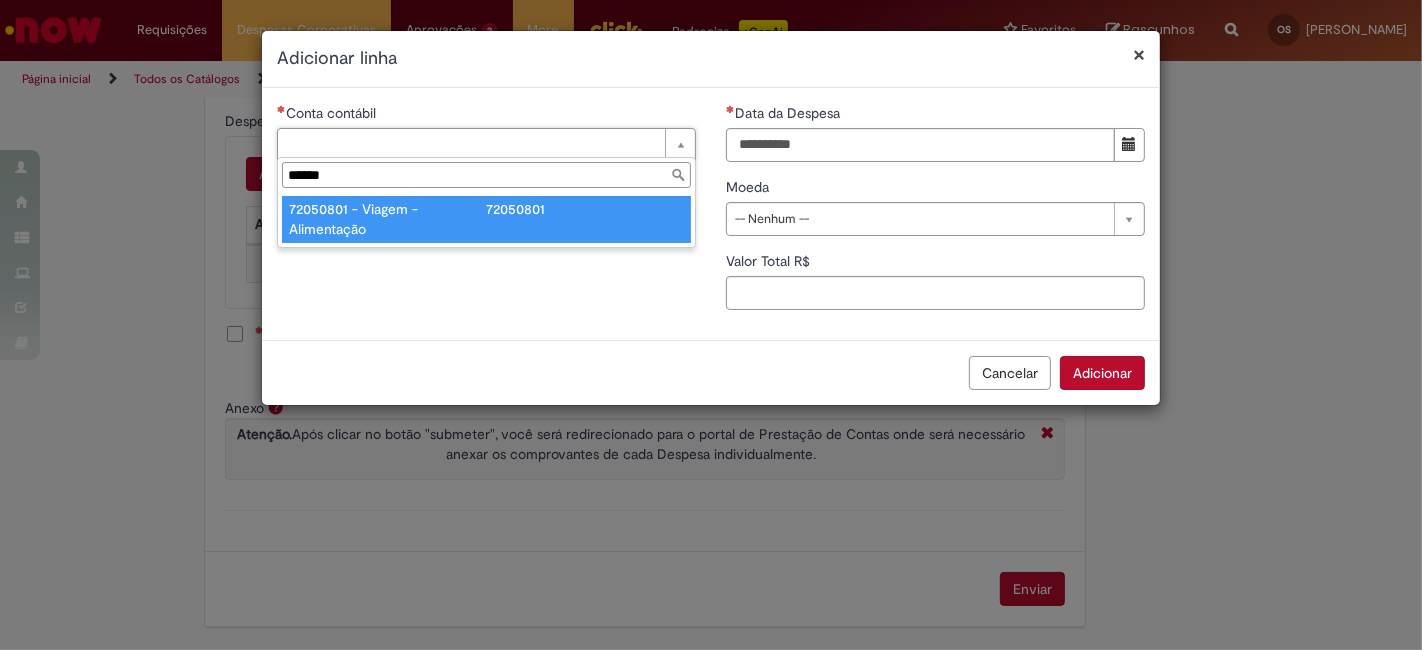 type on "******" 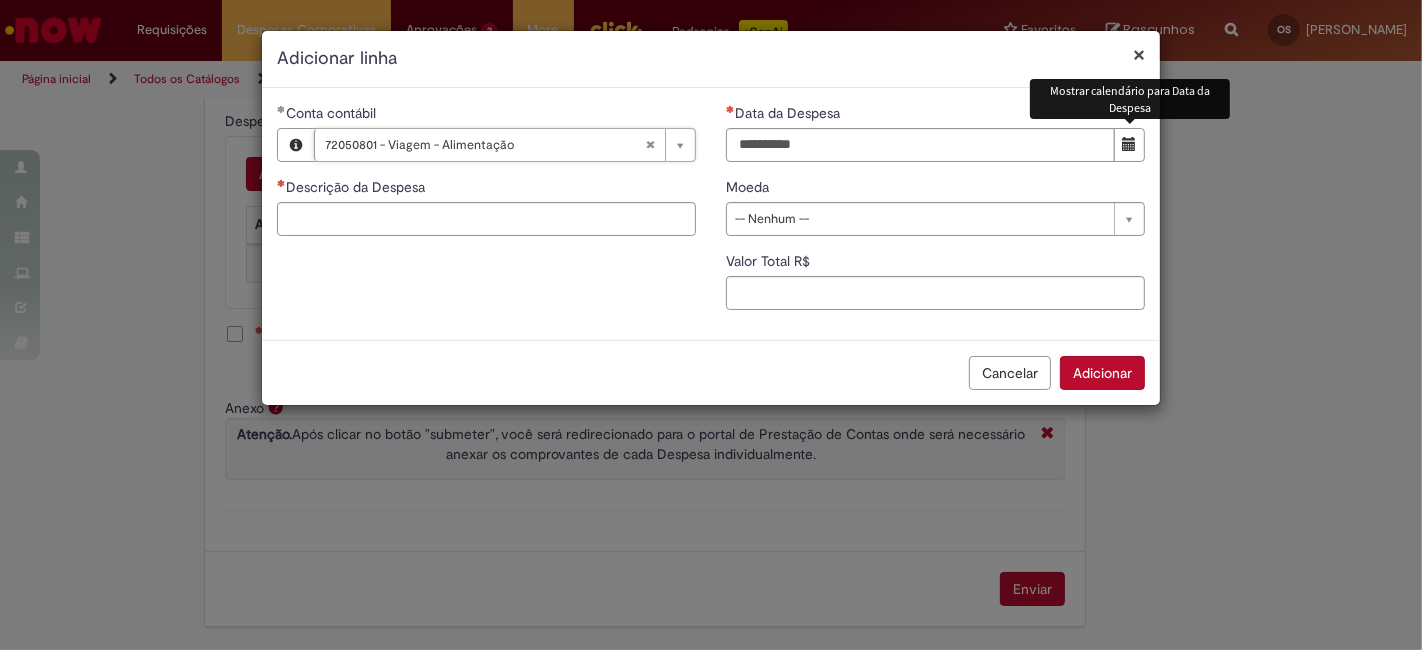 click at bounding box center [1130, 144] 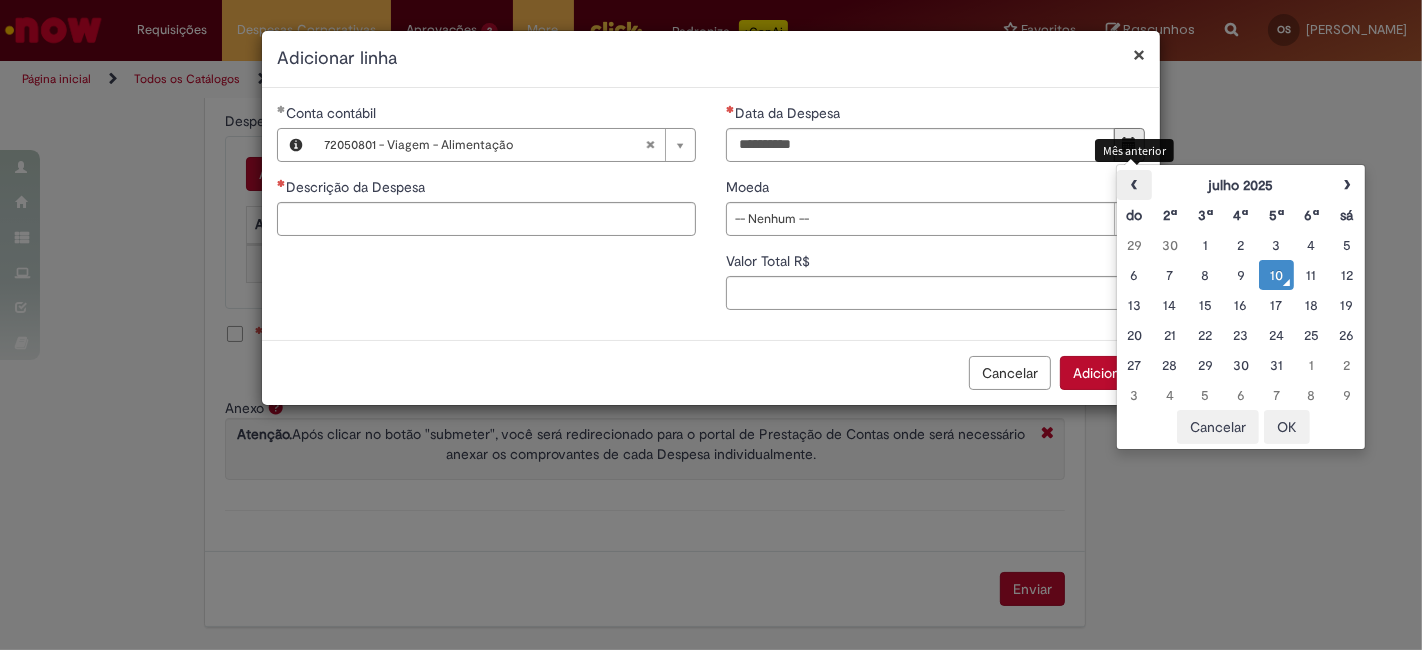 click on "‹" at bounding box center (1134, 185) 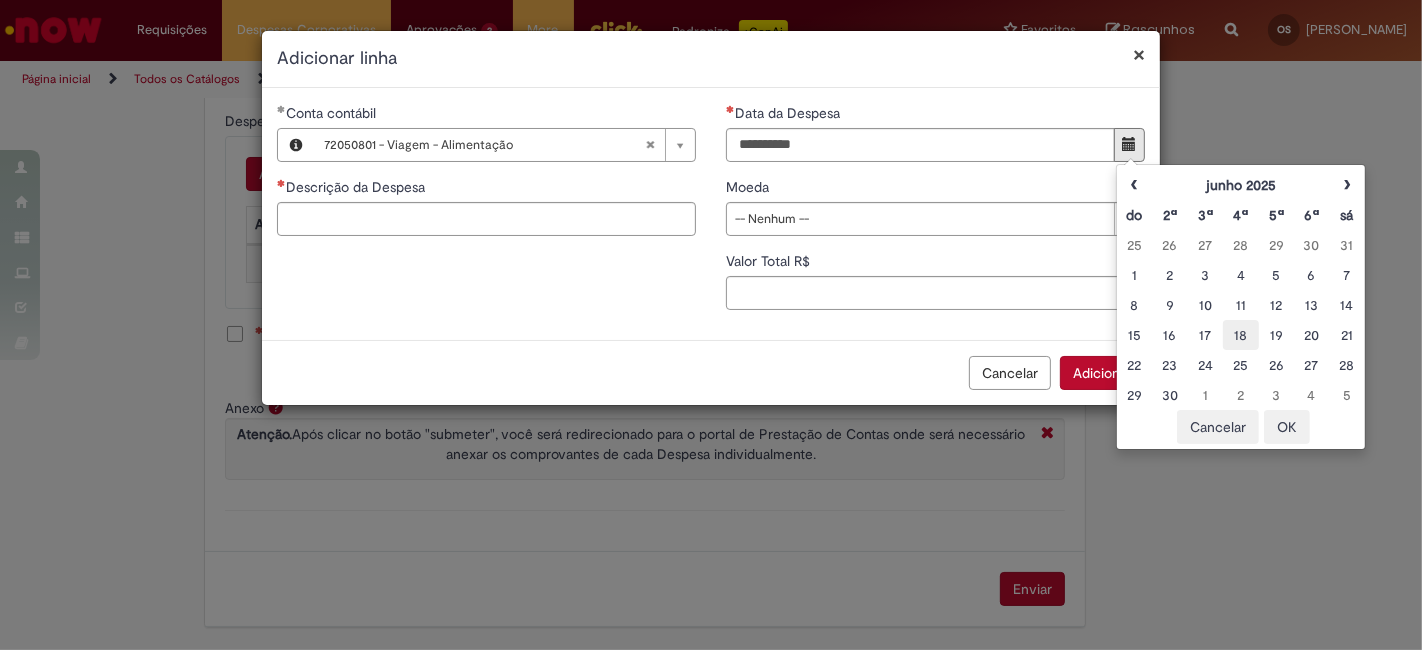 click on "18" at bounding box center [1240, 335] 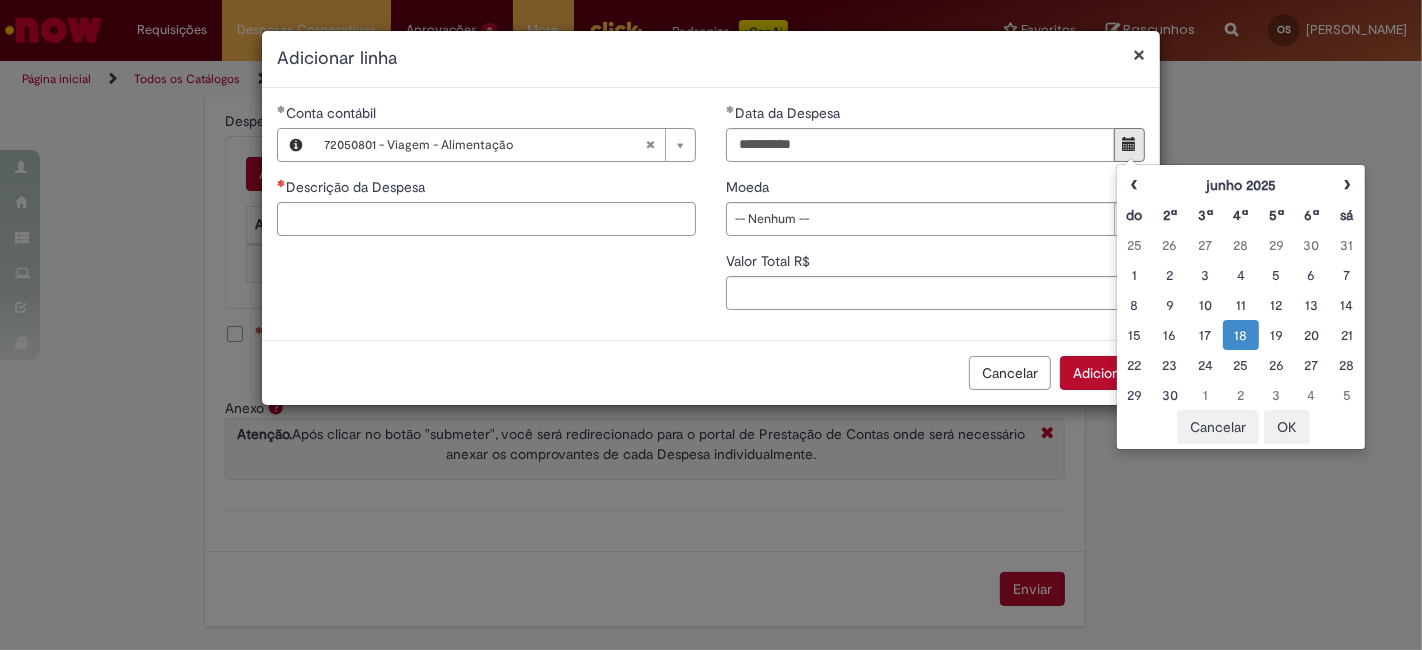 click on "Descrição da Despesa" at bounding box center (486, 219) 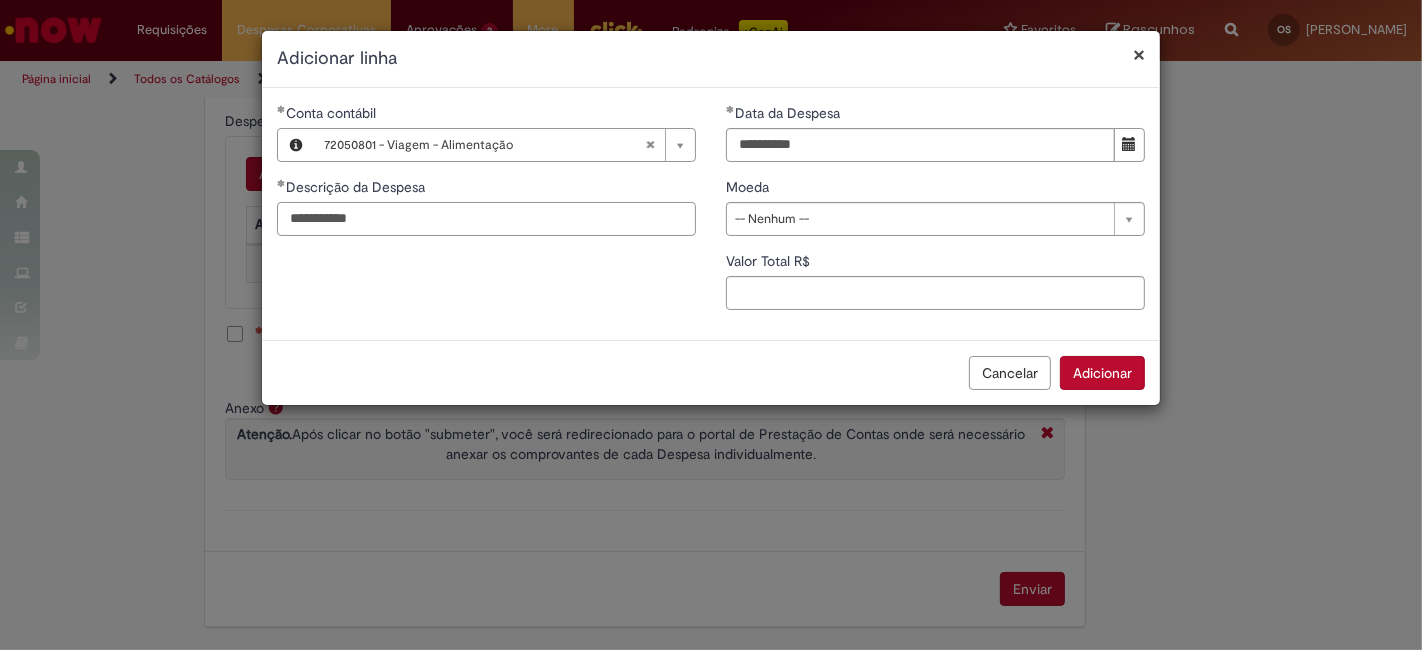 type on "**********" 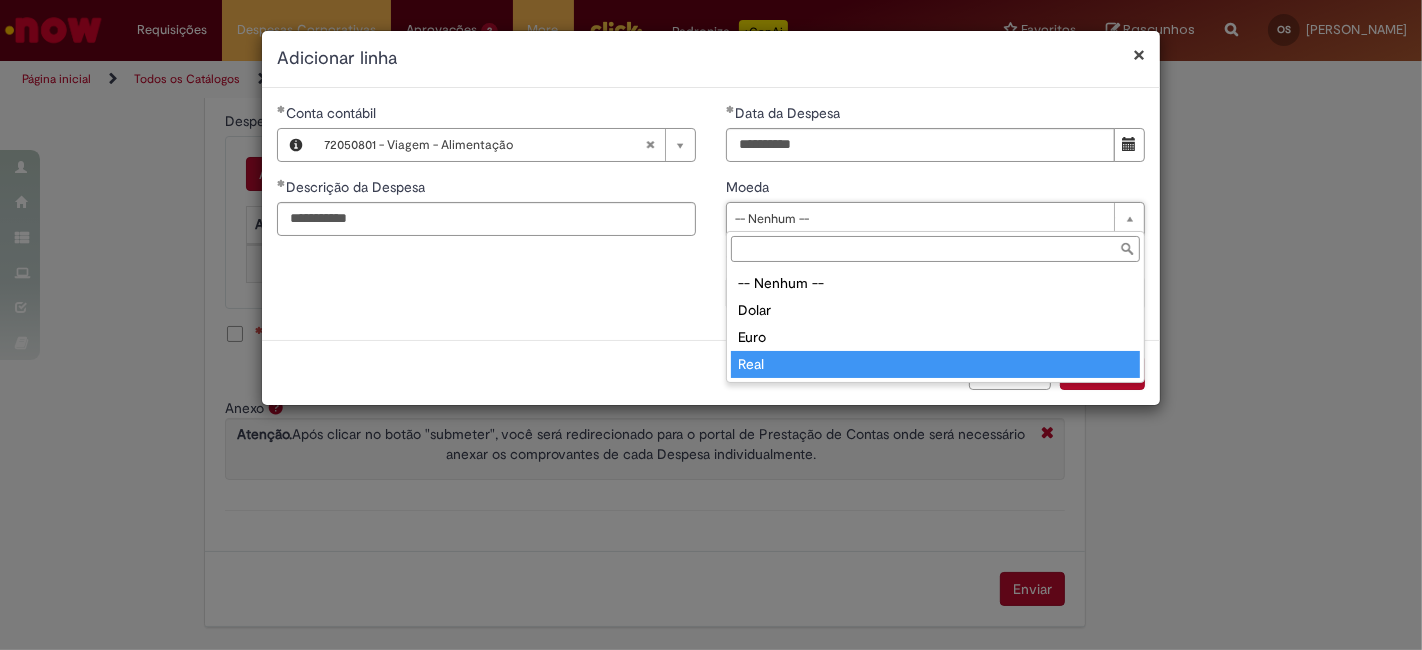 drag, startPoint x: 763, startPoint y: 358, endPoint x: 764, endPoint y: 345, distance: 13.038404 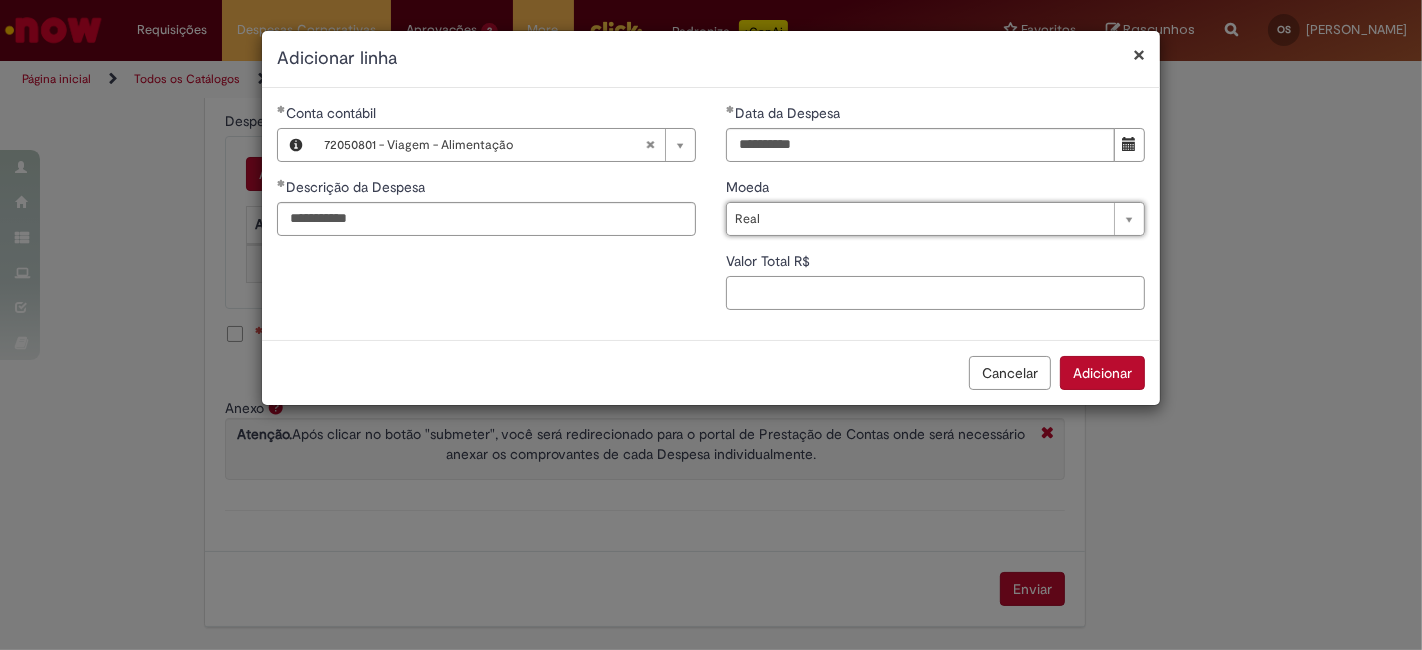 click on "Valor Total R$" at bounding box center (935, 293) 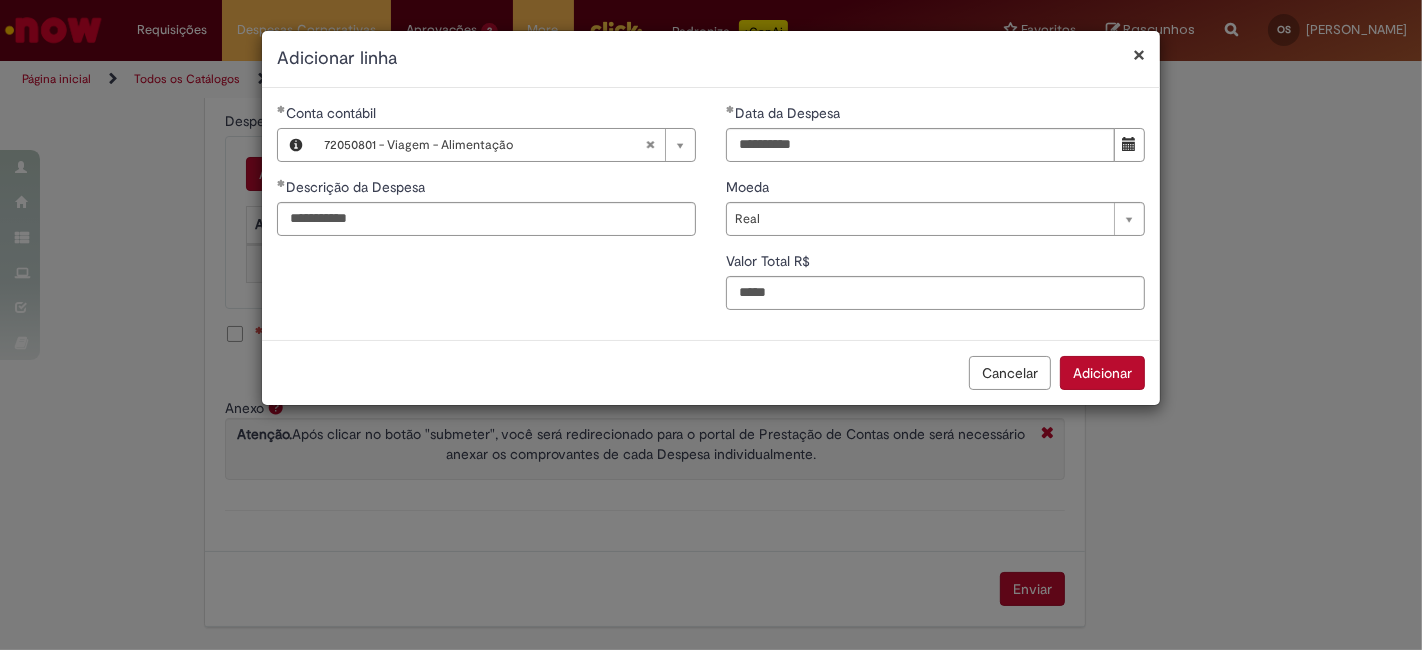 type on "****" 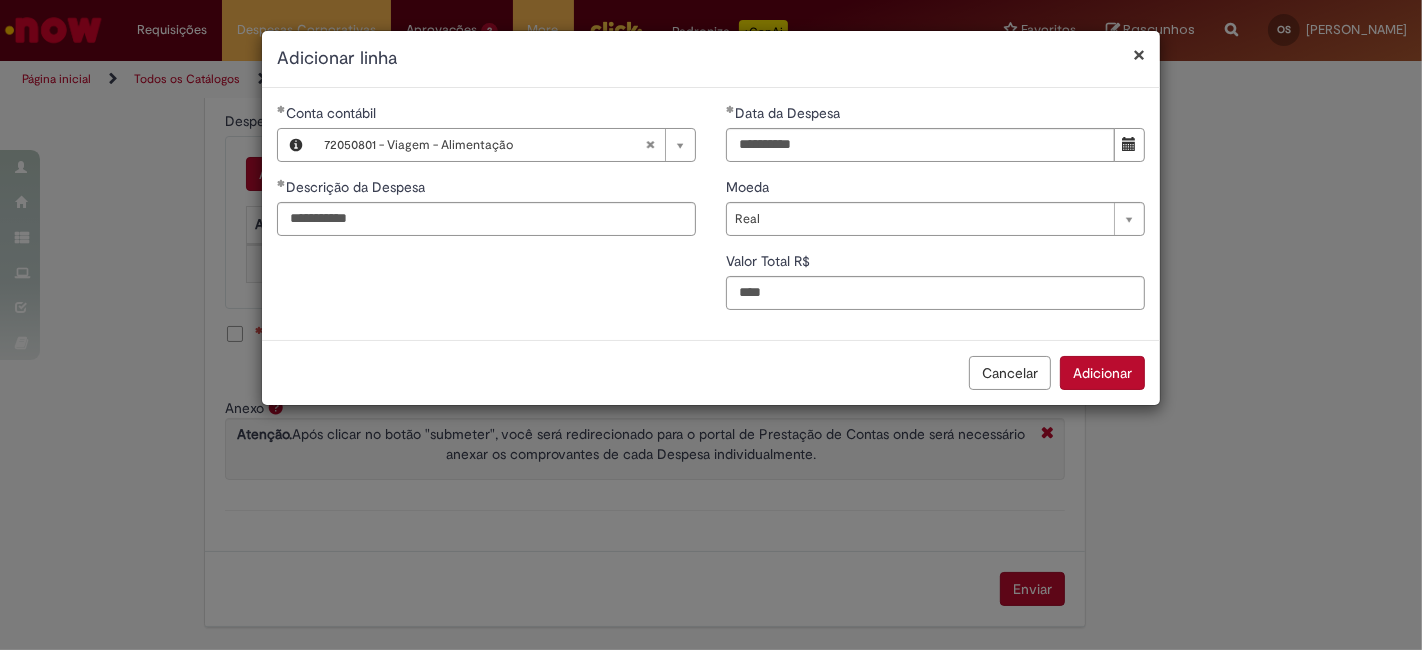 click on "Adicionar" at bounding box center (1102, 373) 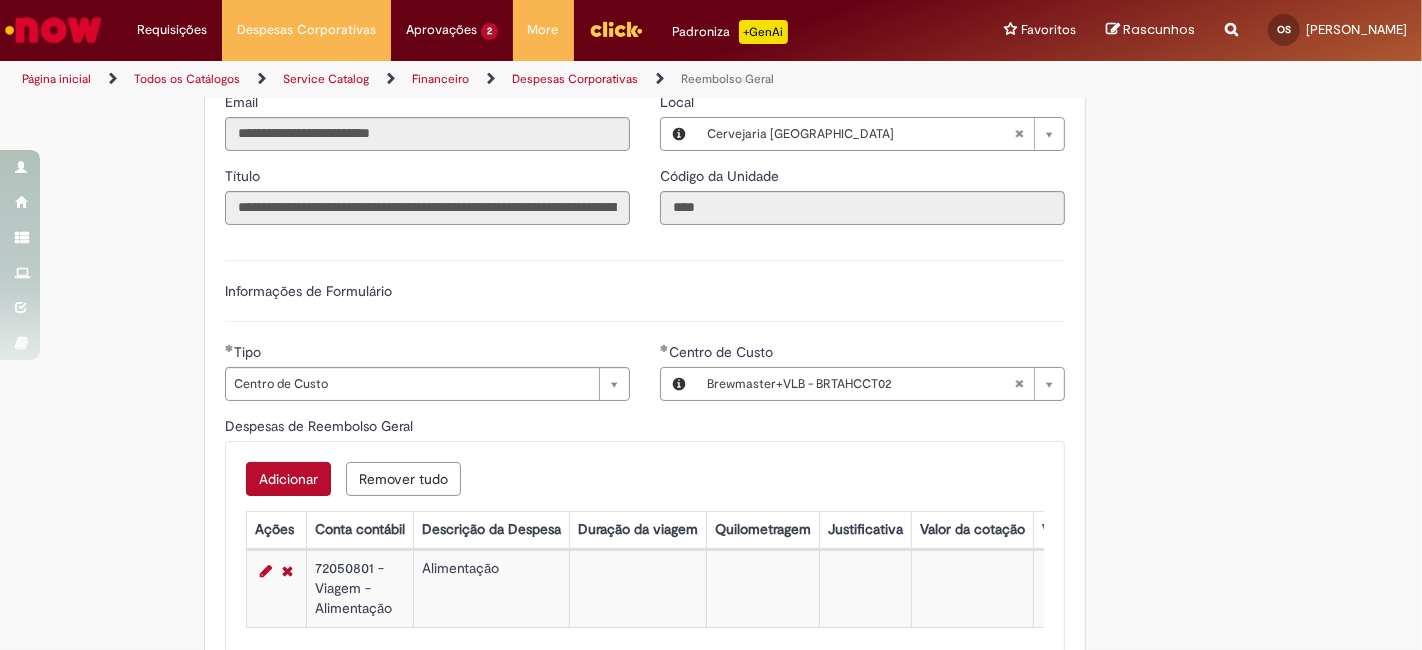scroll, scrollTop: 507, scrollLeft: 0, axis: vertical 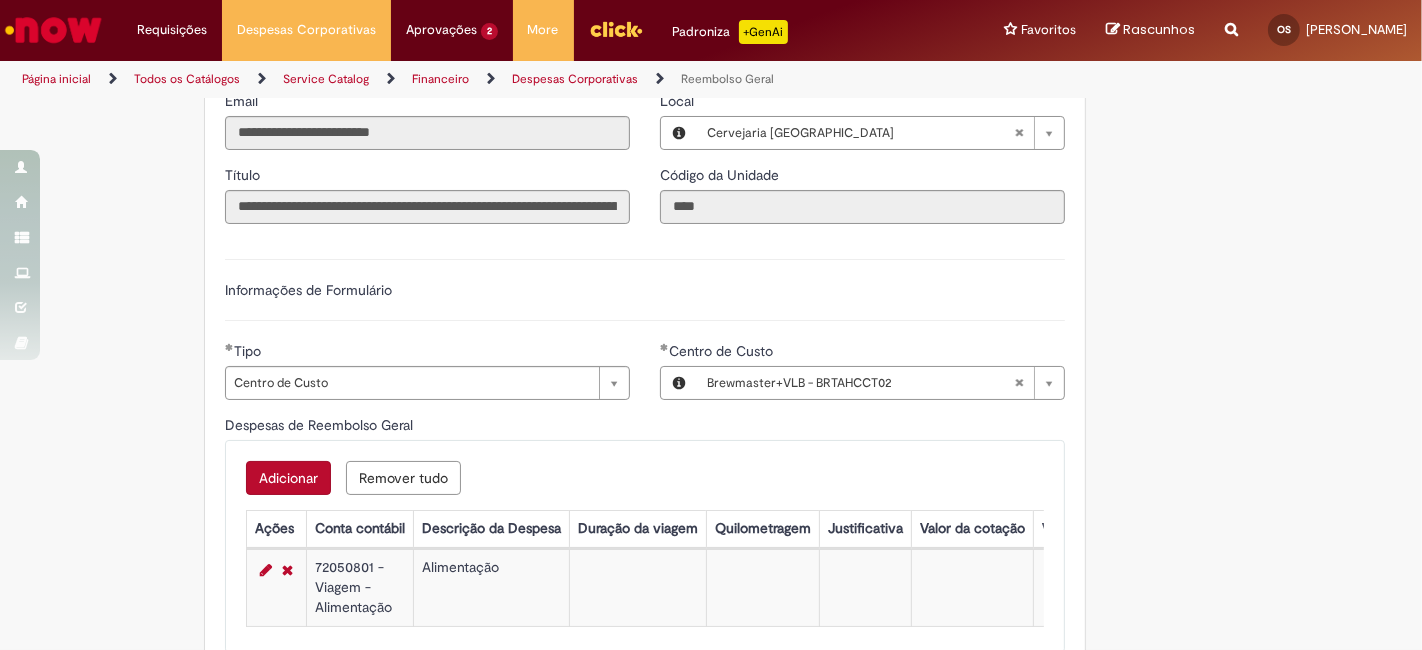 type 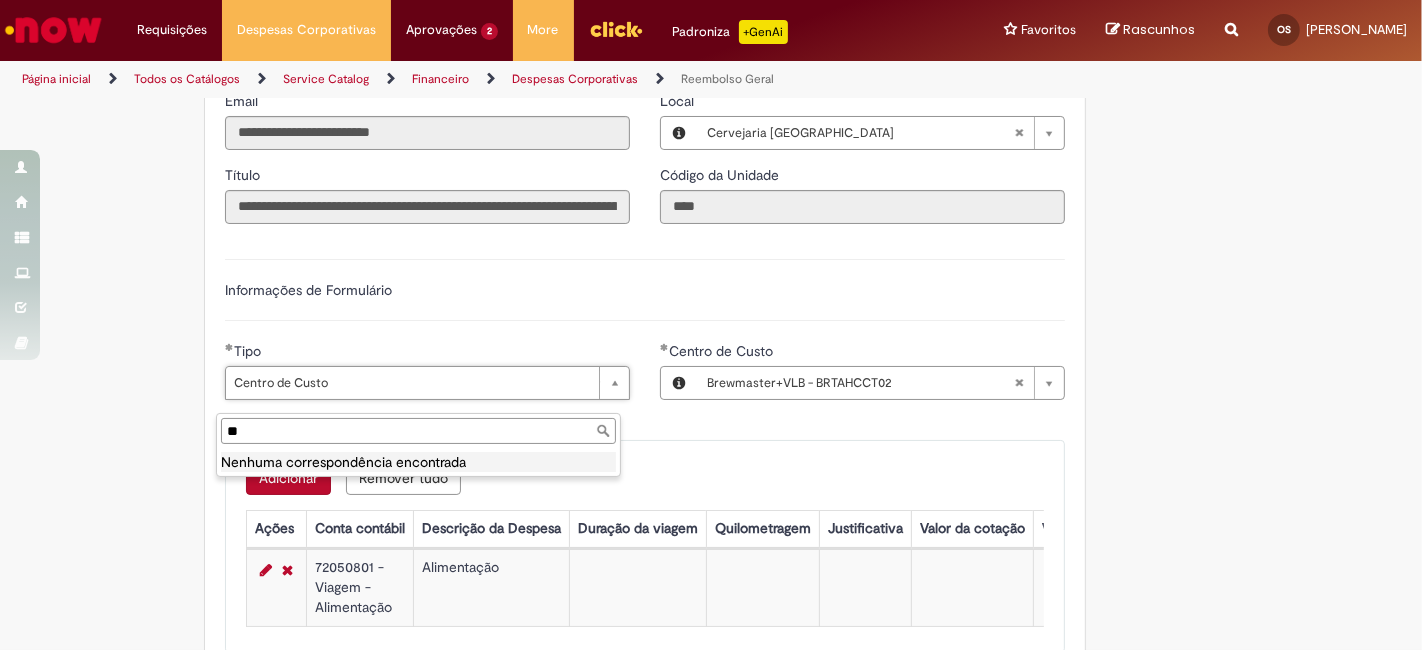 type on "*" 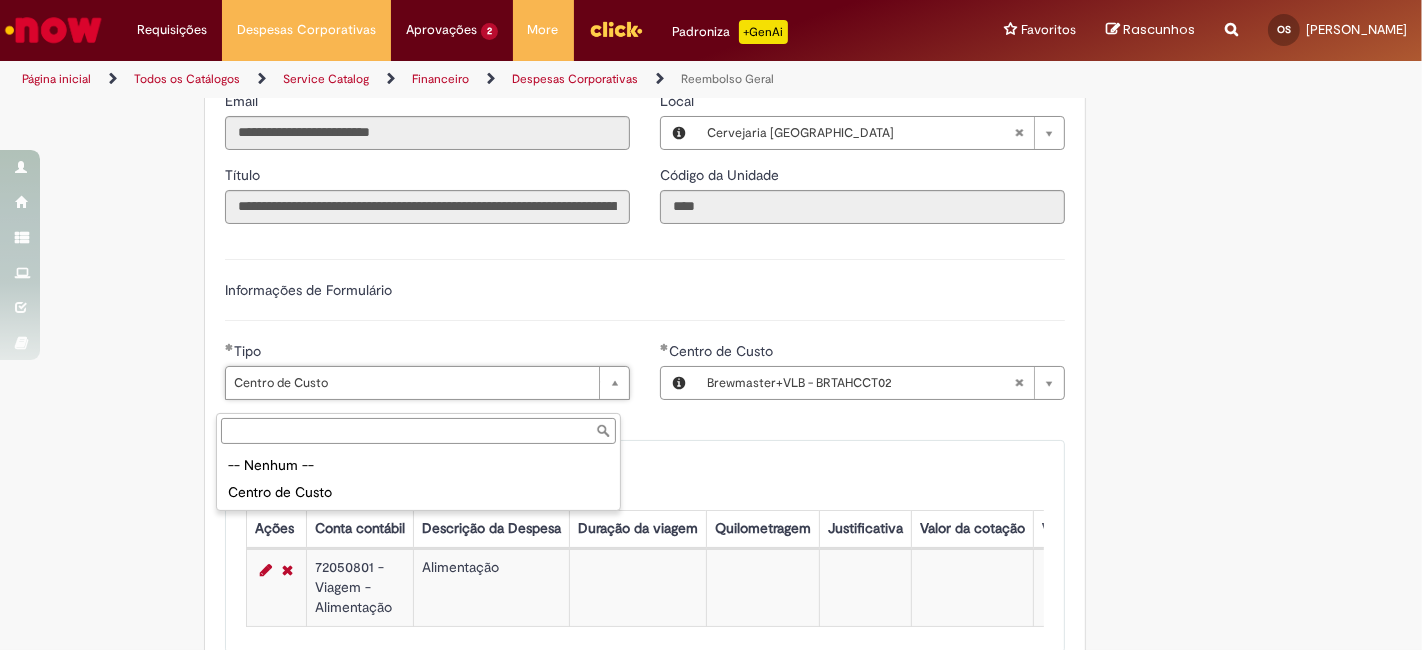 click on "Tipo" at bounding box center (418, 431) 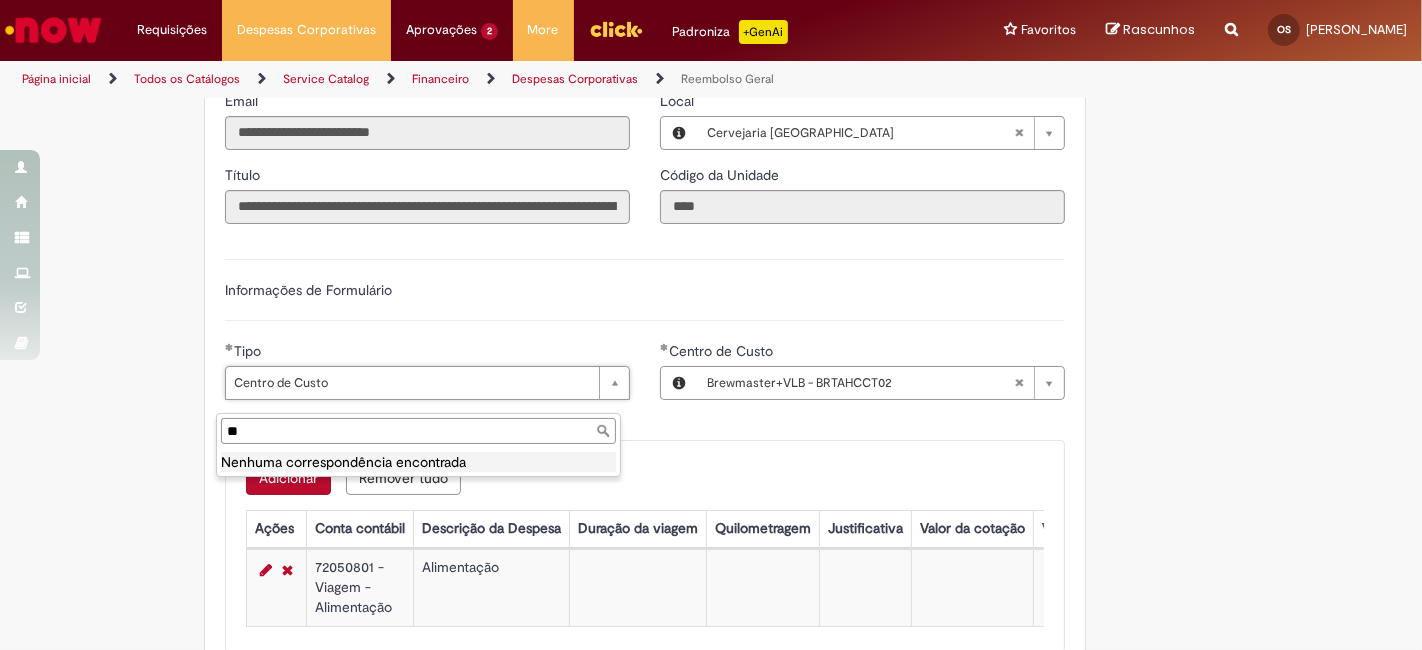 type on "*" 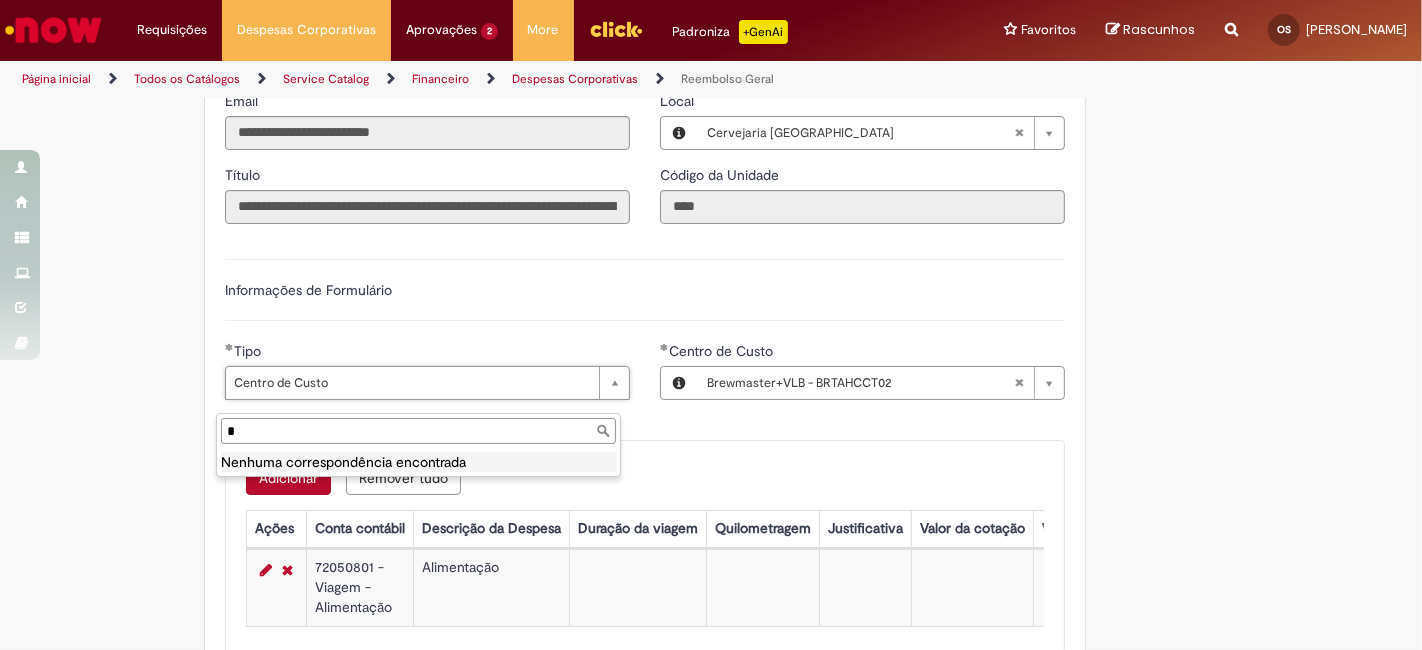 type 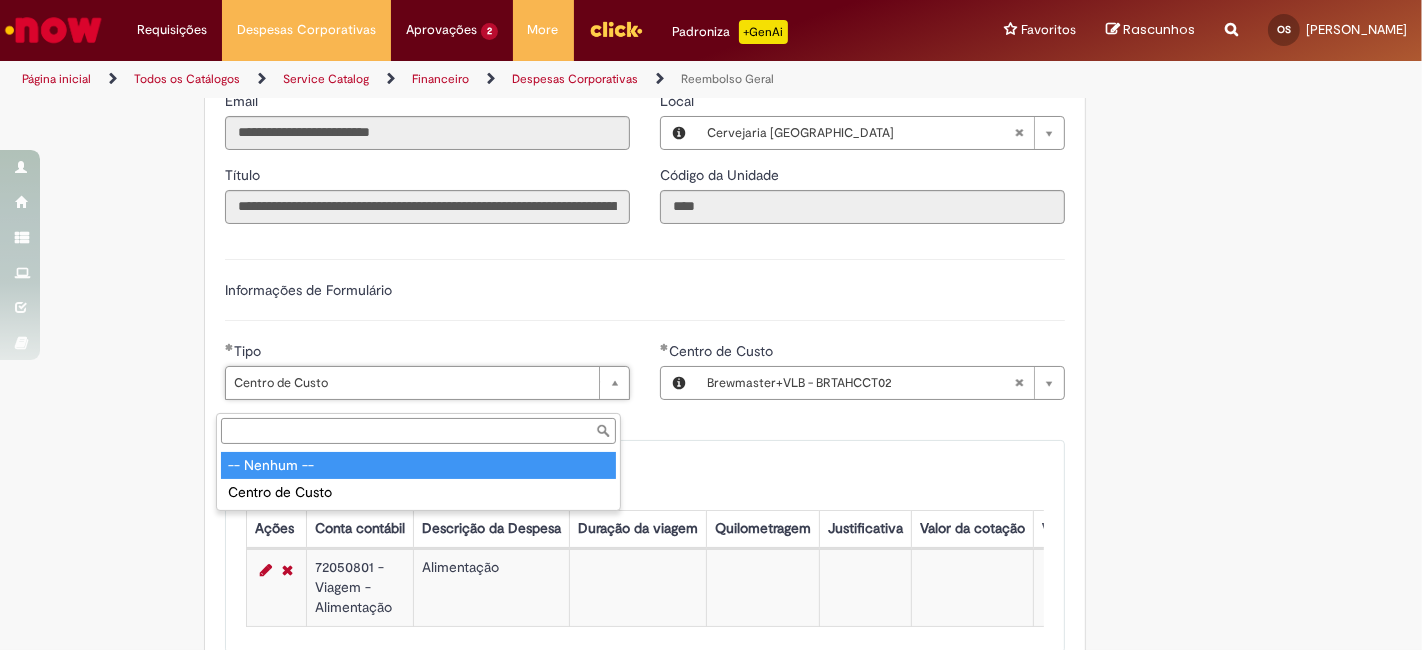 type on "**********" 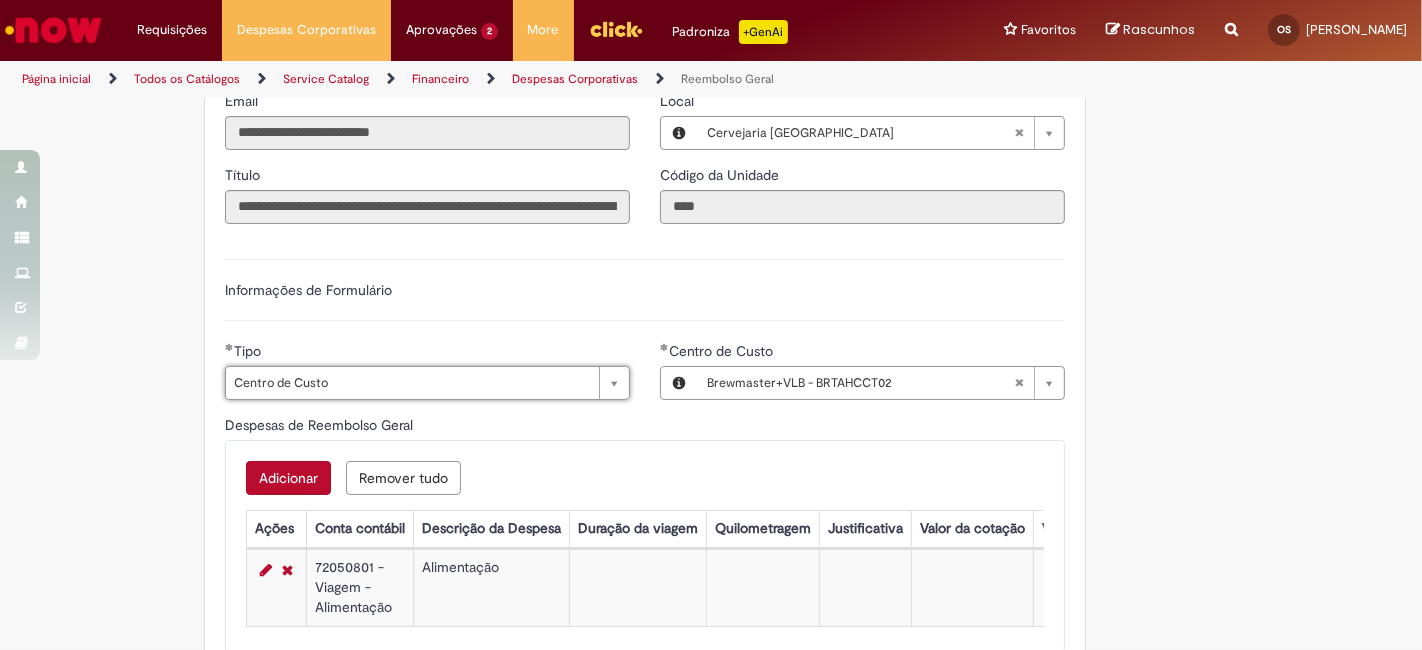 scroll, scrollTop: 0, scrollLeft: 102, axis: horizontal 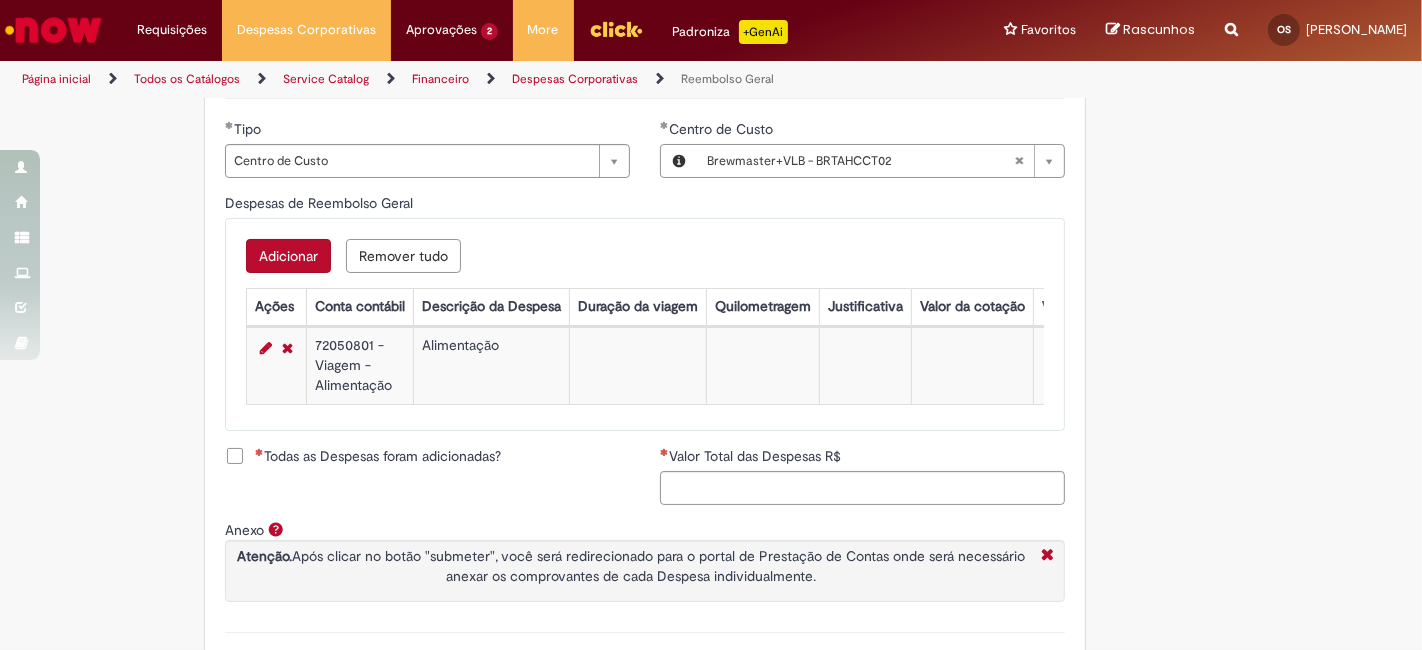 click on "Adicionar" at bounding box center (288, 256) 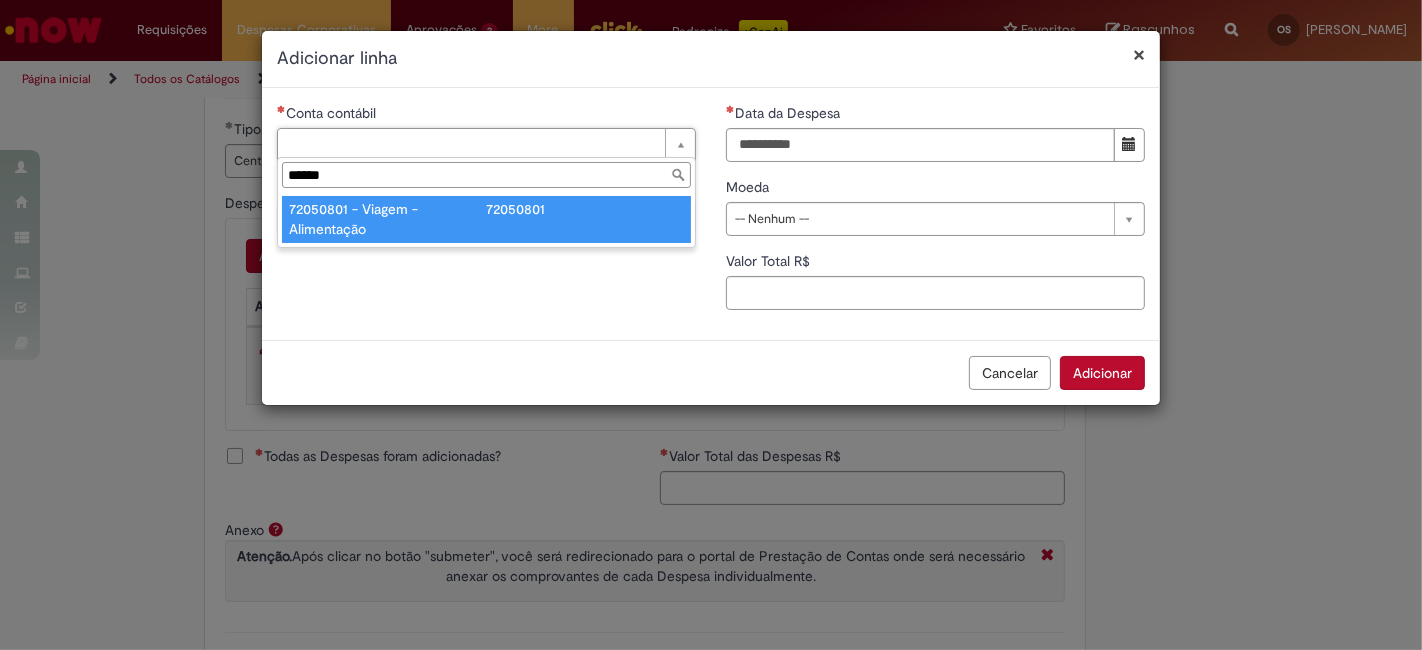 type on "******" 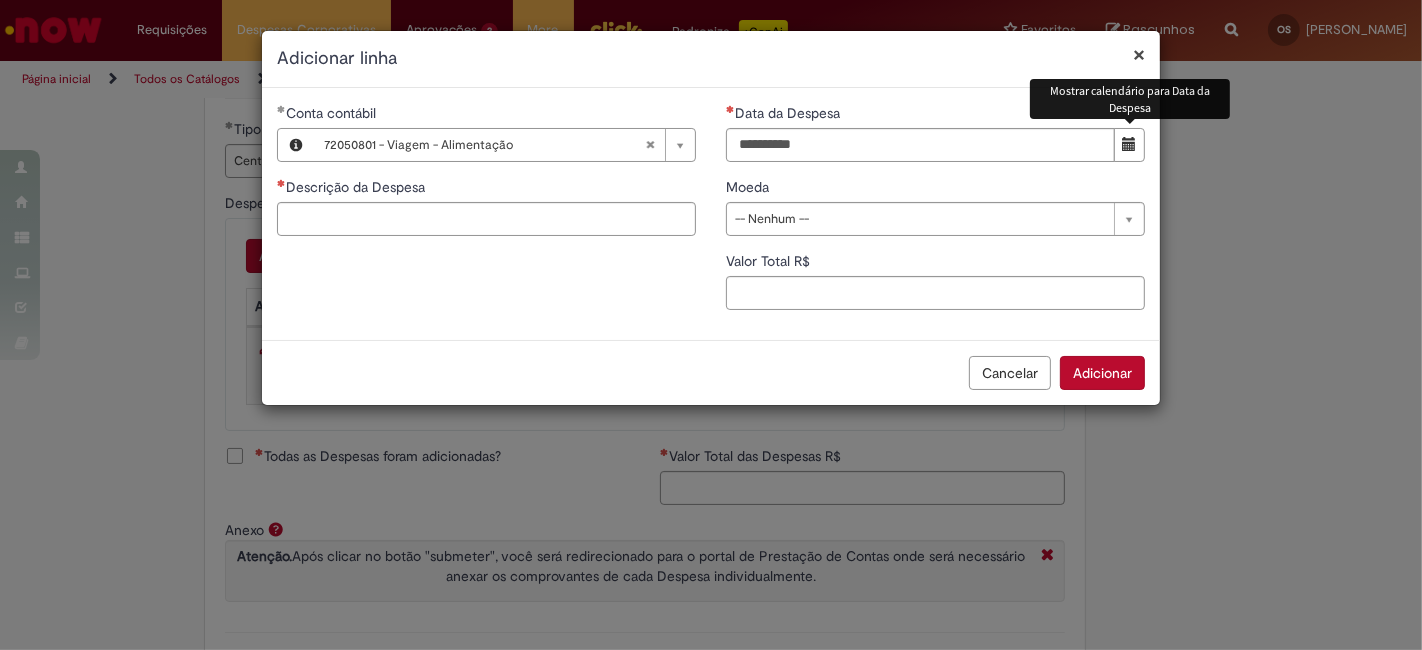 click at bounding box center [1129, 145] 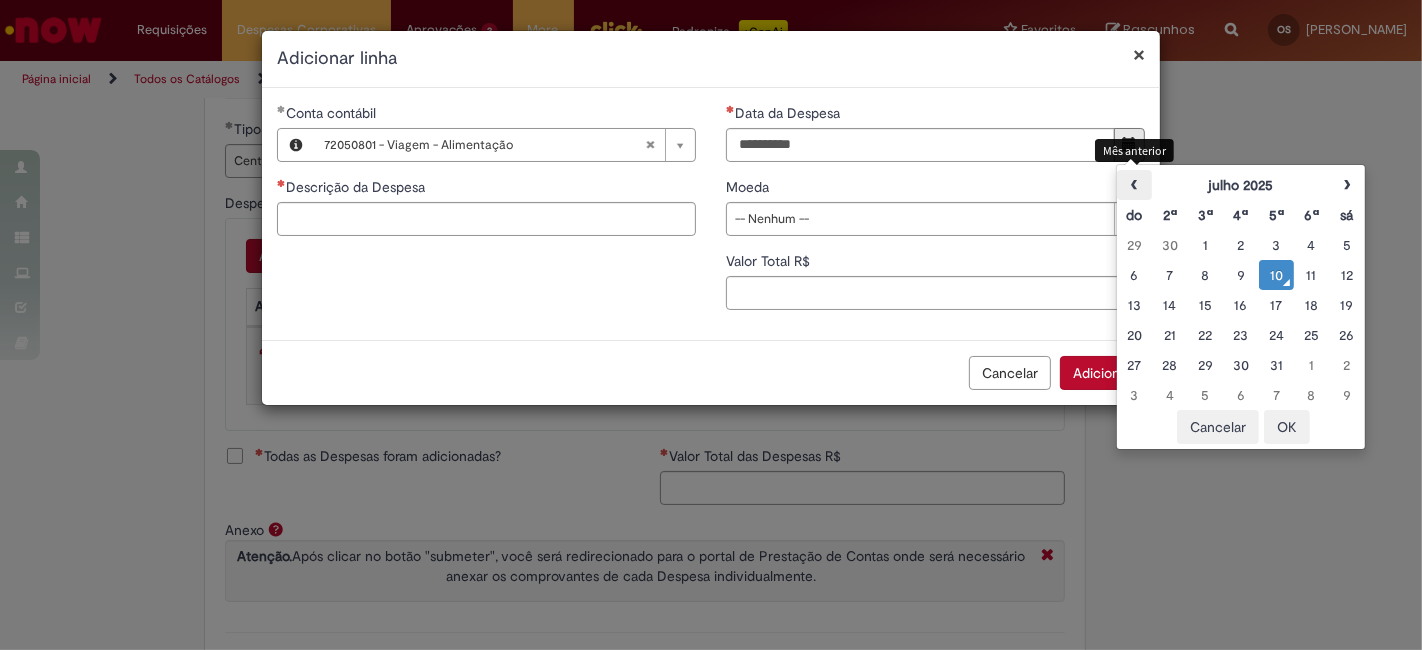 click on "‹" at bounding box center (1134, 185) 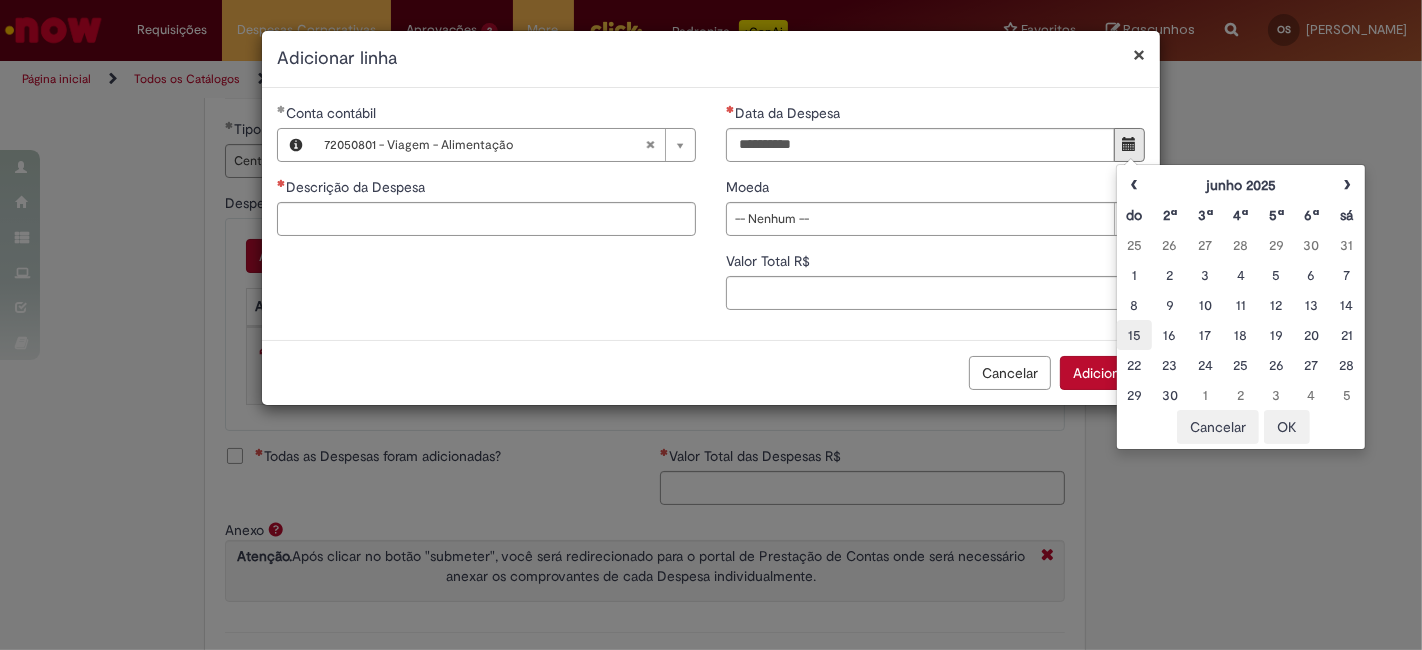 click on "15" at bounding box center (1134, 335) 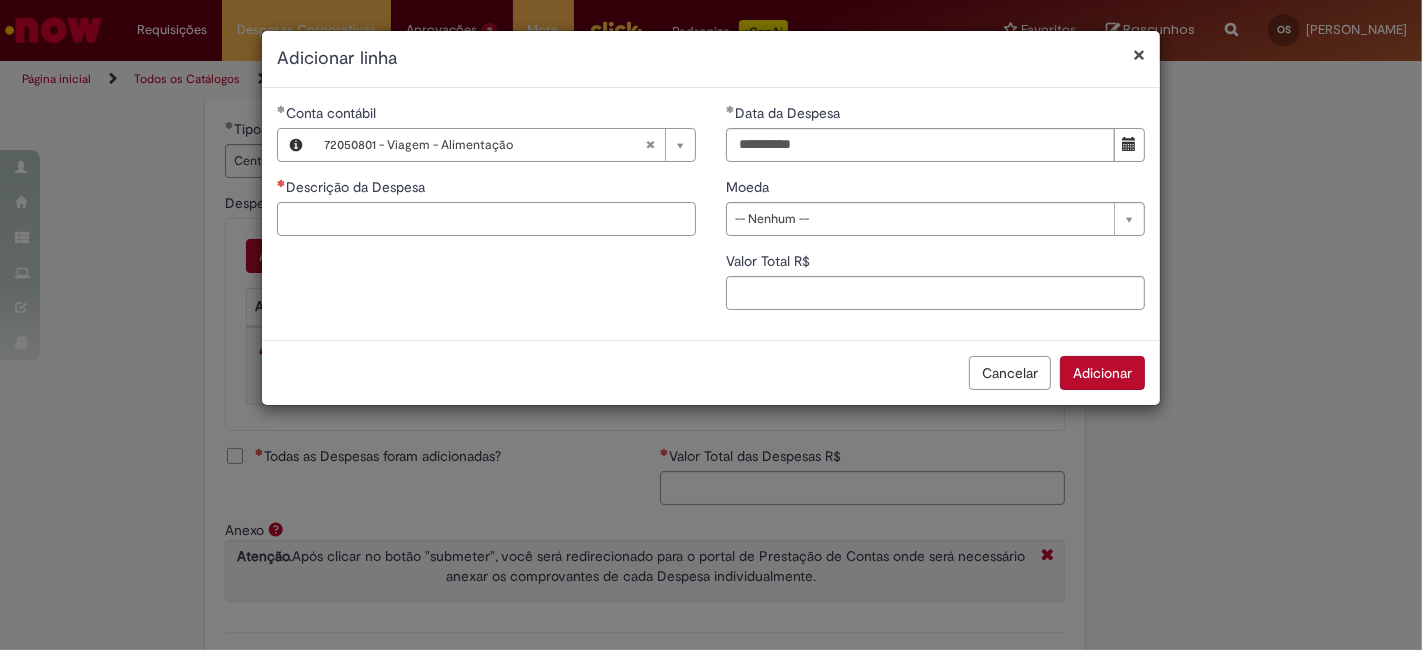 click on "Descrição da Despesa" at bounding box center [486, 219] 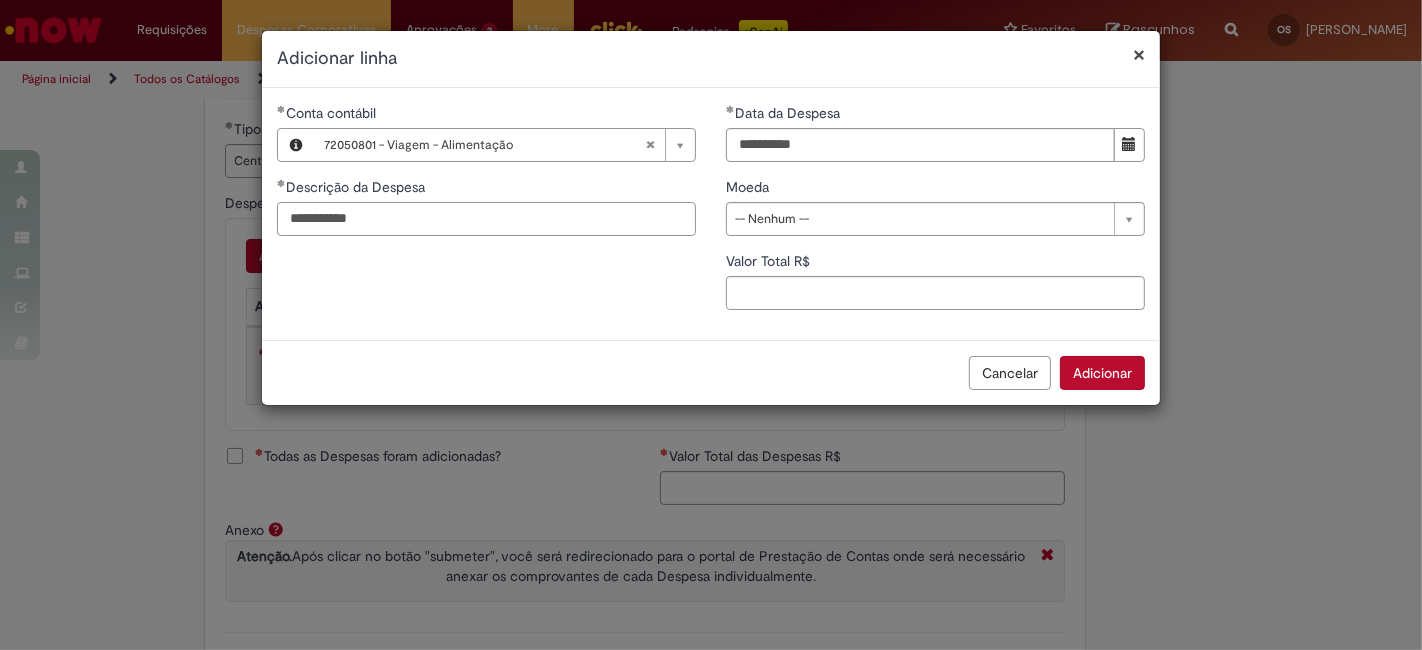 type on "**********" 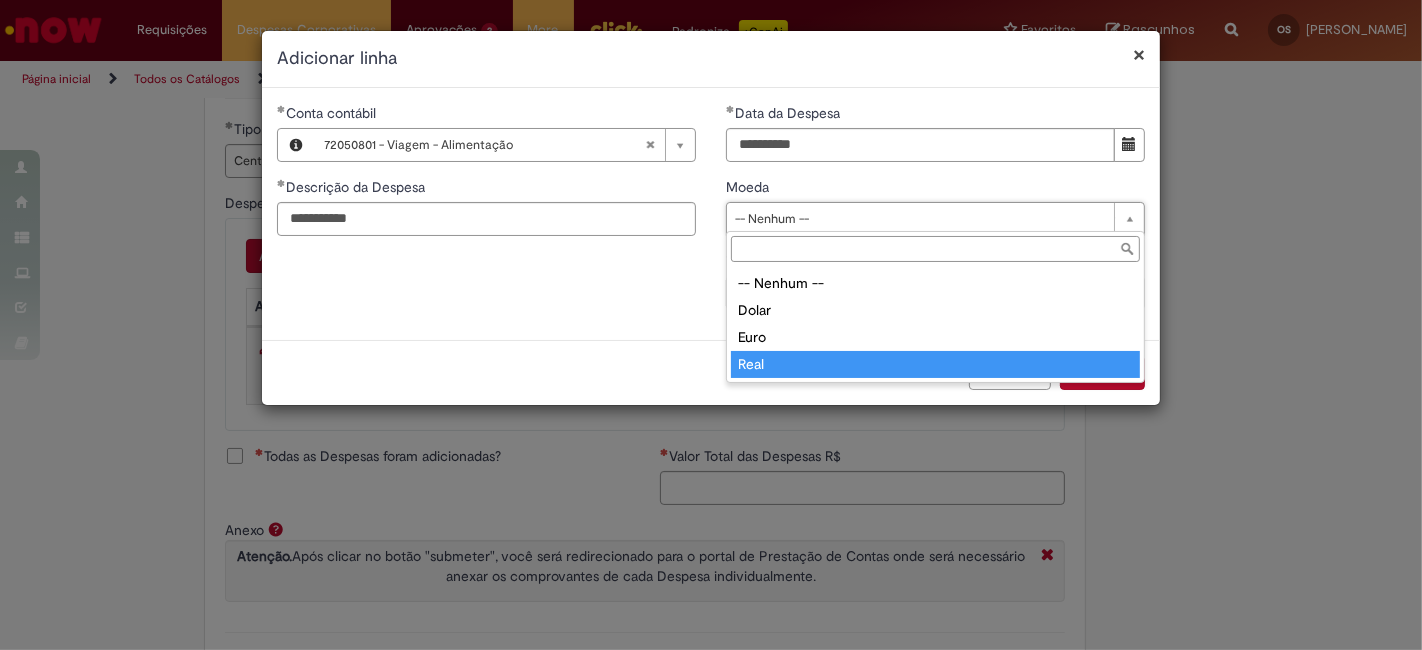 type on "****" 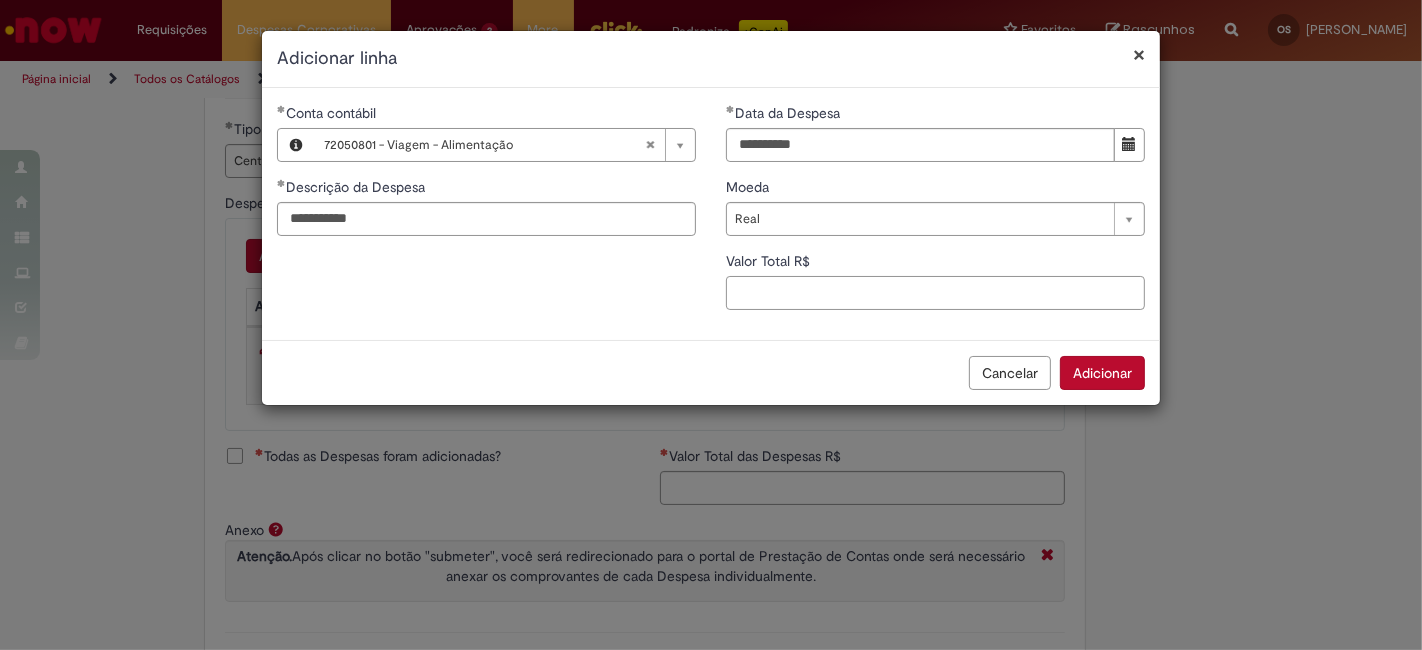 click on "Valor Total R$" at bounding box center [935, 293] 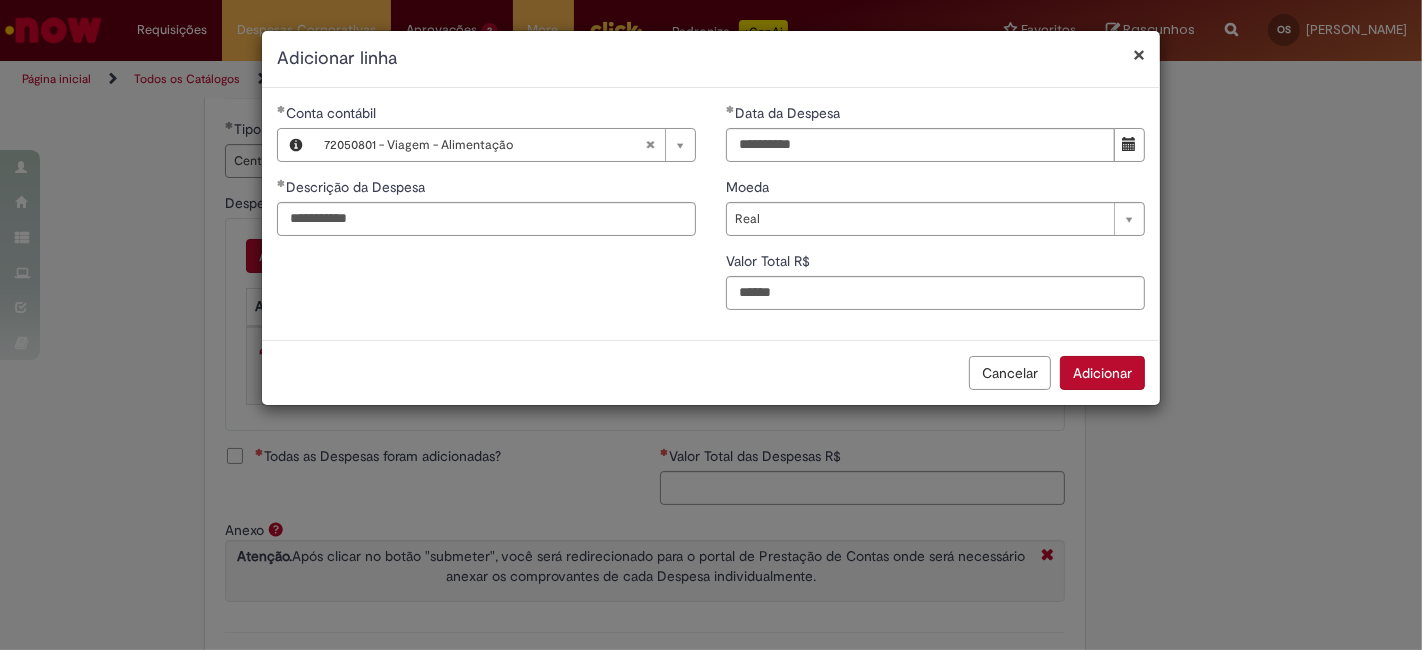 type on "******" 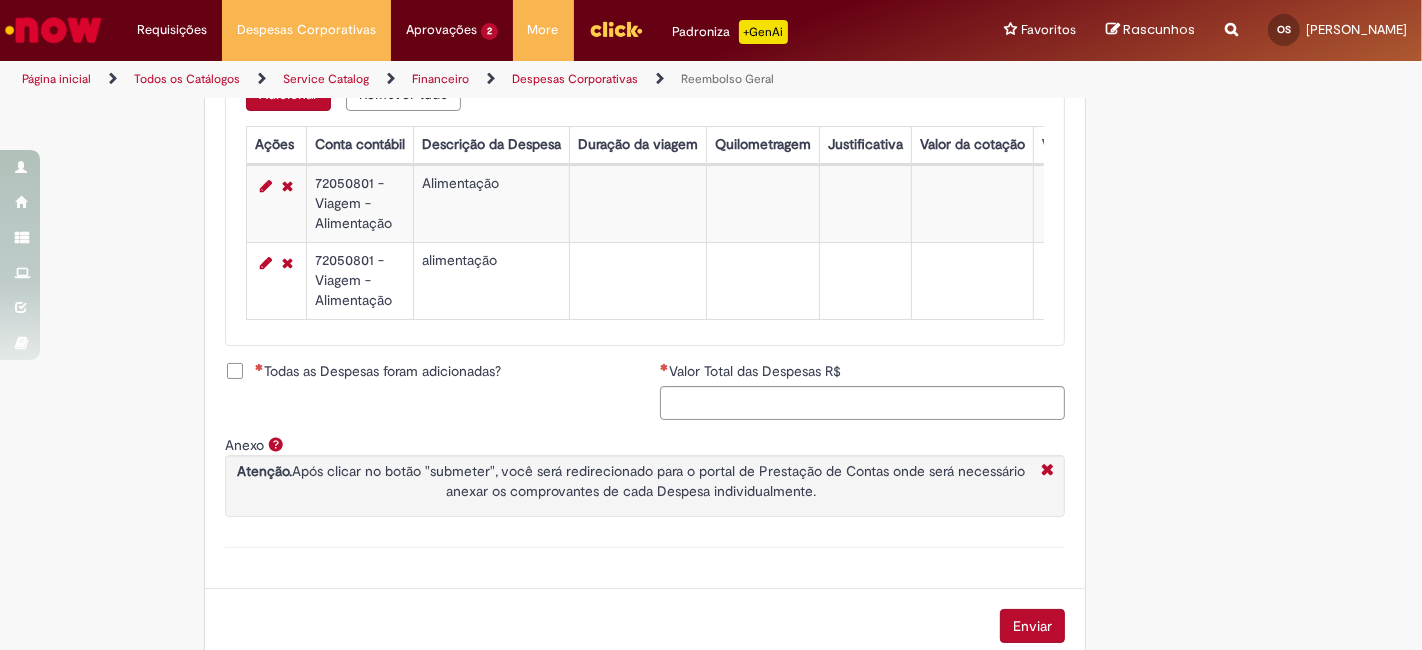 scroll, scrollTop: 845, scrollLeft: 0, axis: vertical 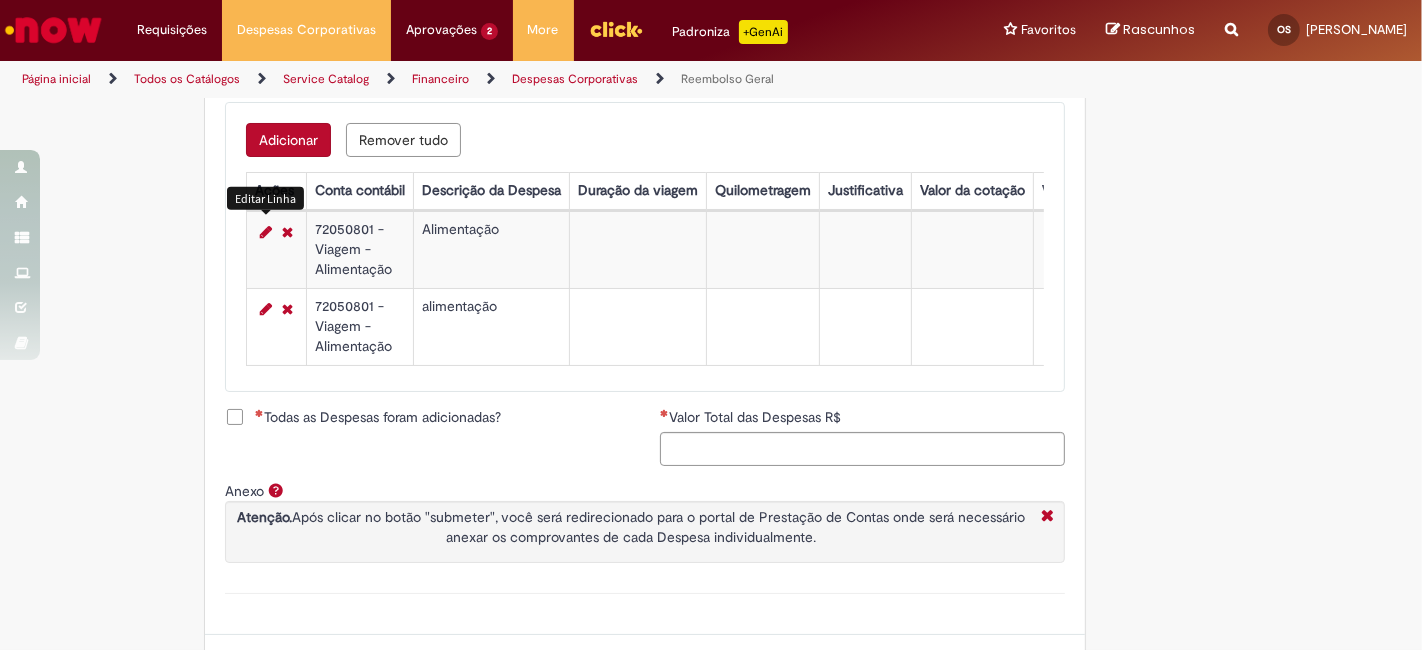click at bounding box center [266, 232] 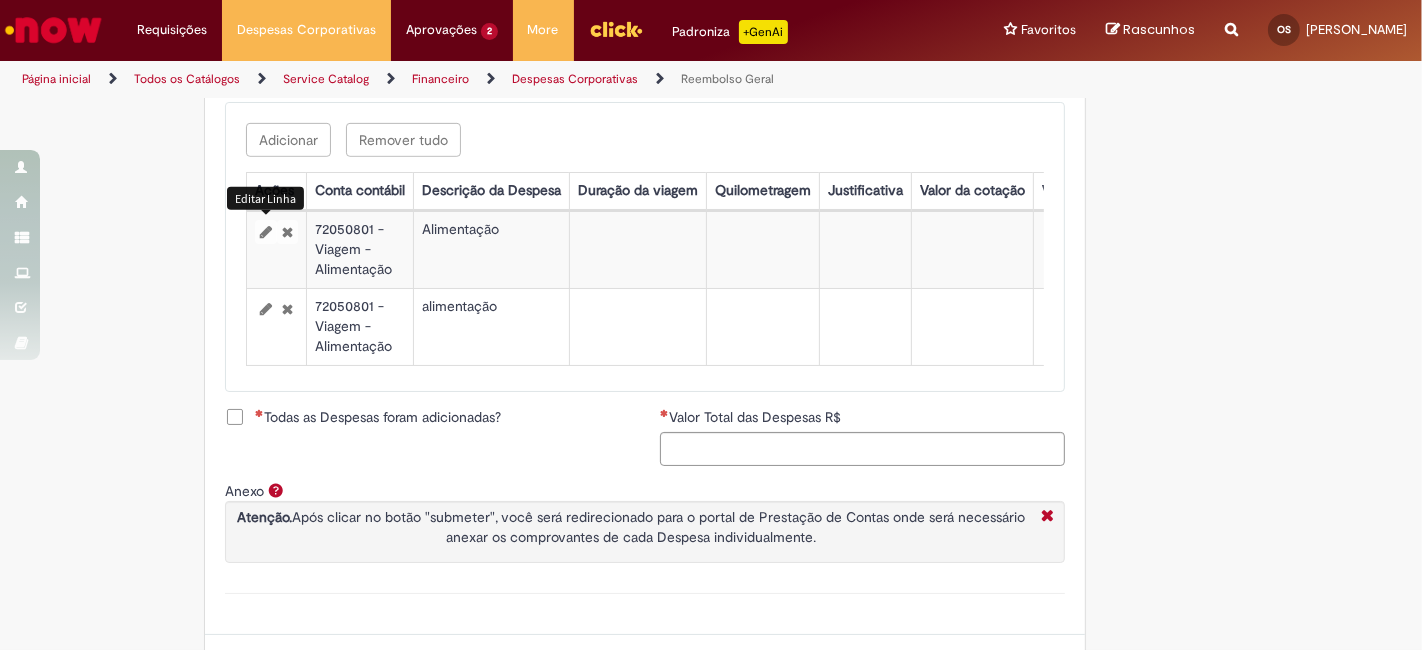 select on "****" 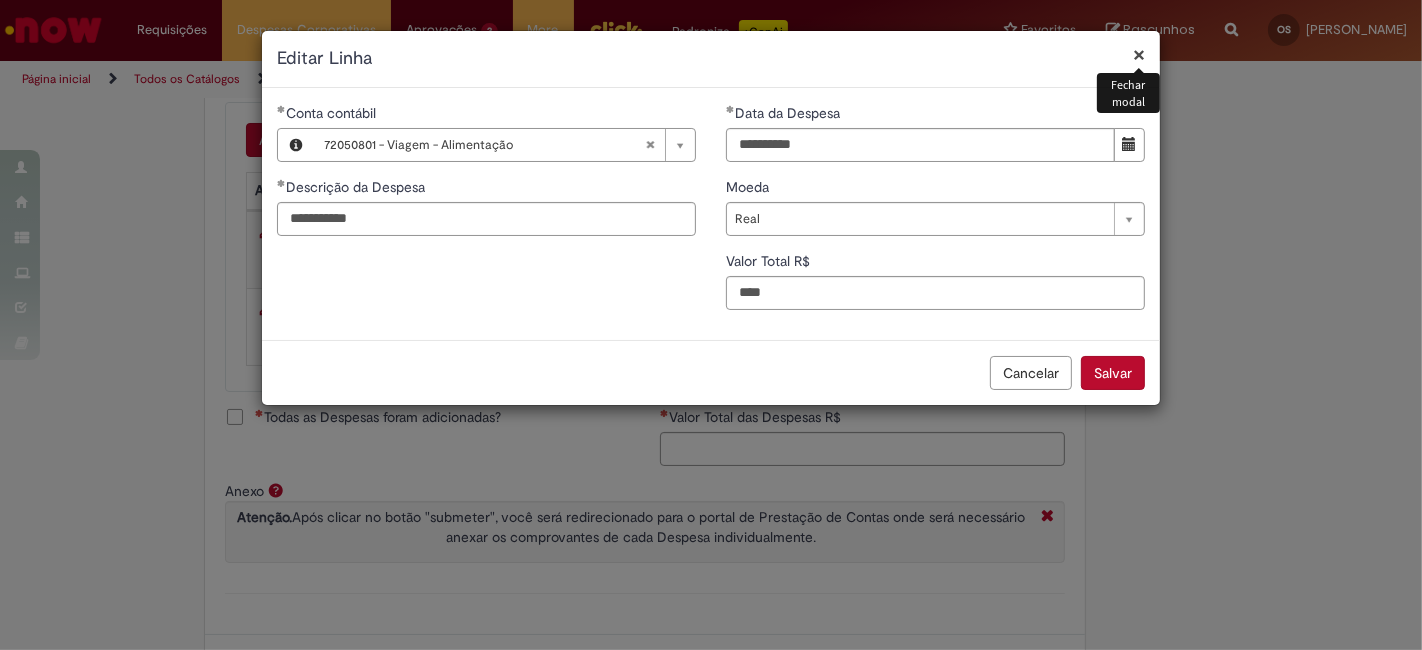 click on "×" at bounding box center [1139, 54] 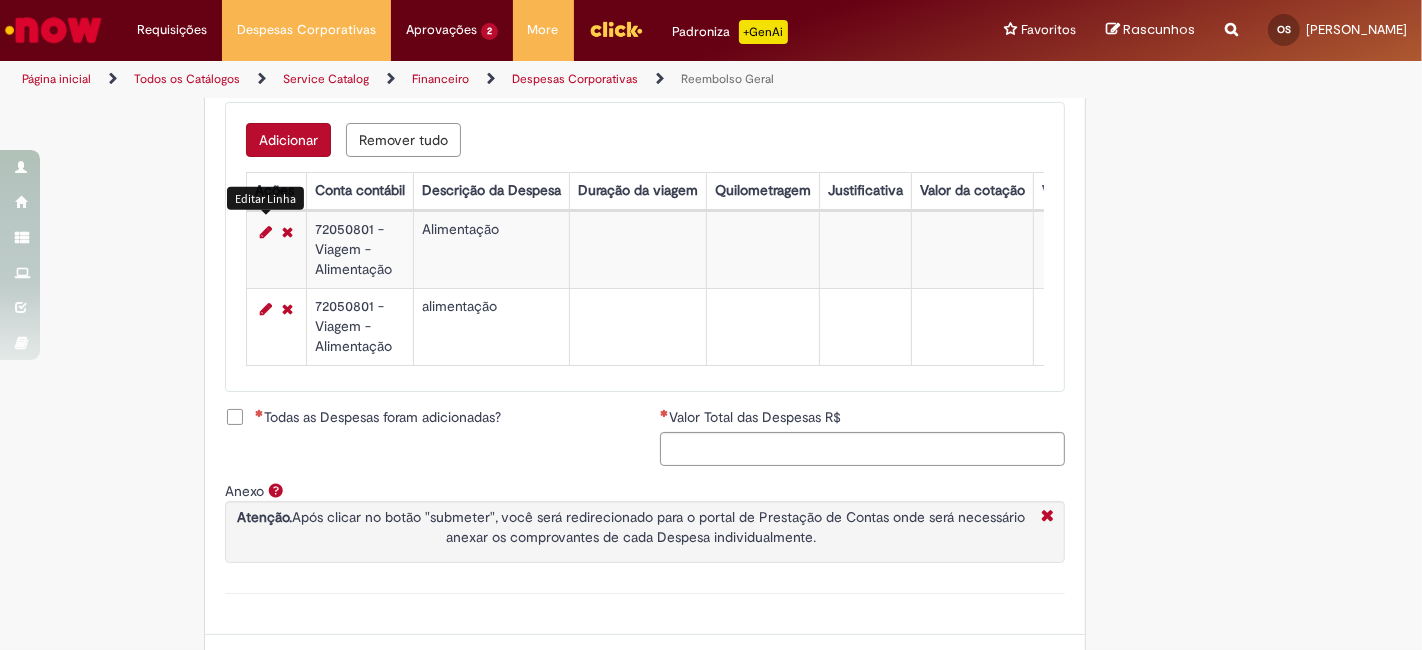 click on "Adicionar" at bounding box center (288, 140) 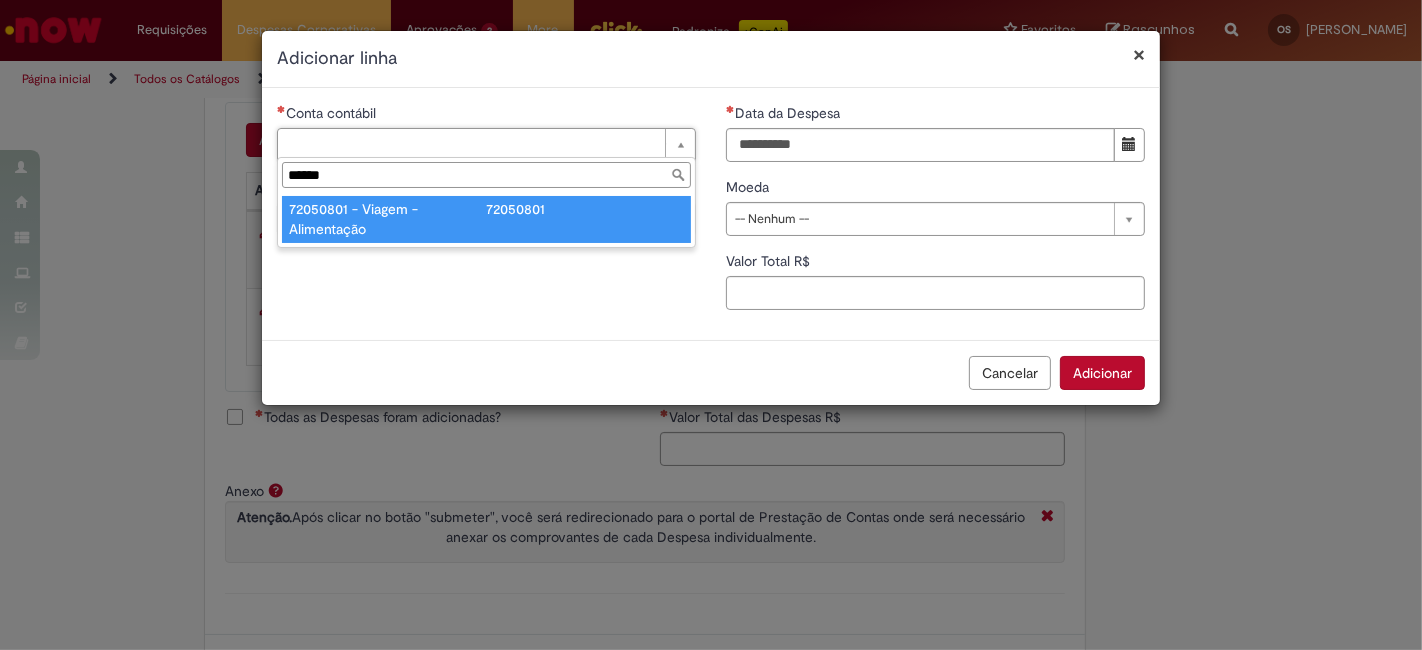 type on "******" 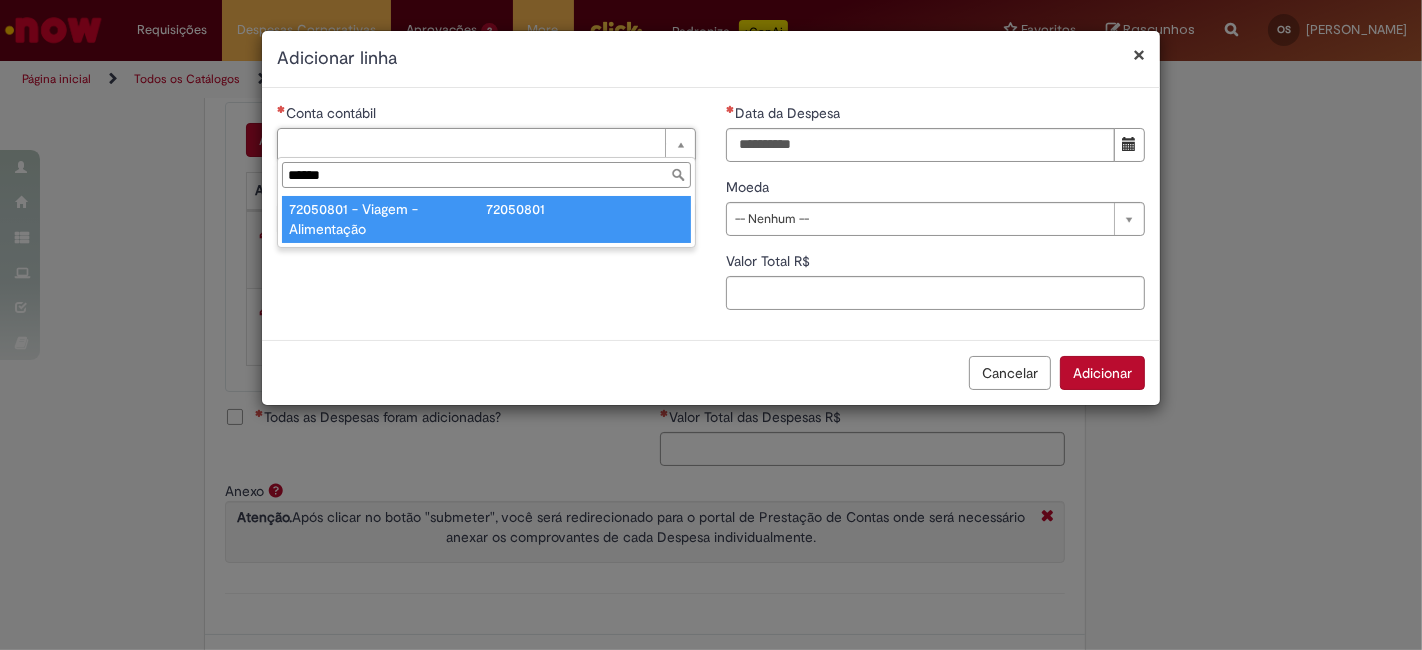type on "**********" 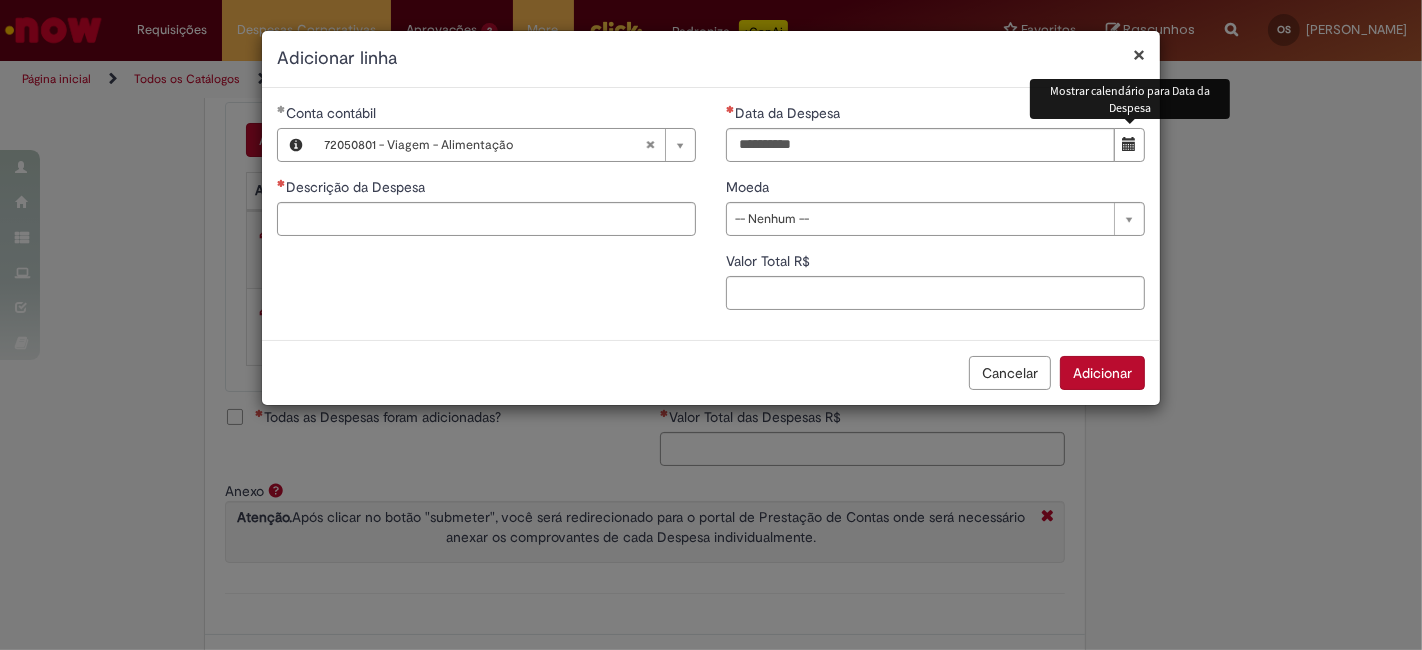click at bounding box center (1130, 144) 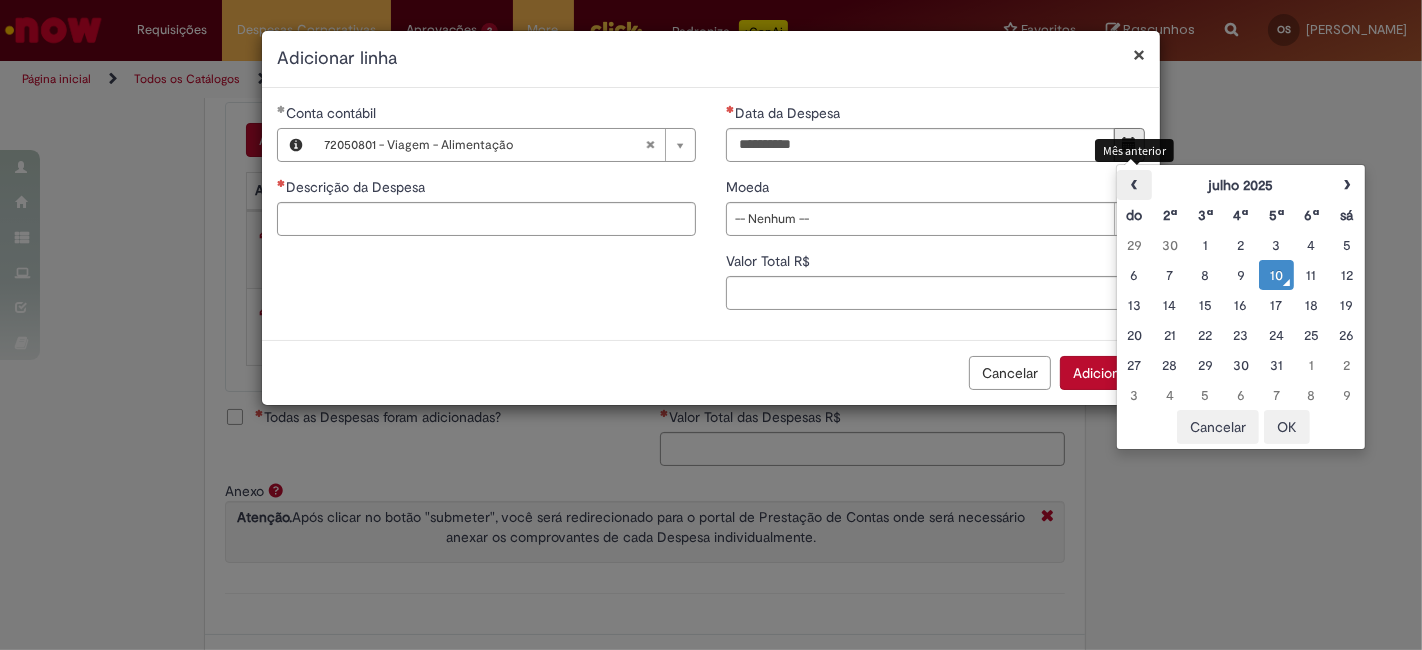 click on "‹" at bounding box center (1134, 185) 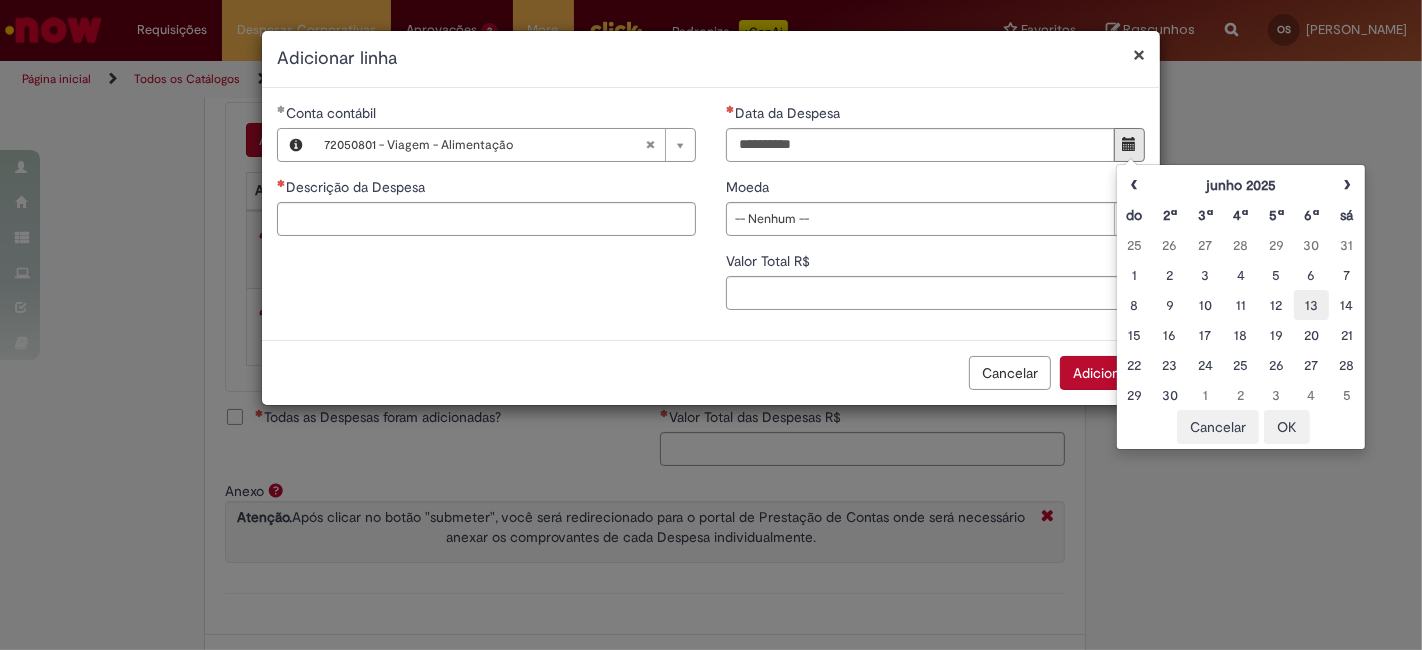 click on "13" at bounding box center (1311, 305) 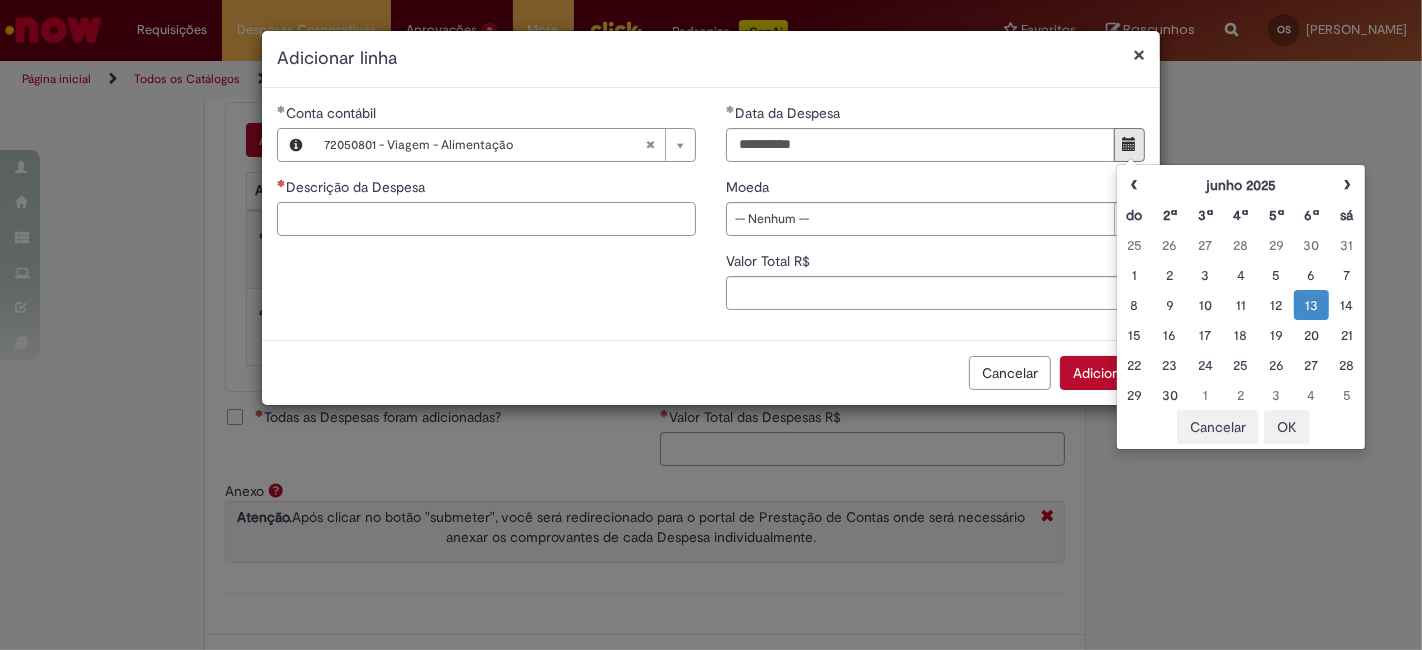 click on "Descrição da Despesa" at bounding box center [486, 219] 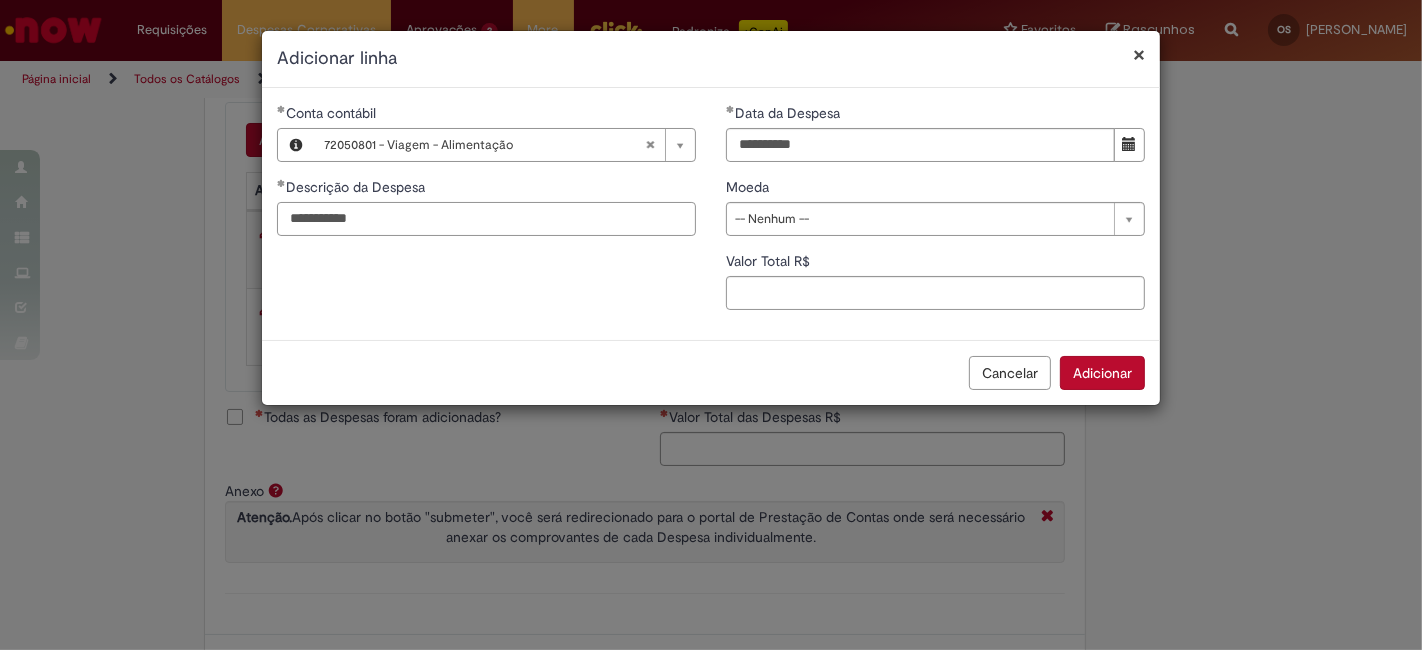type on "**********" 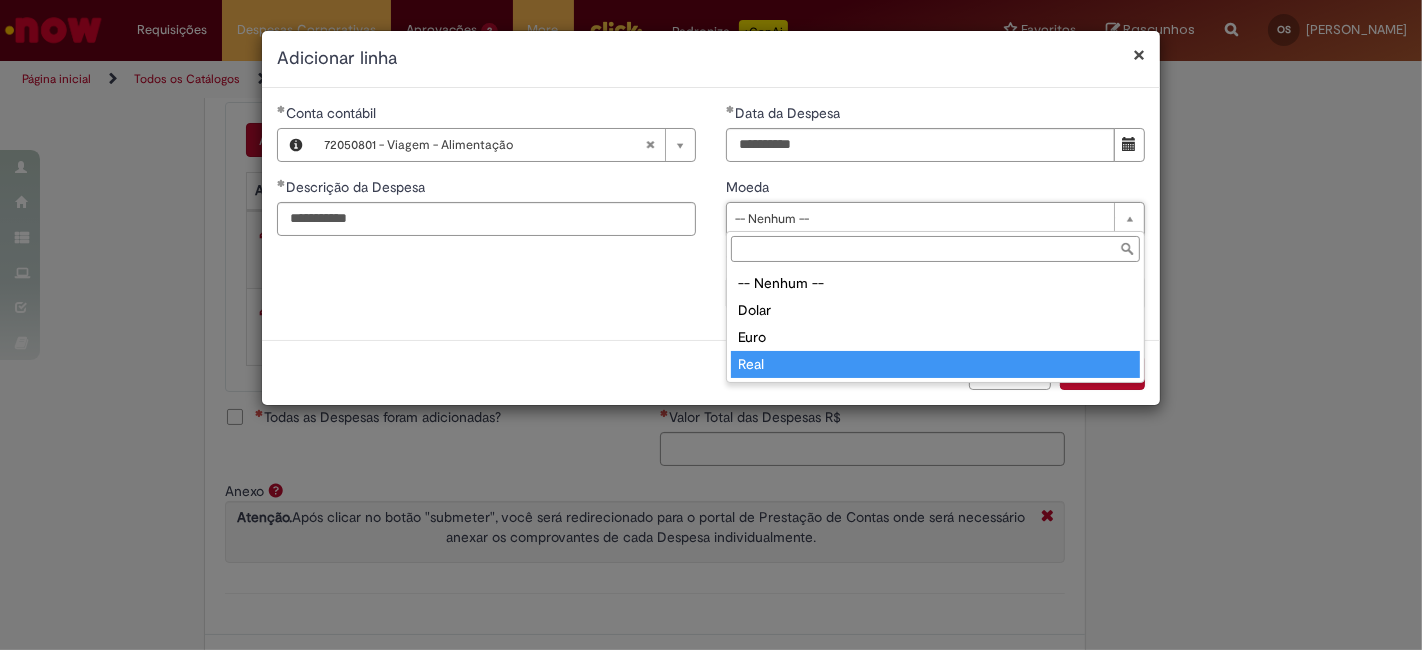 type on "****" 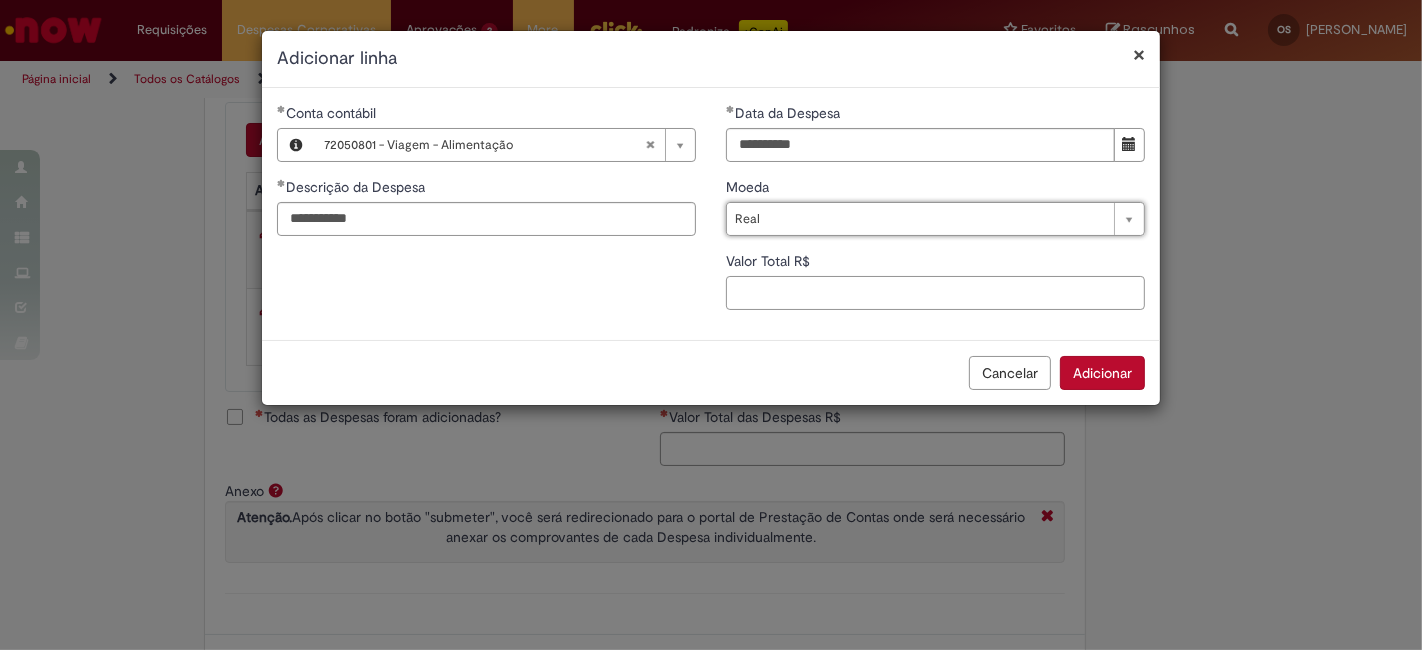 click on "Valor Total R$" at bounding box center [935, 293] 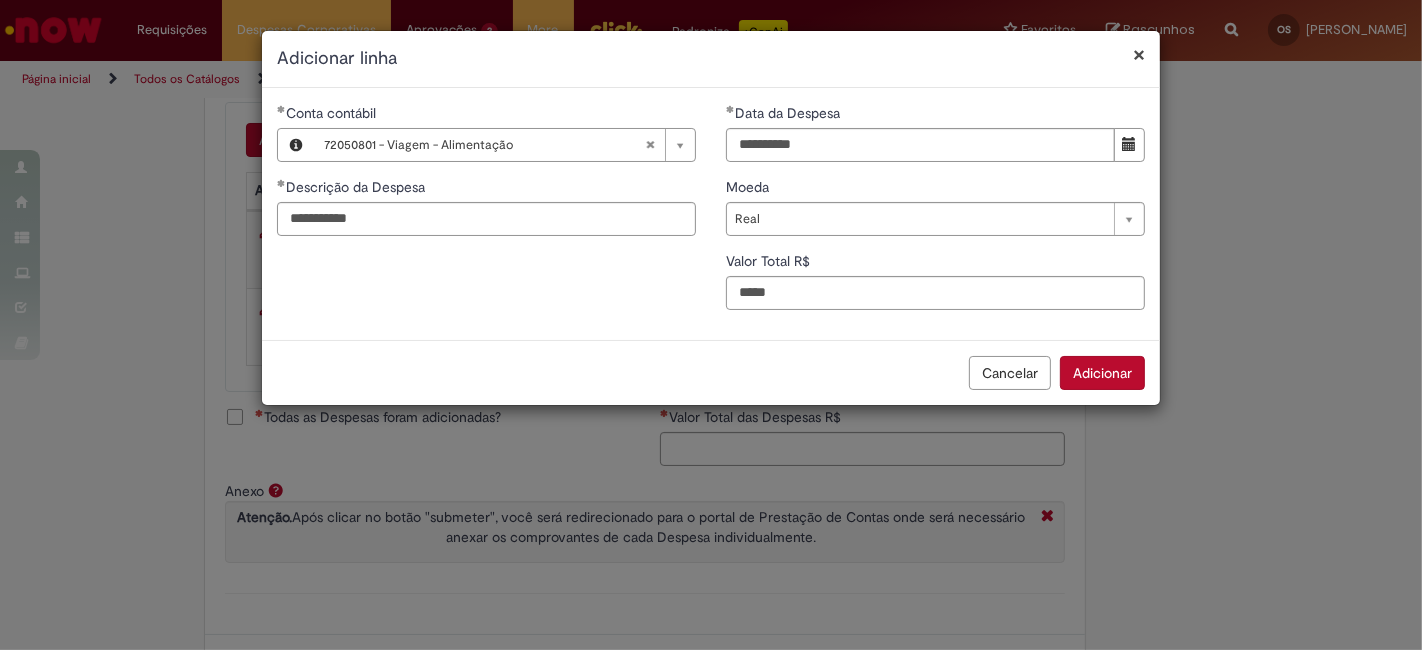 type on "**" 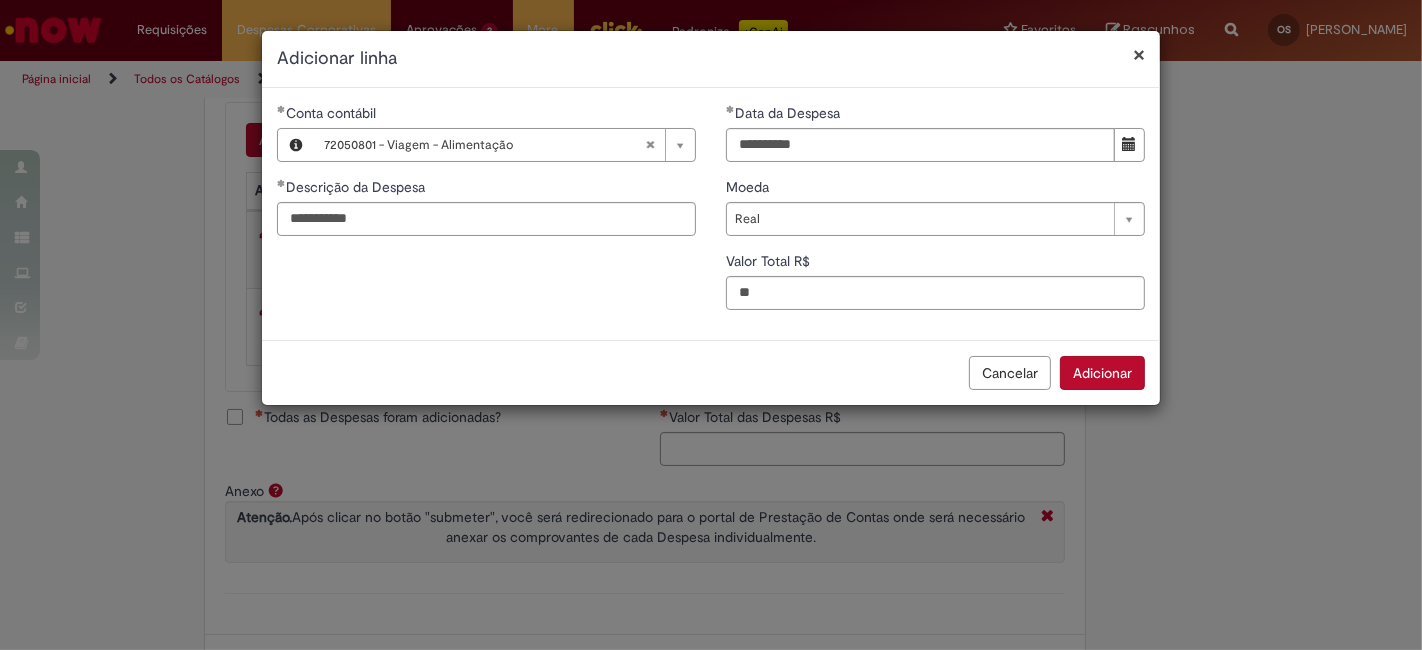 click on "Adicionar" at bounding box center [1102, 373] 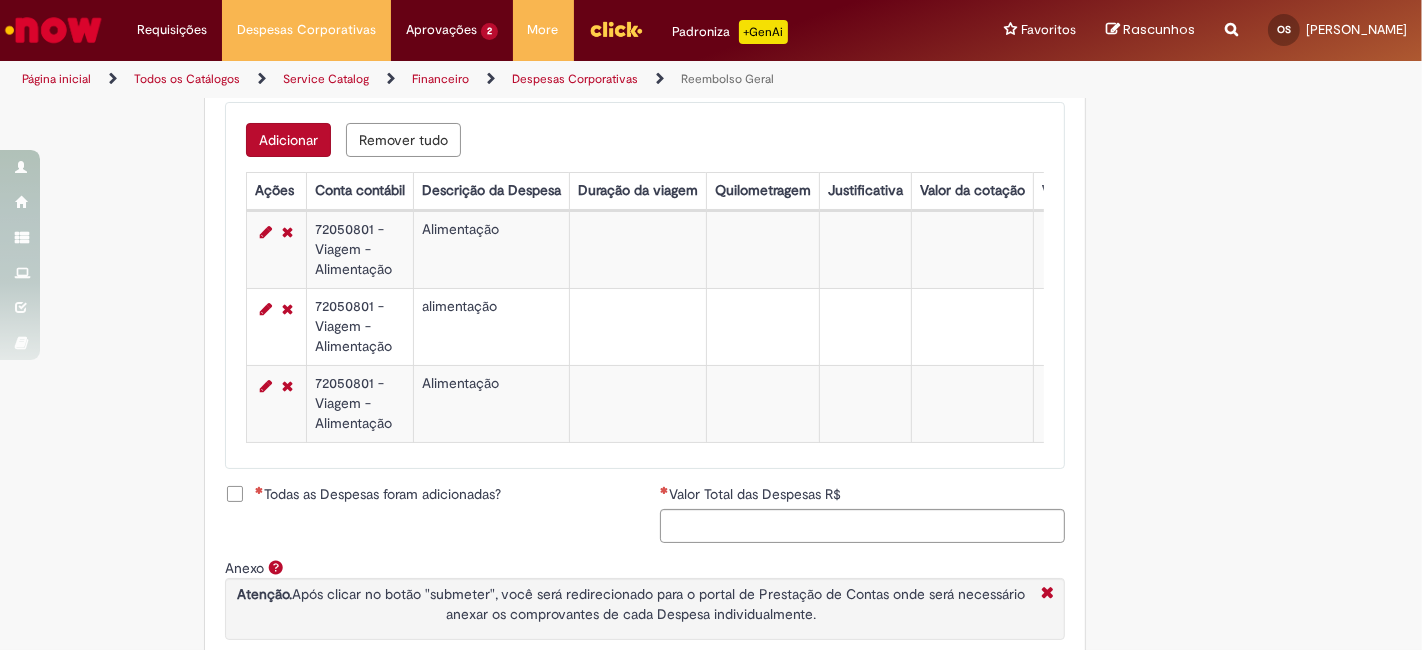 click on "Adicionar" at bounding box center (288, 140) 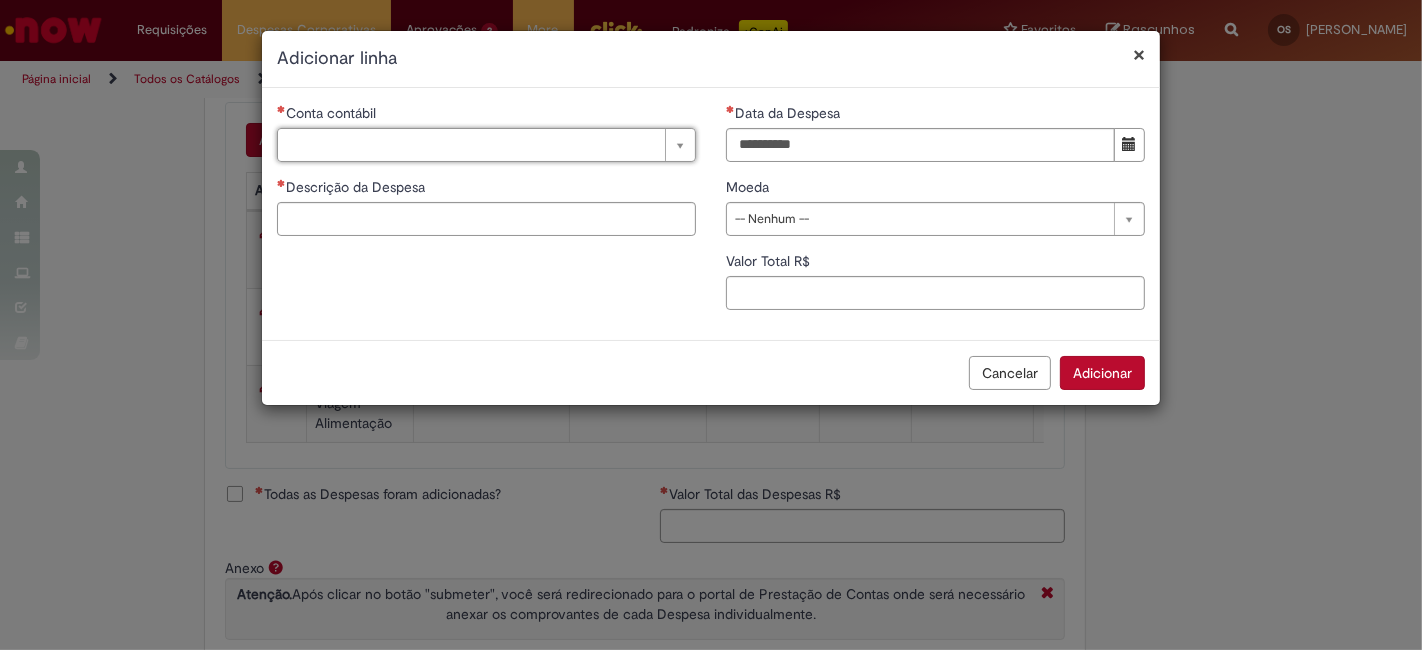 type on "*" 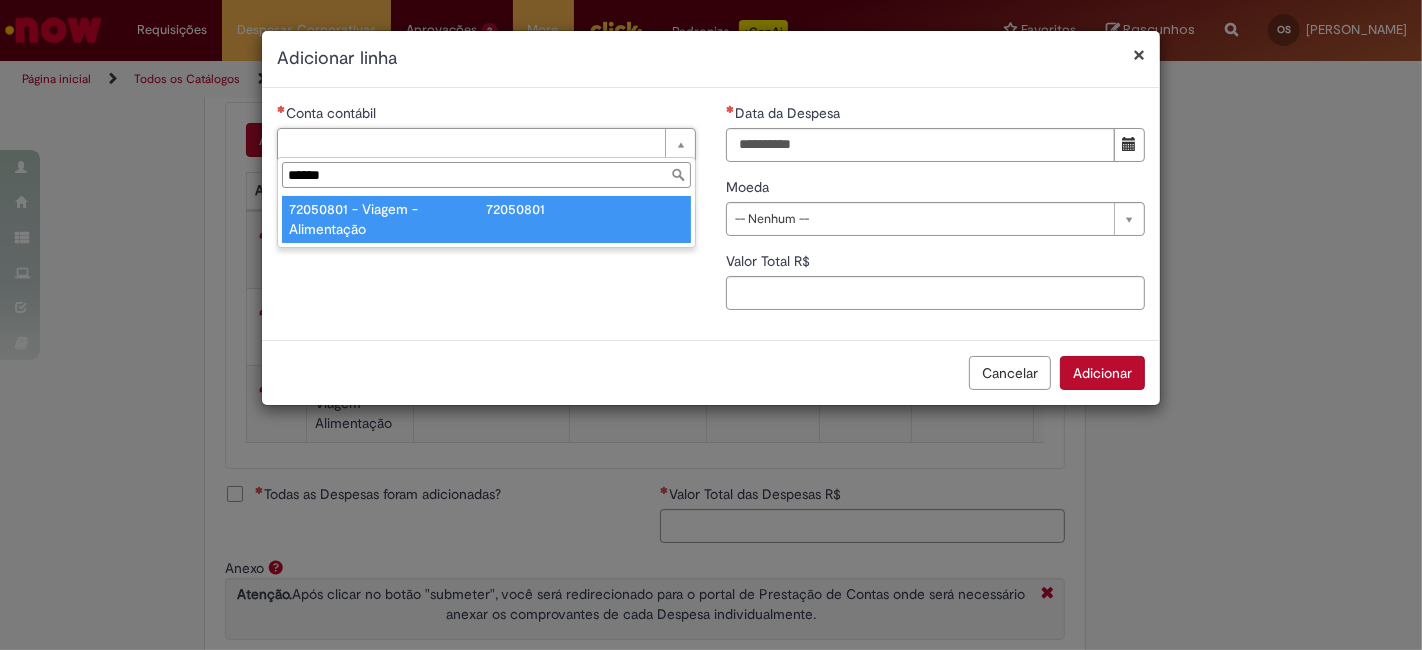type on "******" 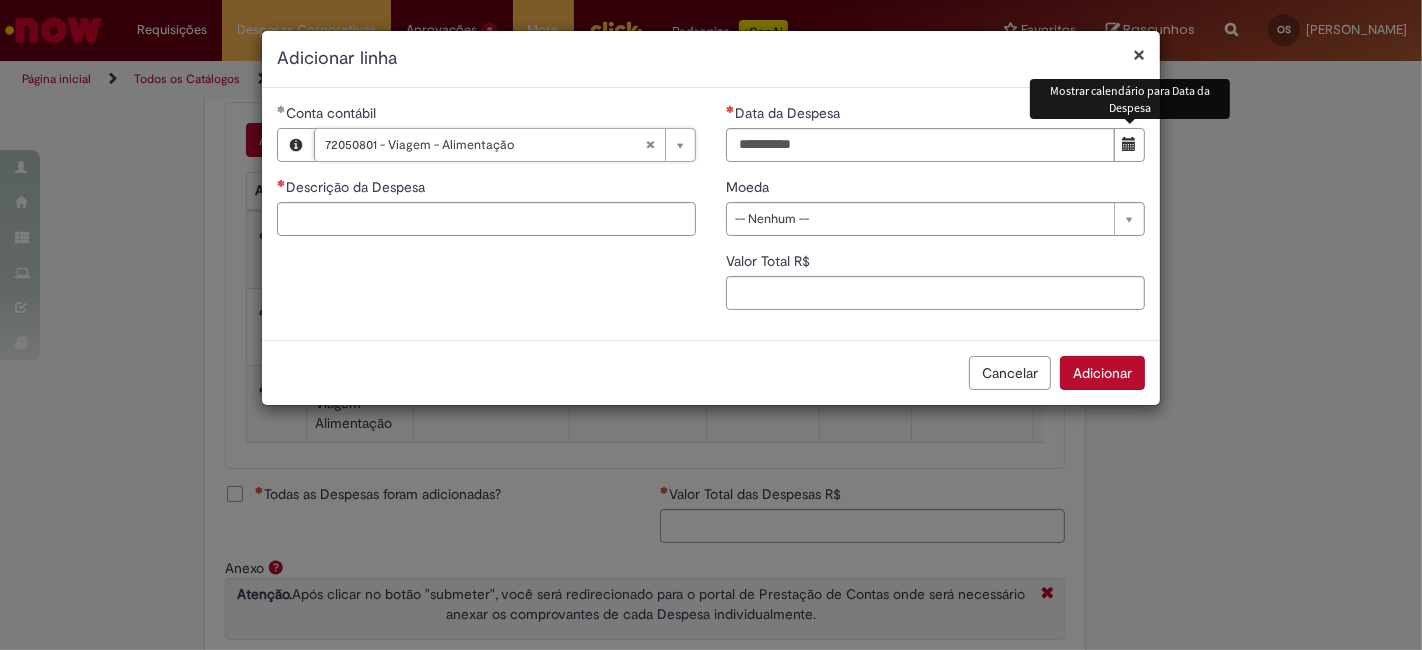 click at bounding box center [1130, 144] 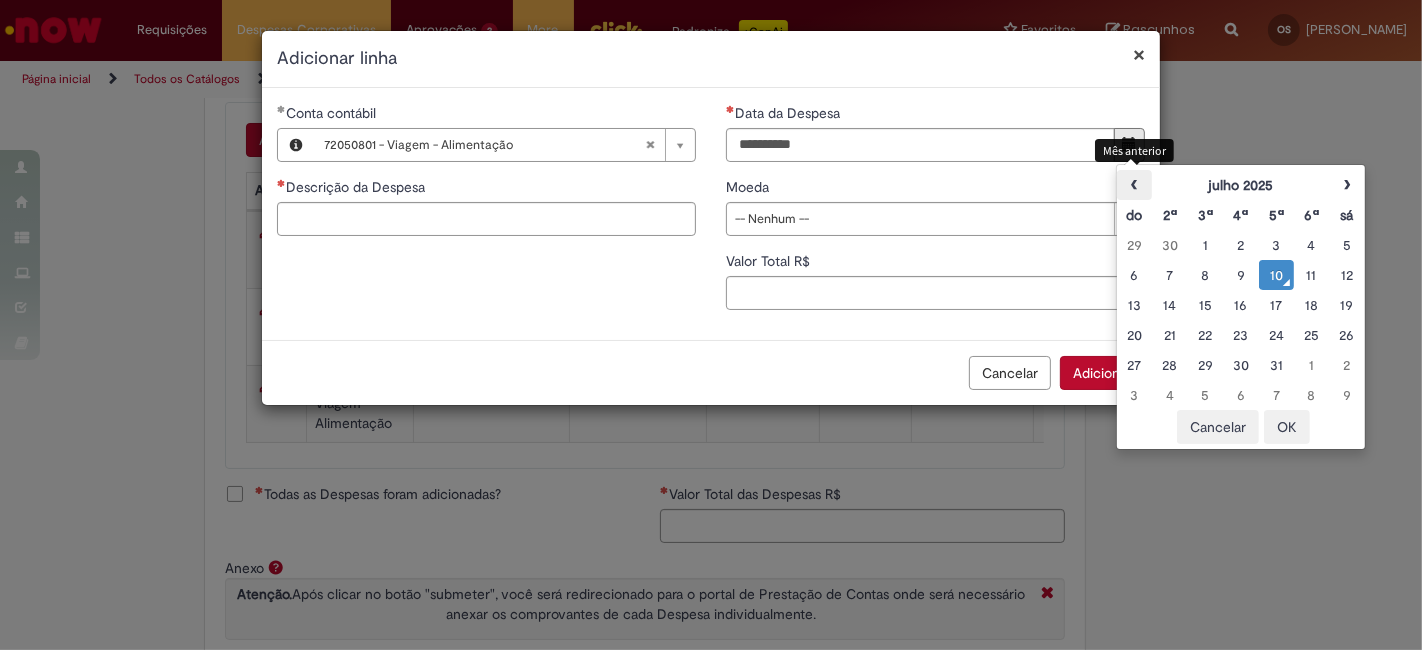 click on "‹" at bounding box center [1134, 185] 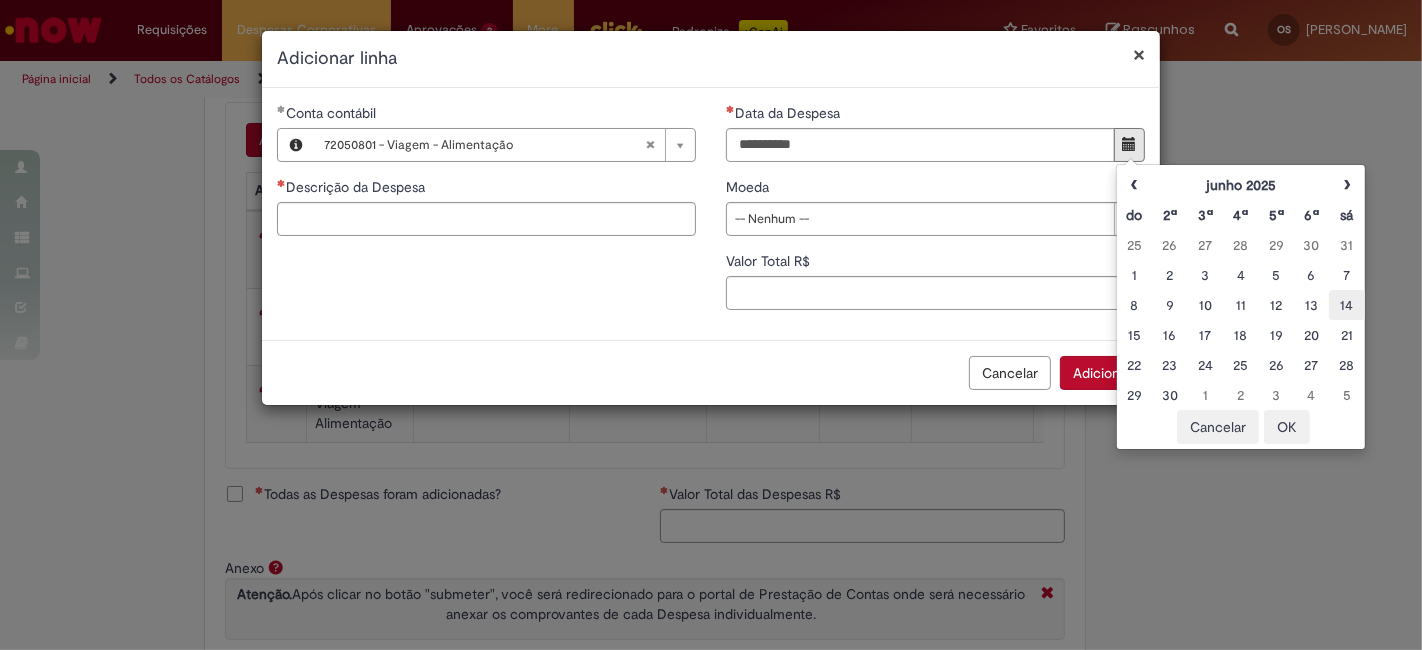 click on "14" at bounding box center (1346, 305) 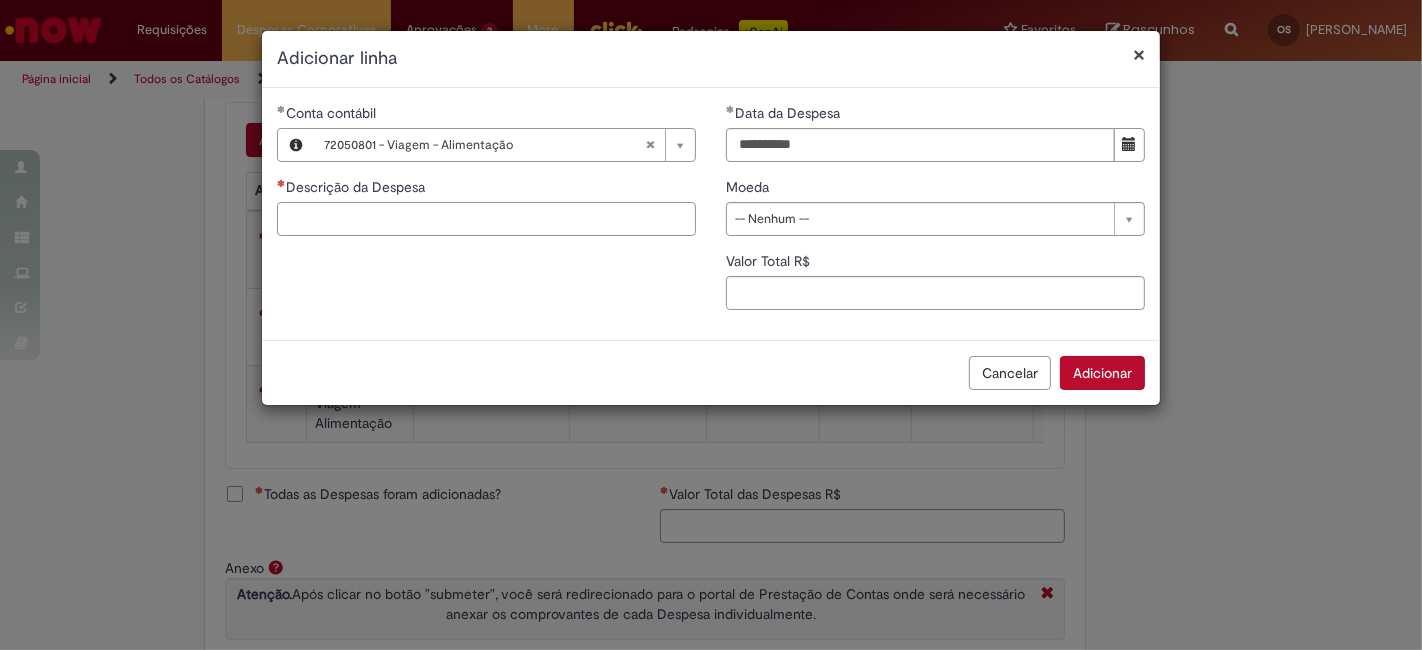click on "Descrição da Despesa" at bounding box center (486, 219) 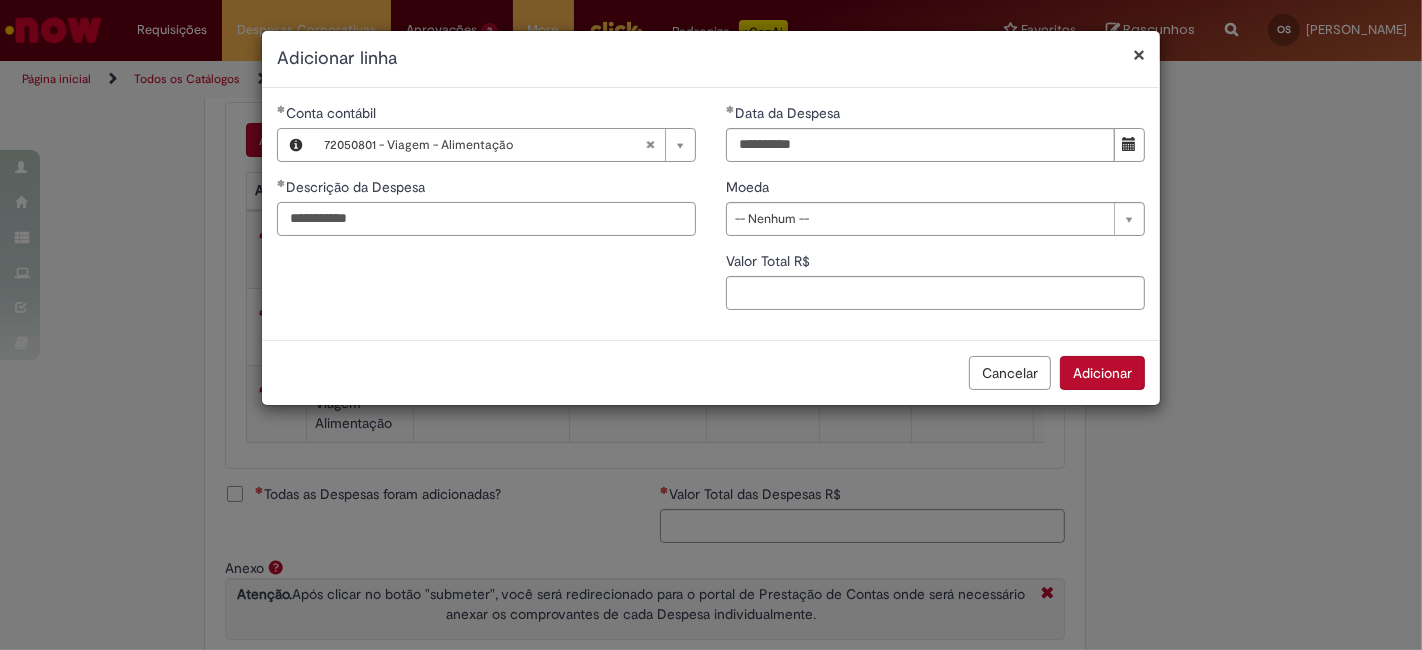type on "**********" 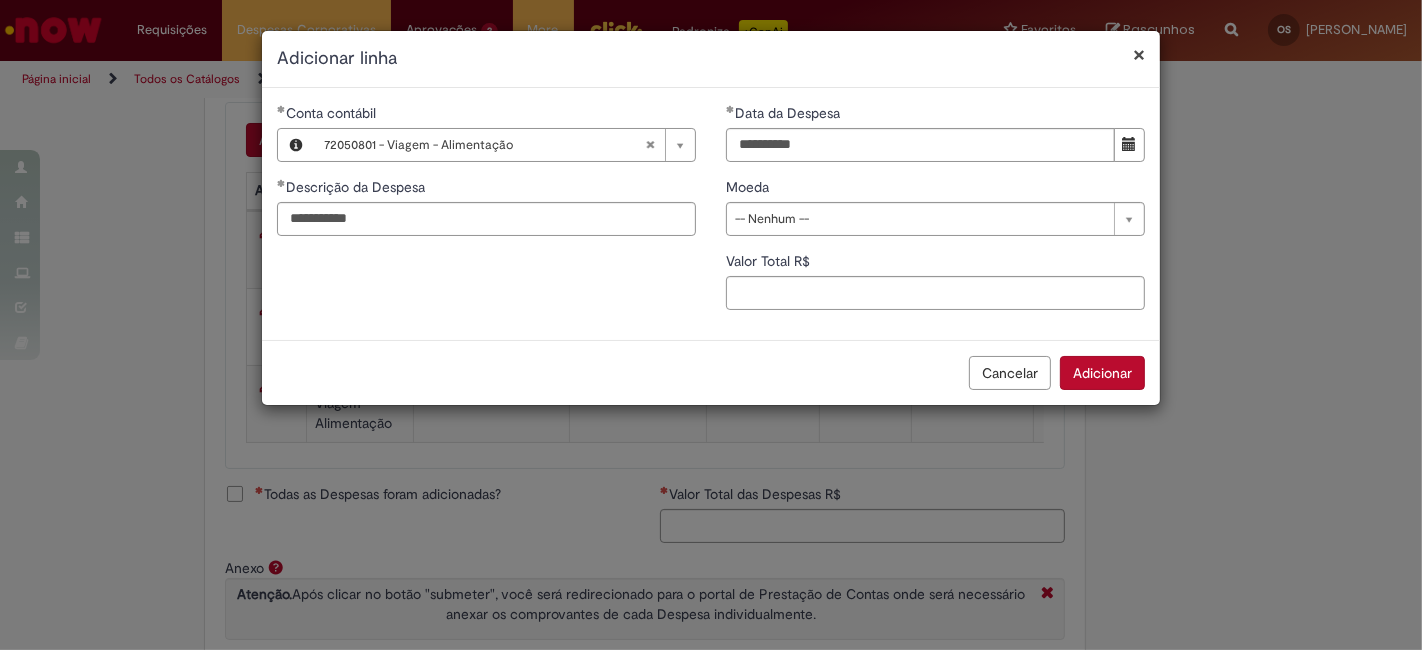 drag, startPoint x: 1131, startPoint y: 214, endPoint x: 1111, endPoint y: 214, distance: 20 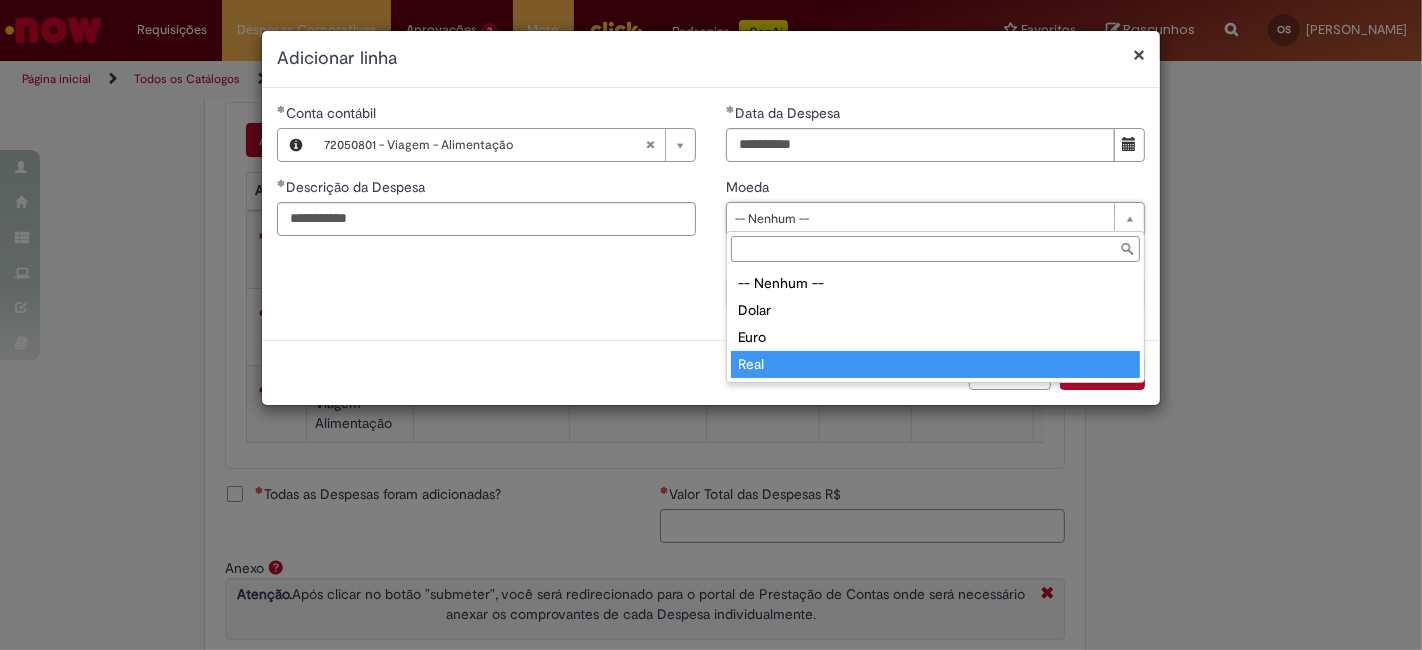type on "****" 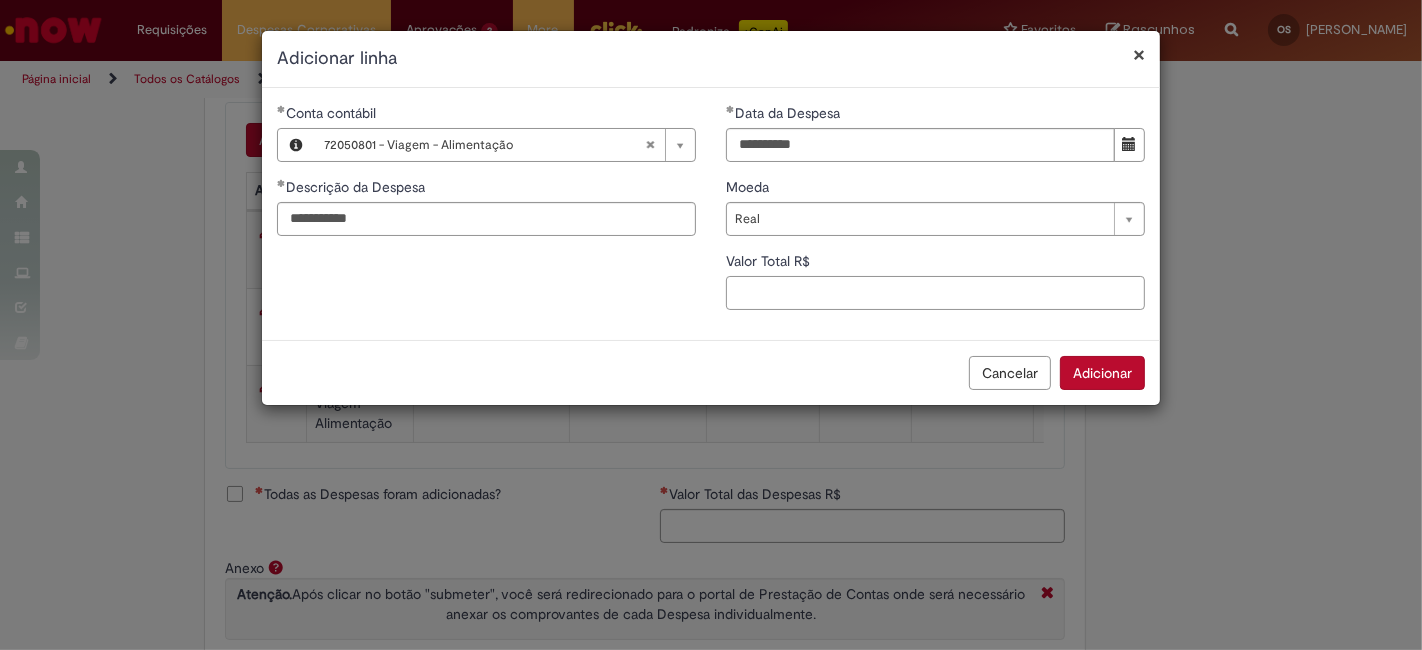 click on "Valor Total R$" at bounding box center [935, 293] 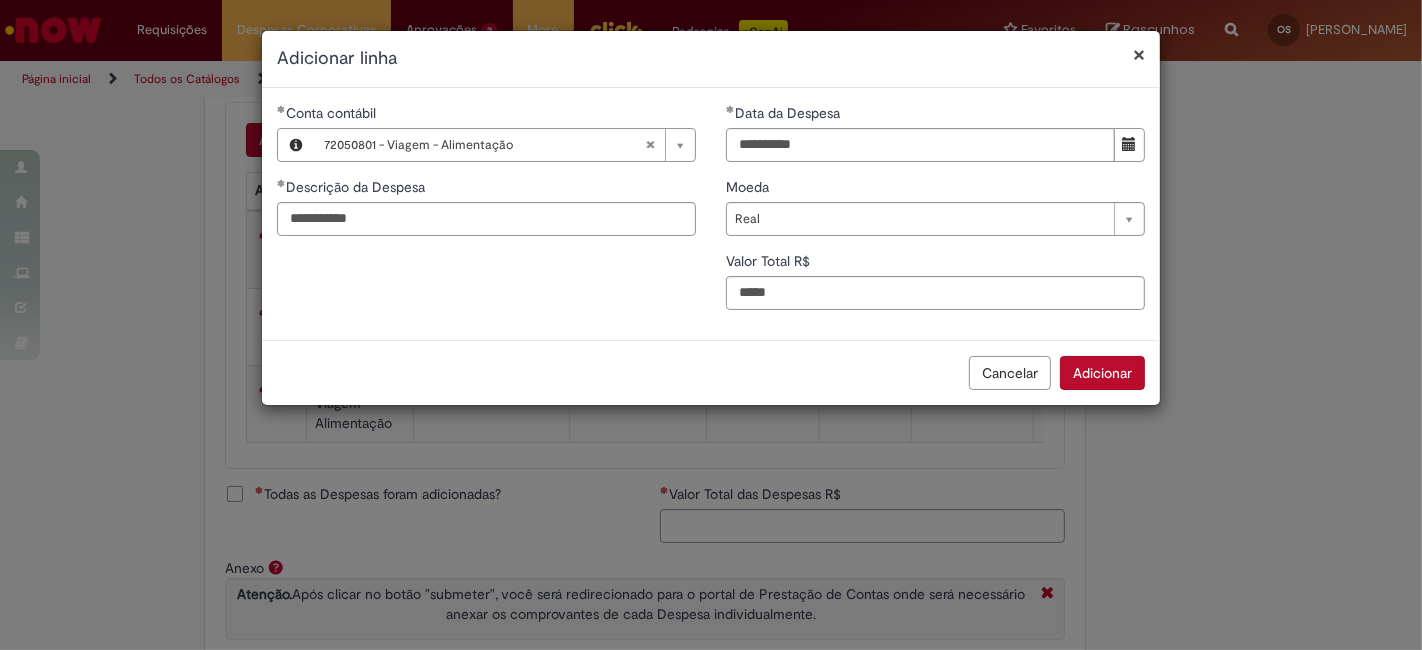 type on "*****" 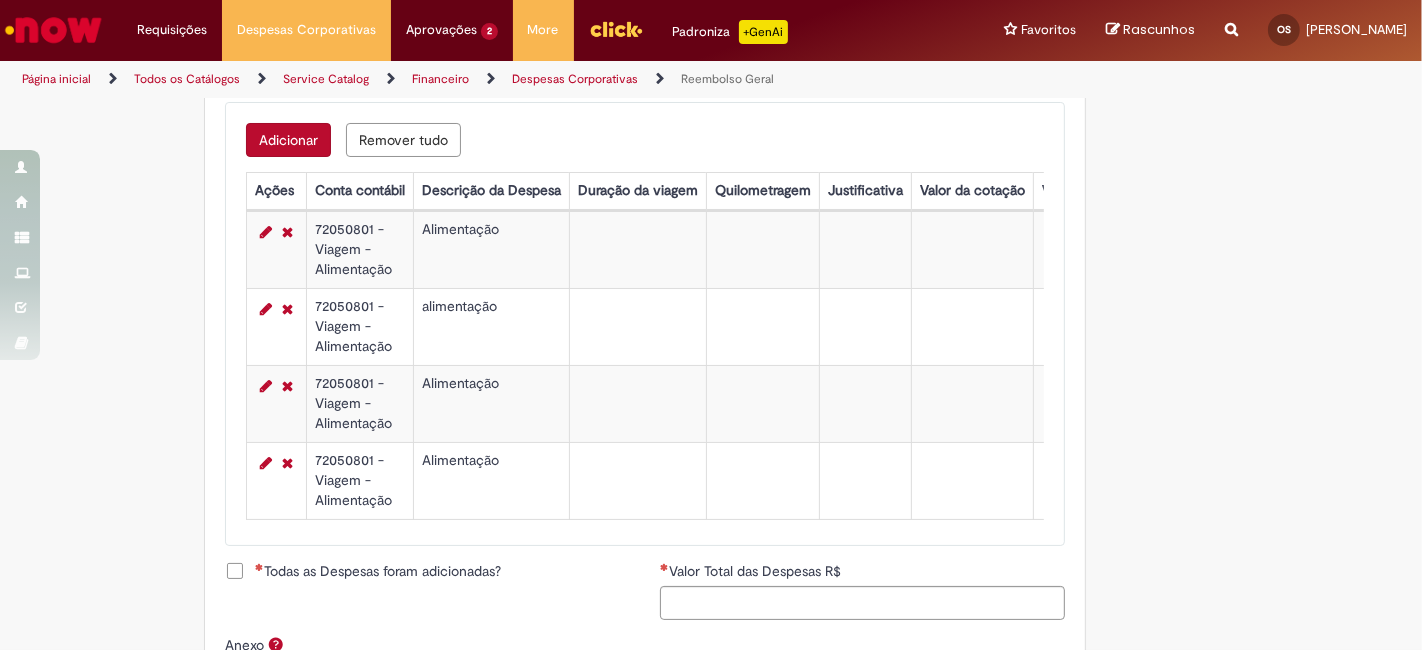 click on "Adicionar" at bounding box center (288, 140) 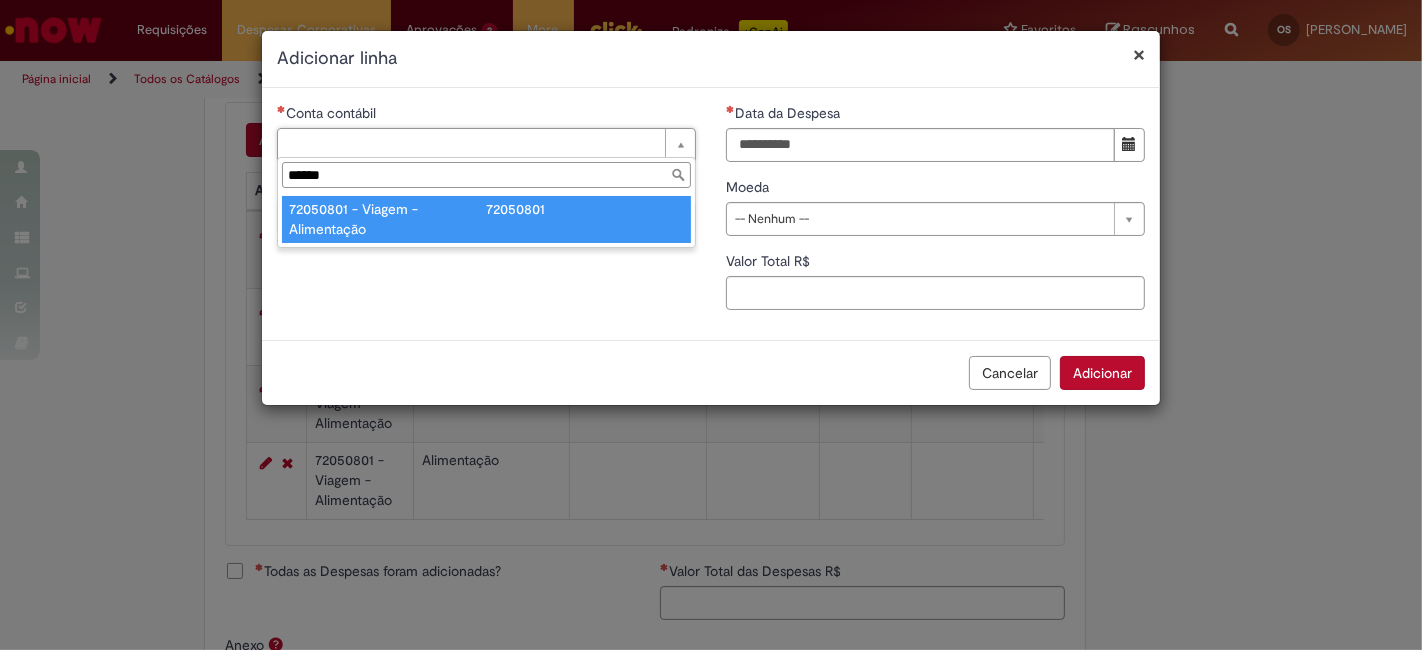 type on "******" 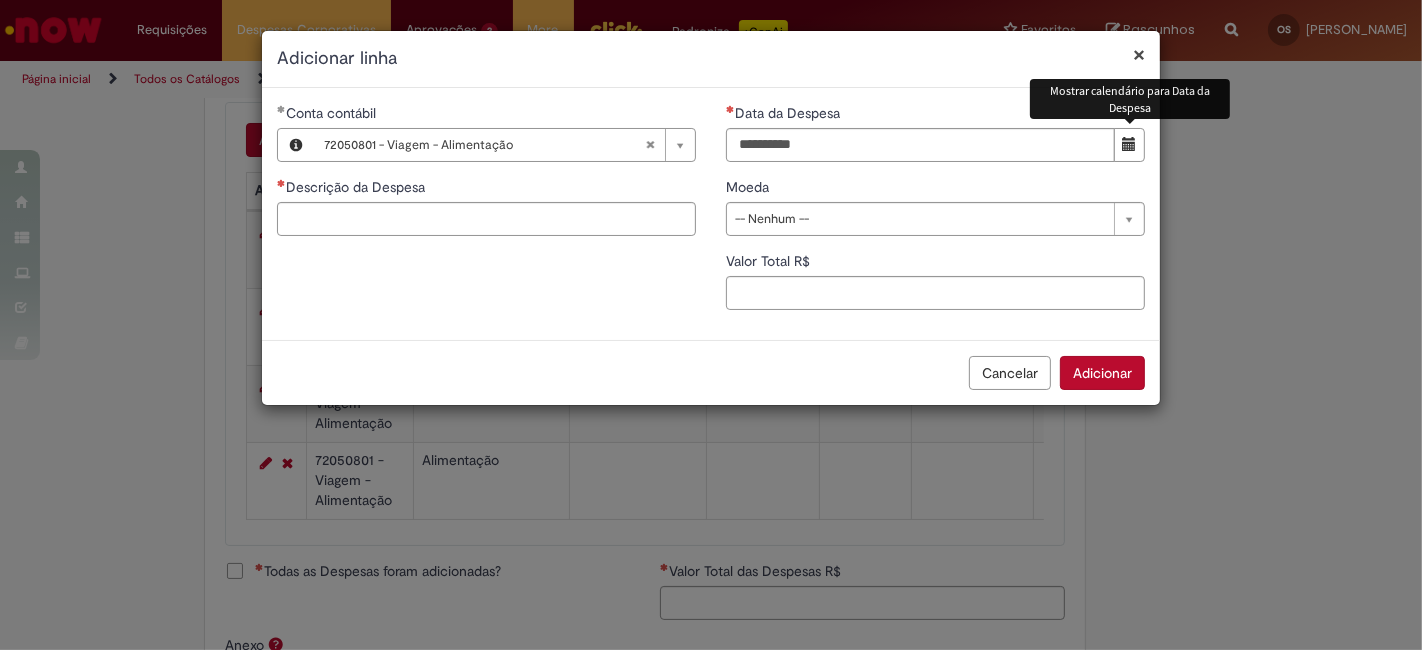 click at bounding box center (1130, 144) 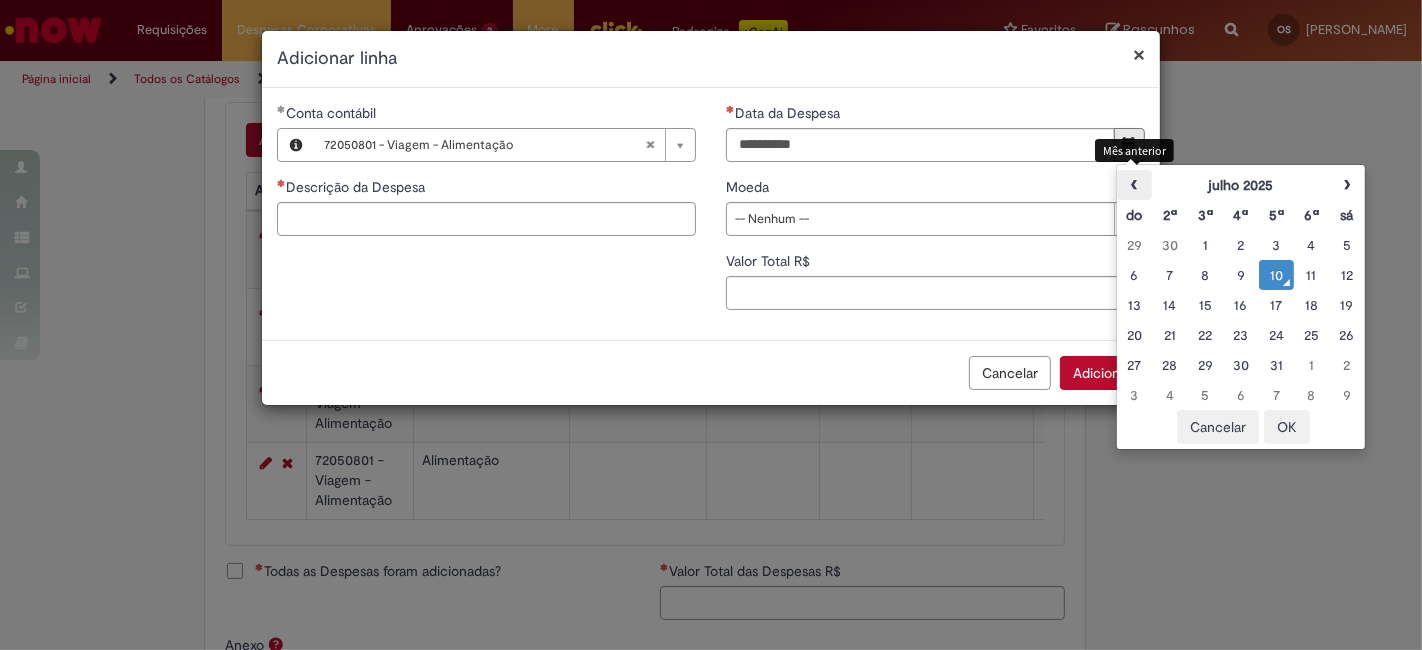 click on "‹" at bounding box center (1134, 185) 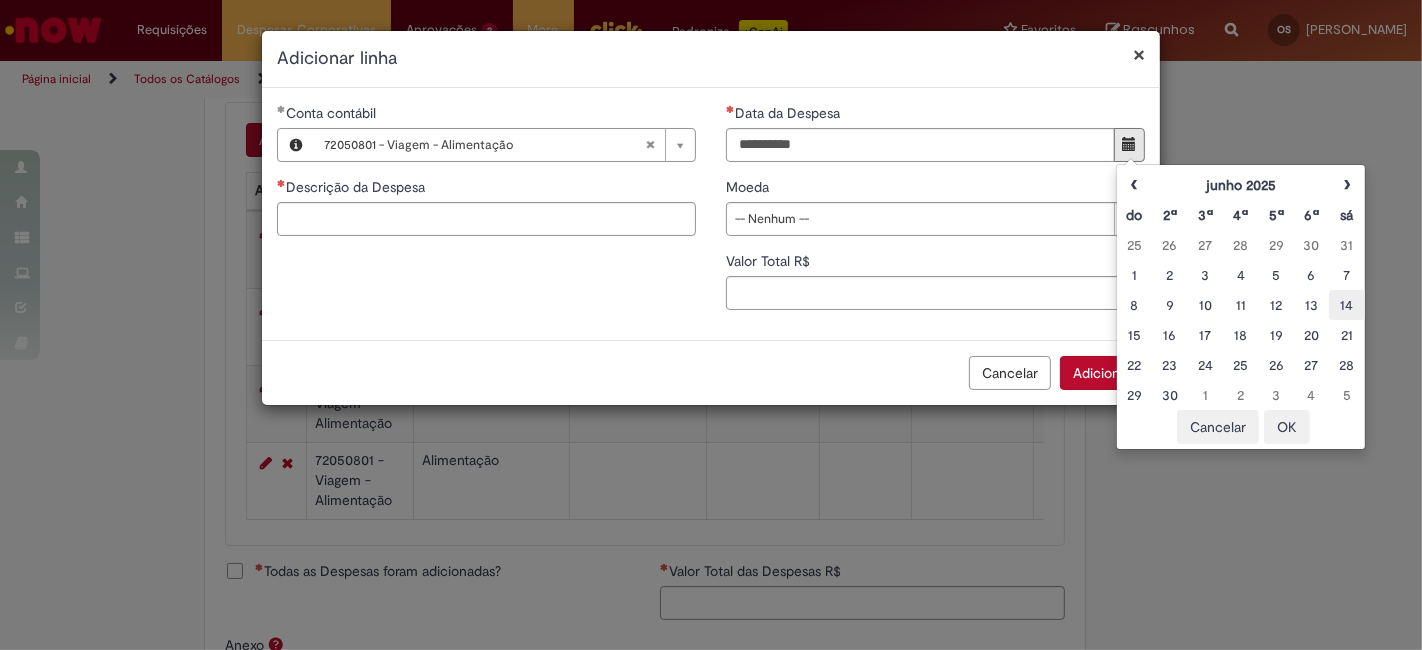 click on "14" at bounding box center [1346, 305] 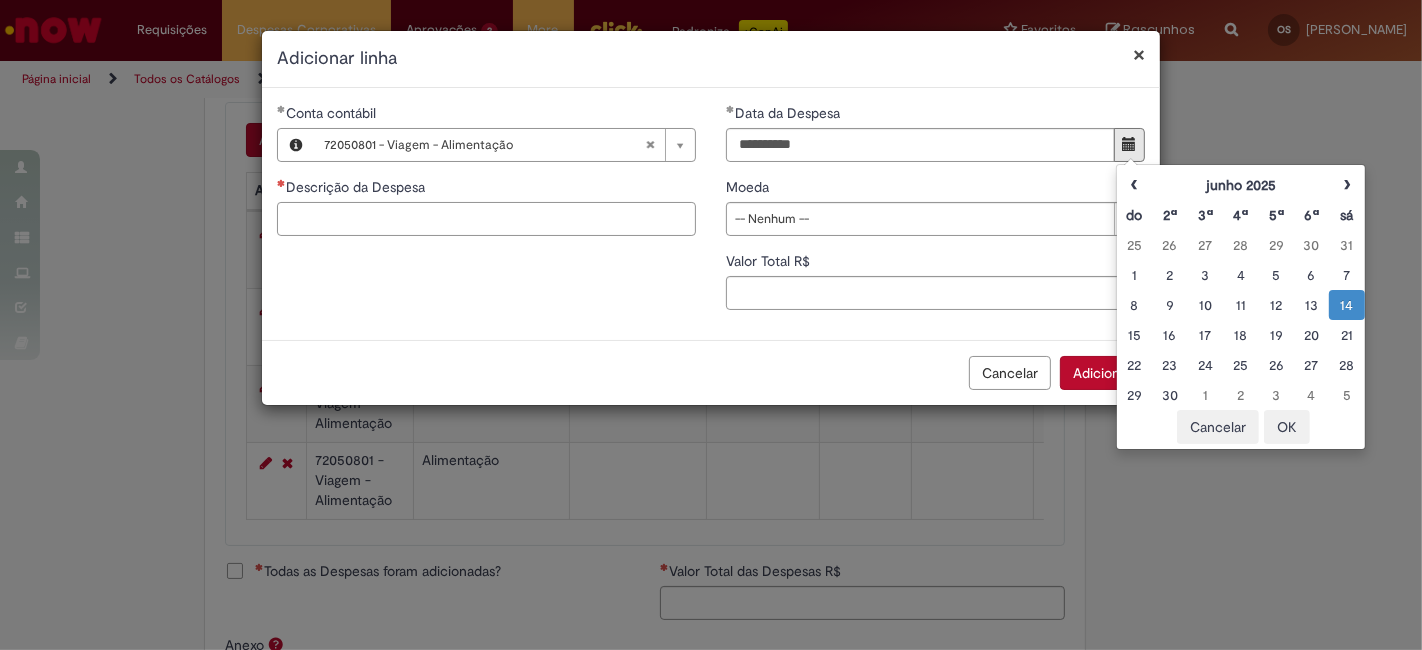 click on "Descrição da Despesa" at bounding box center [486, 219] 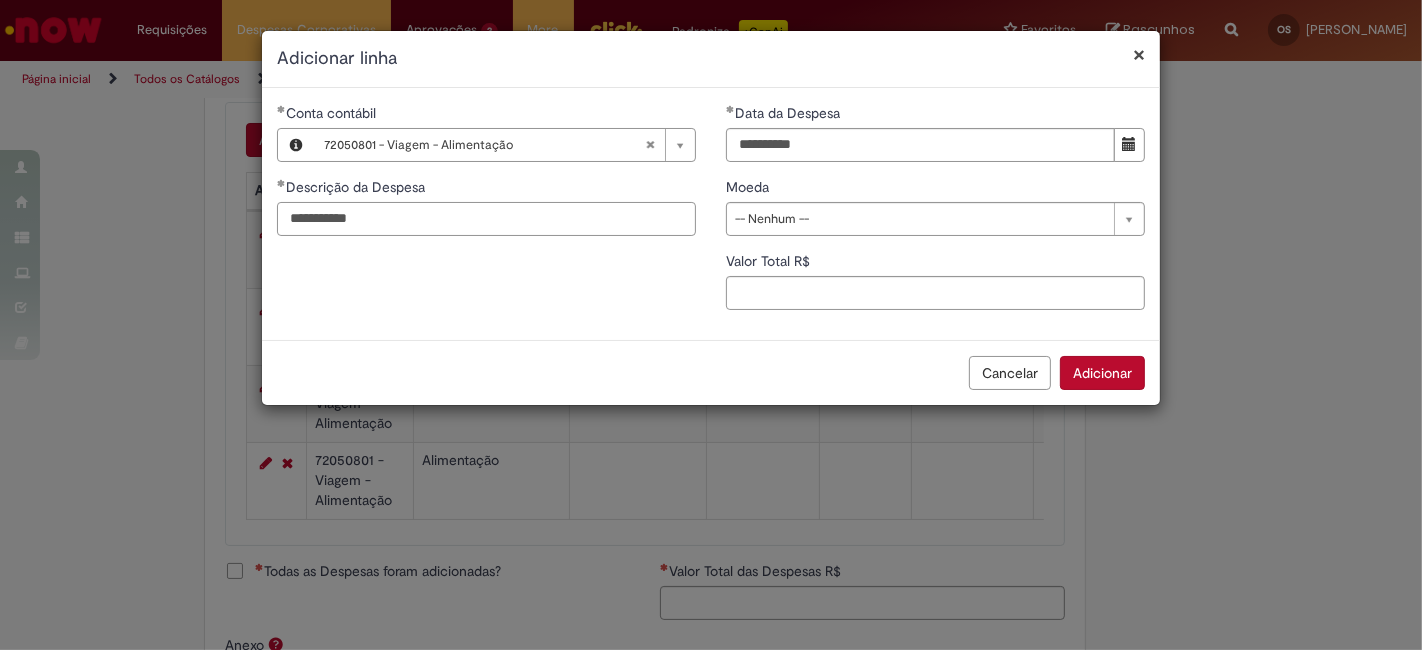 type on "**********" 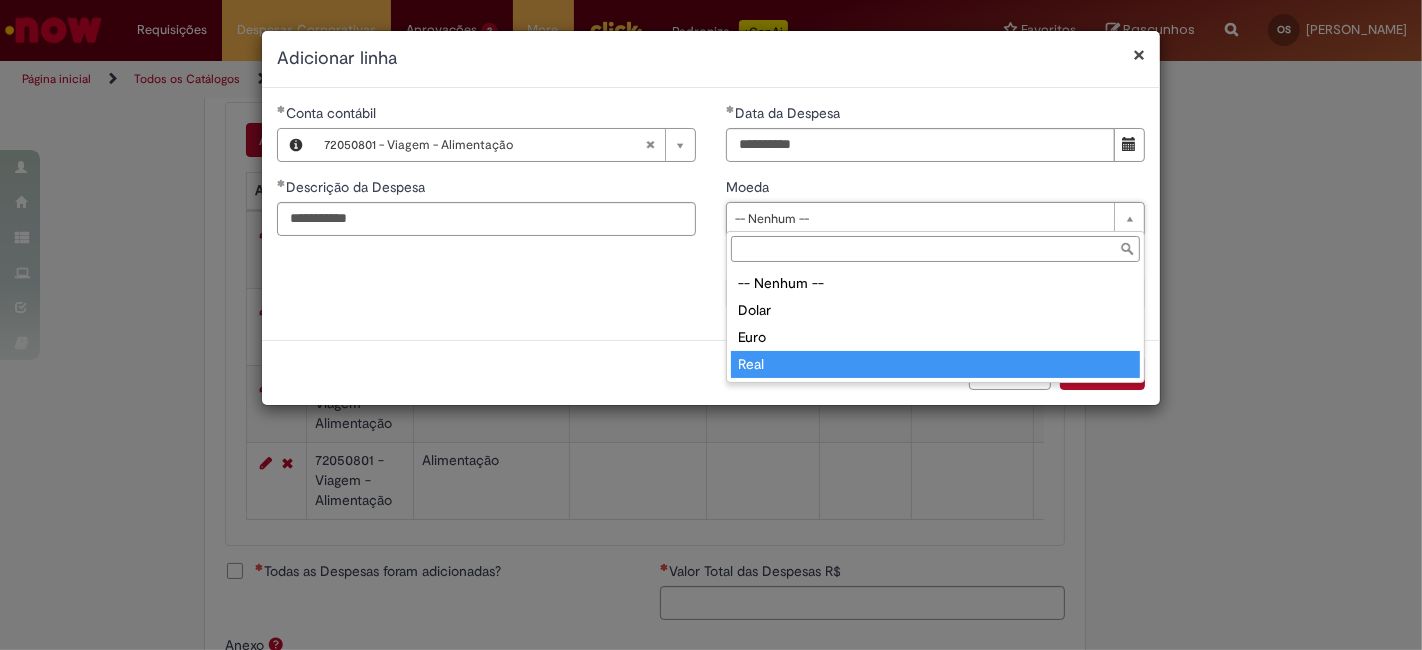 type on "****" 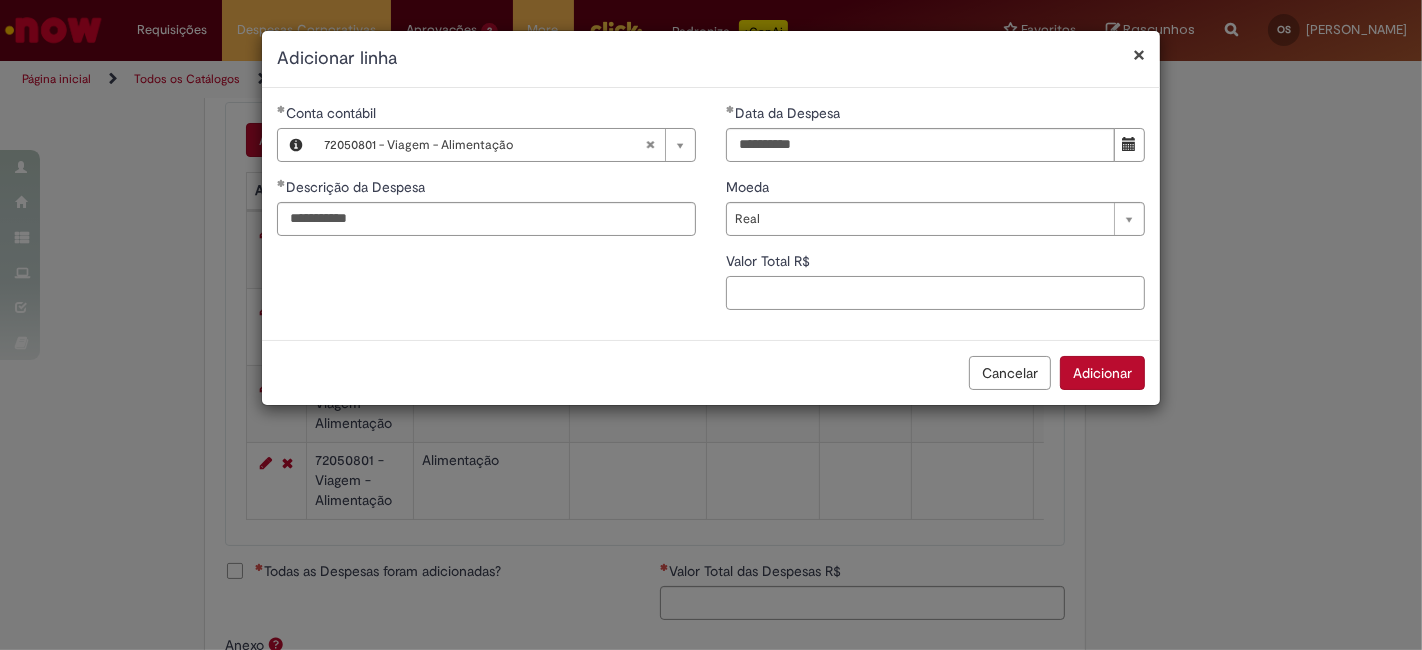 click on "Valor Total R$" at bounding box center [935, 293] 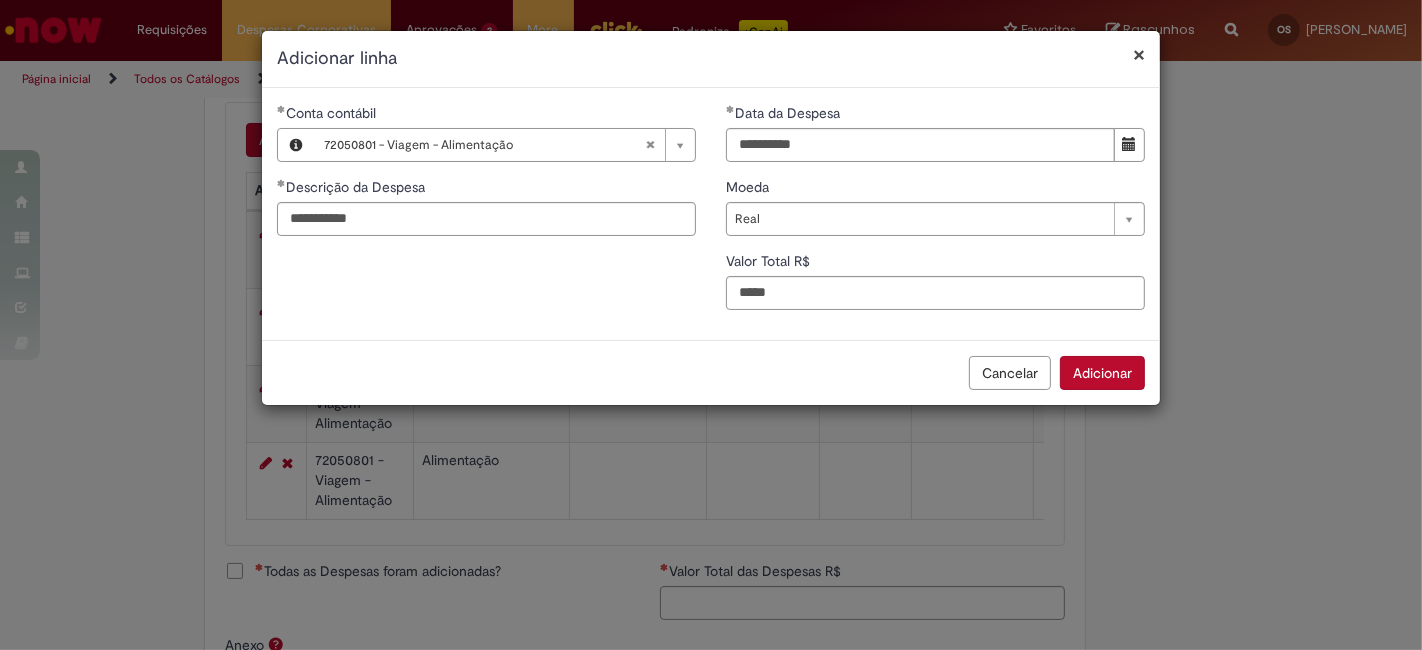 type on "****" 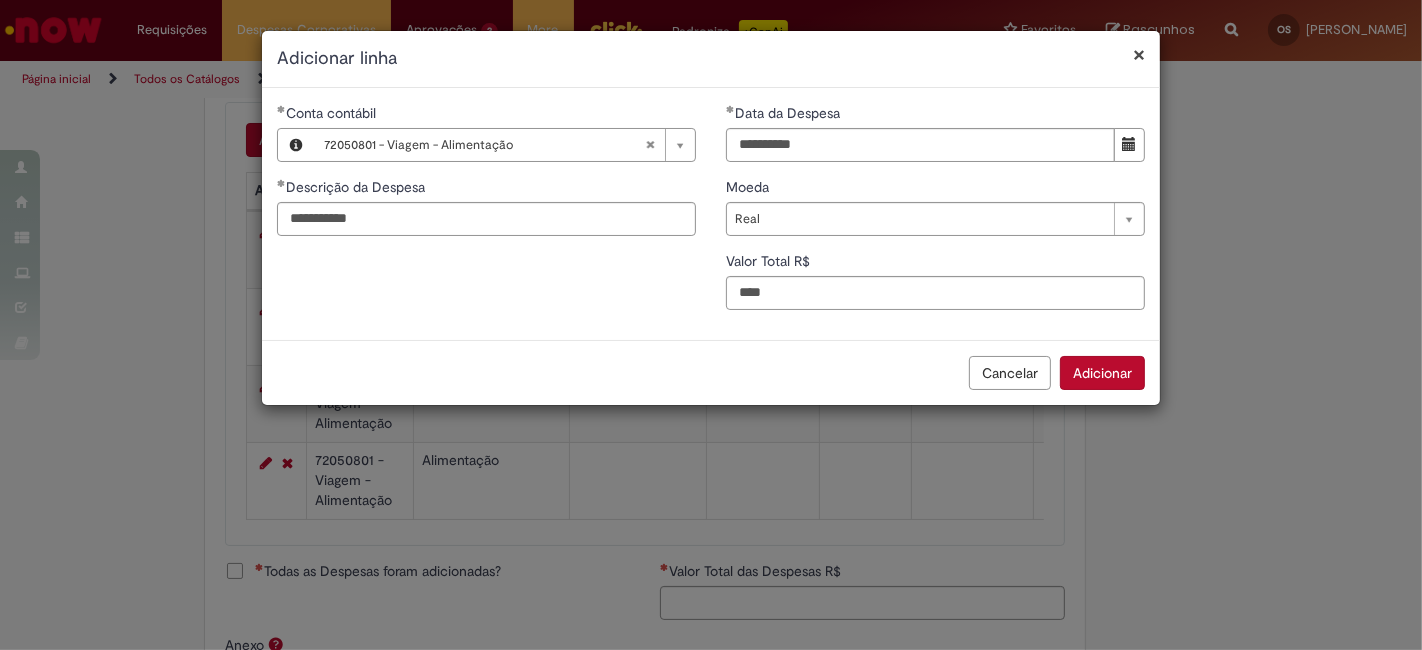 click on "Adicionar" at bounding box center (1102, 373) 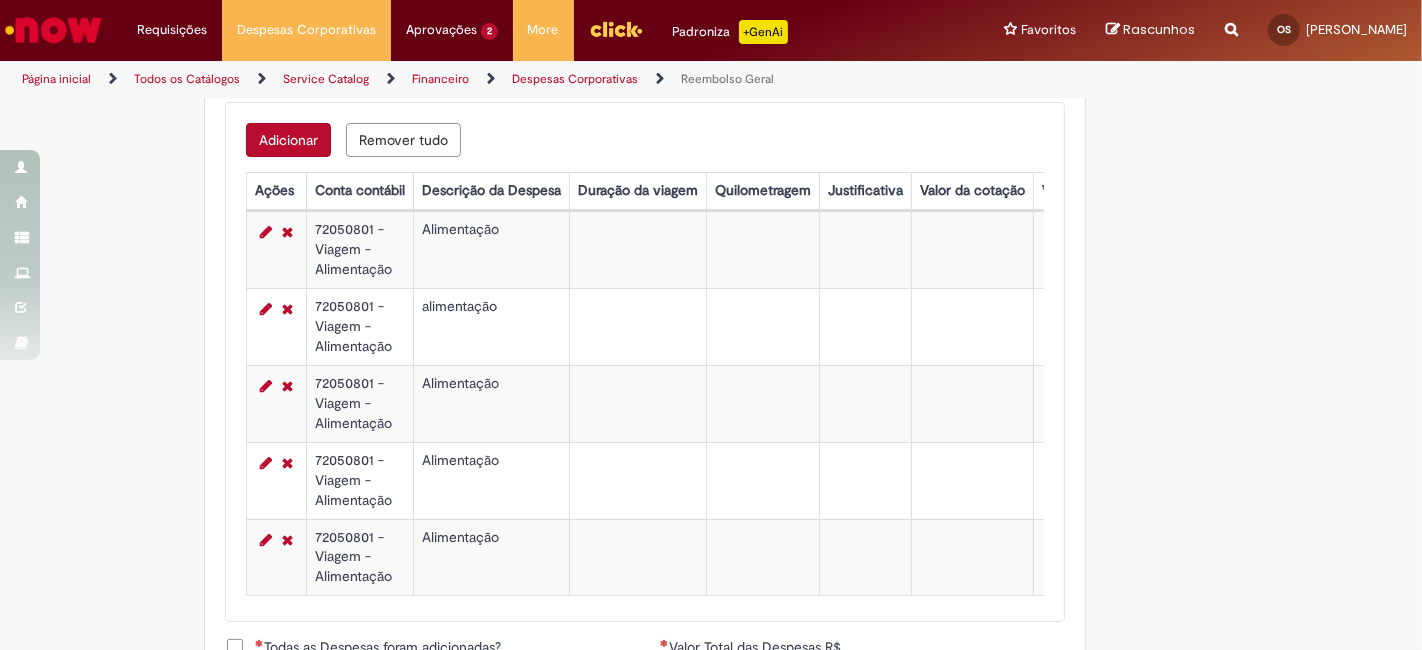 click on "Adicionar" at bounding box center [288, 140] 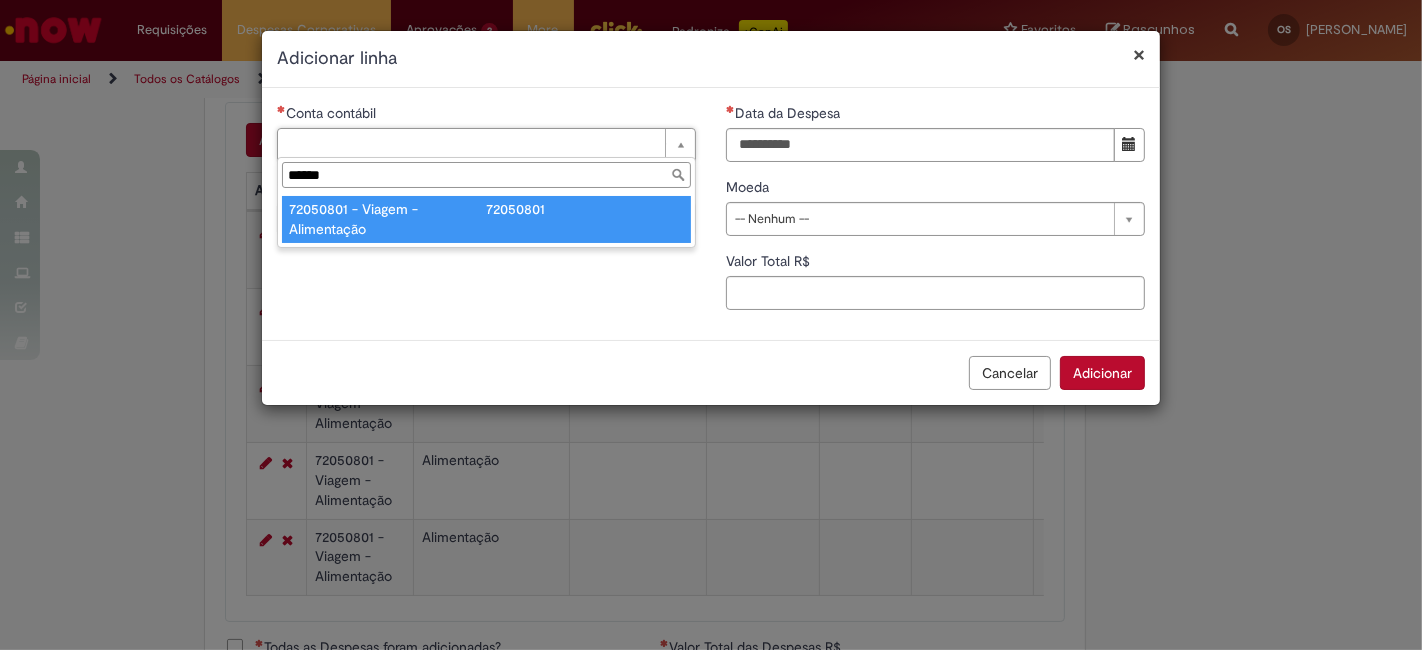 type on "******" 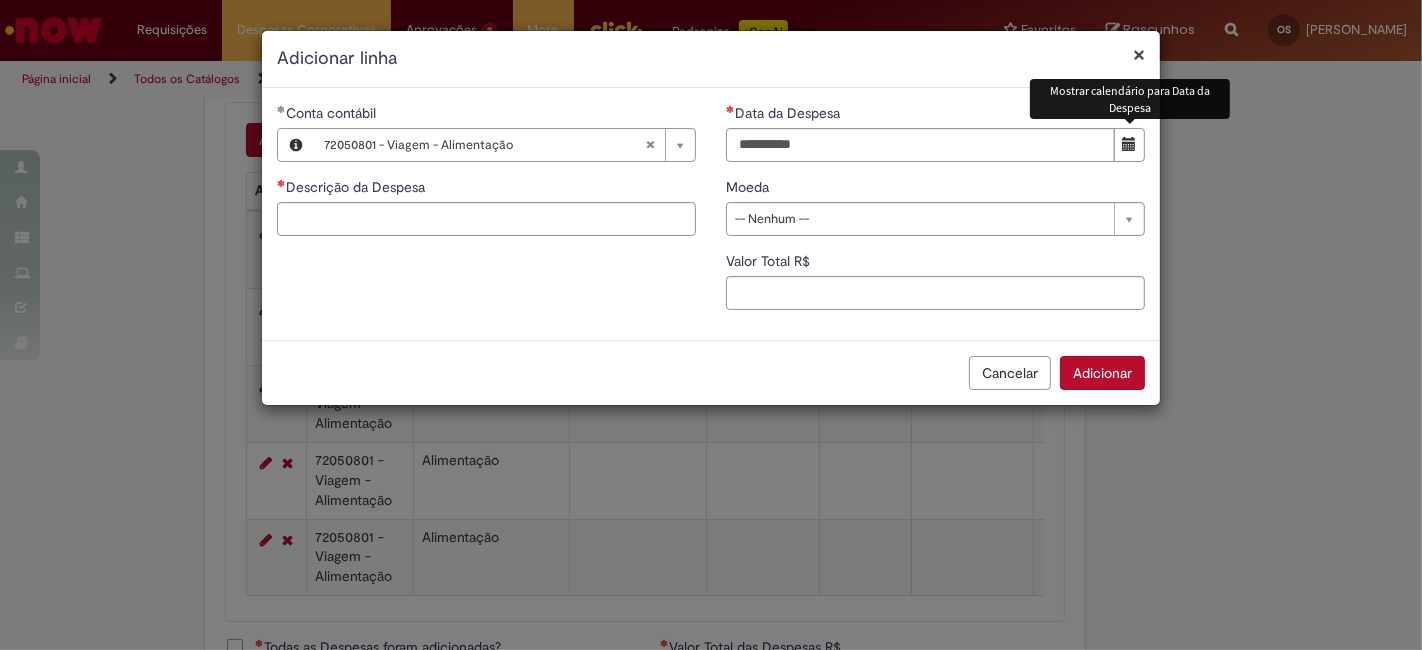 click at bounding box center (1130, 144) 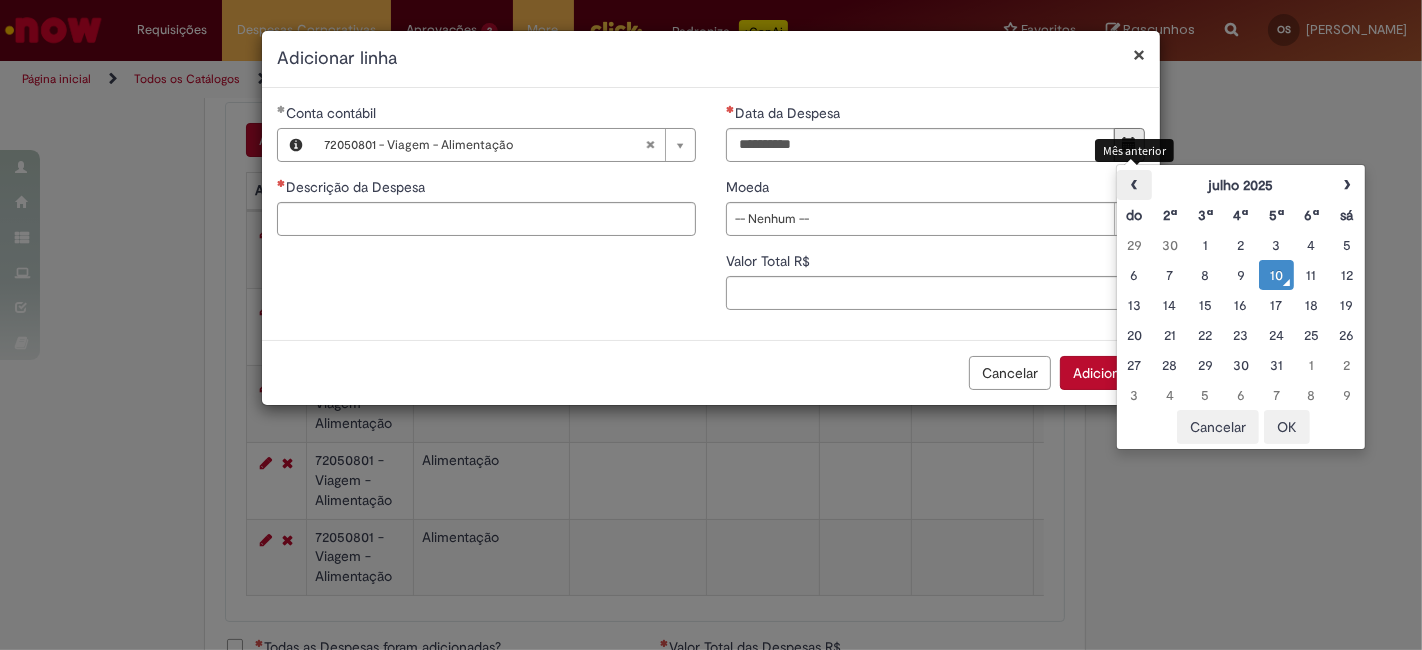 click on "‹" at bounding box center (1134, 185) 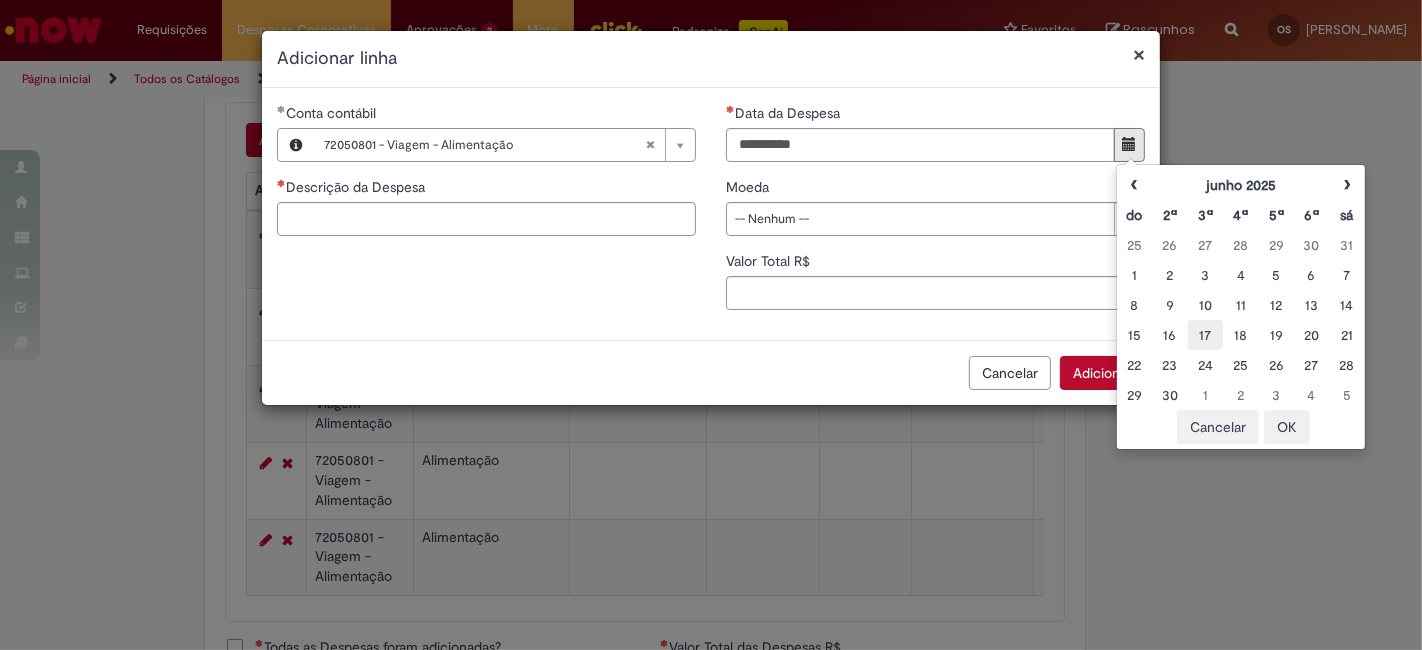 click on "17" at bounding box center [1205, 335] 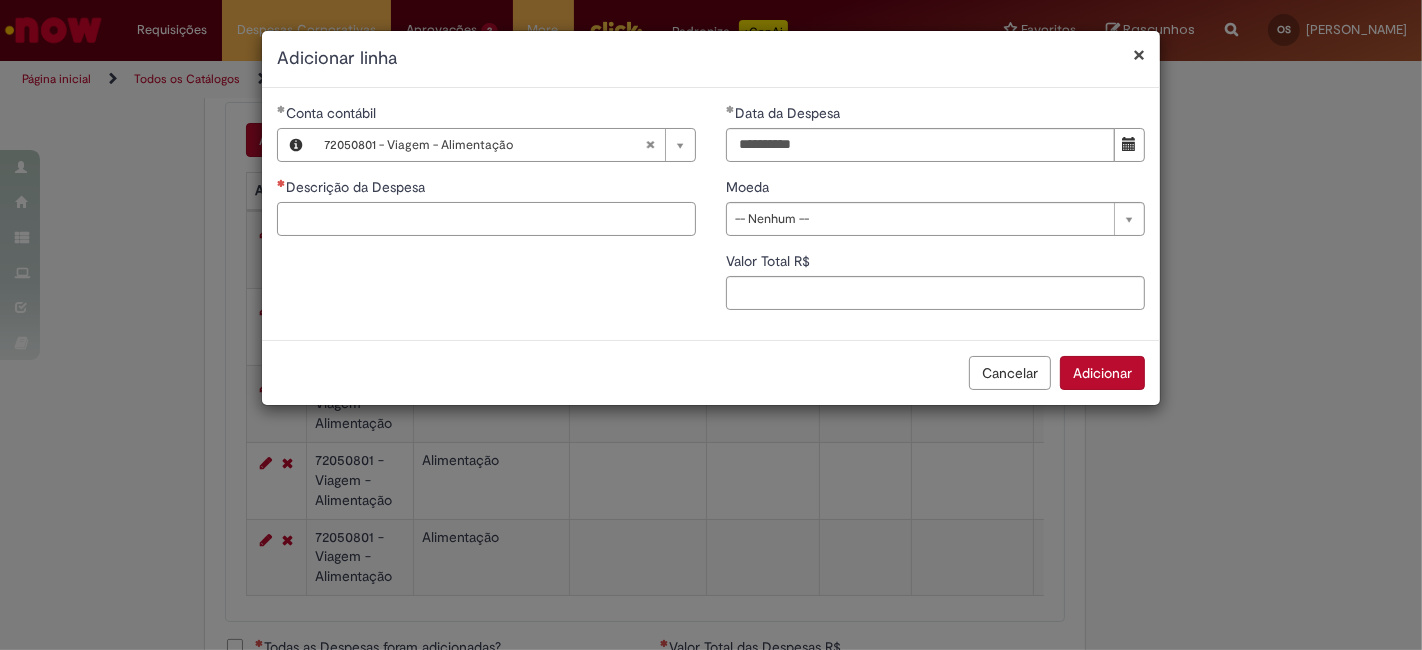 click on "Descrição da Despesa" at bounding box center [486, 219] 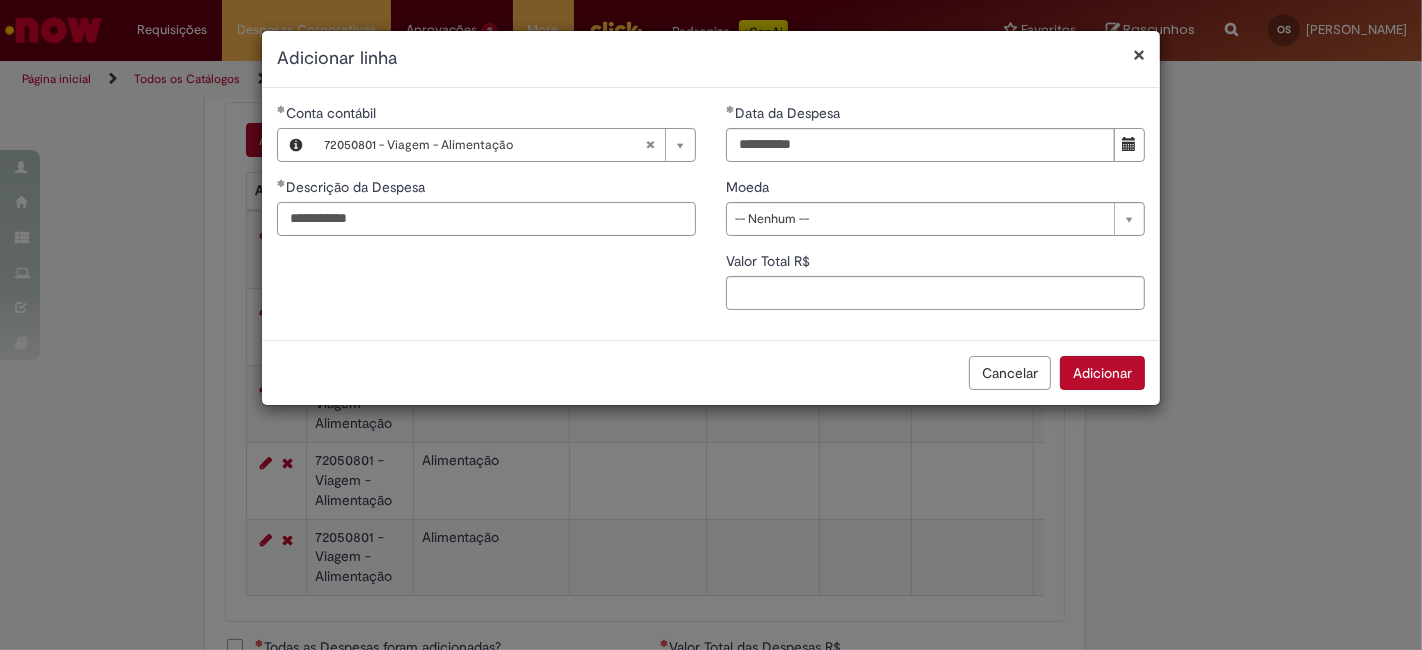 type on "**********" 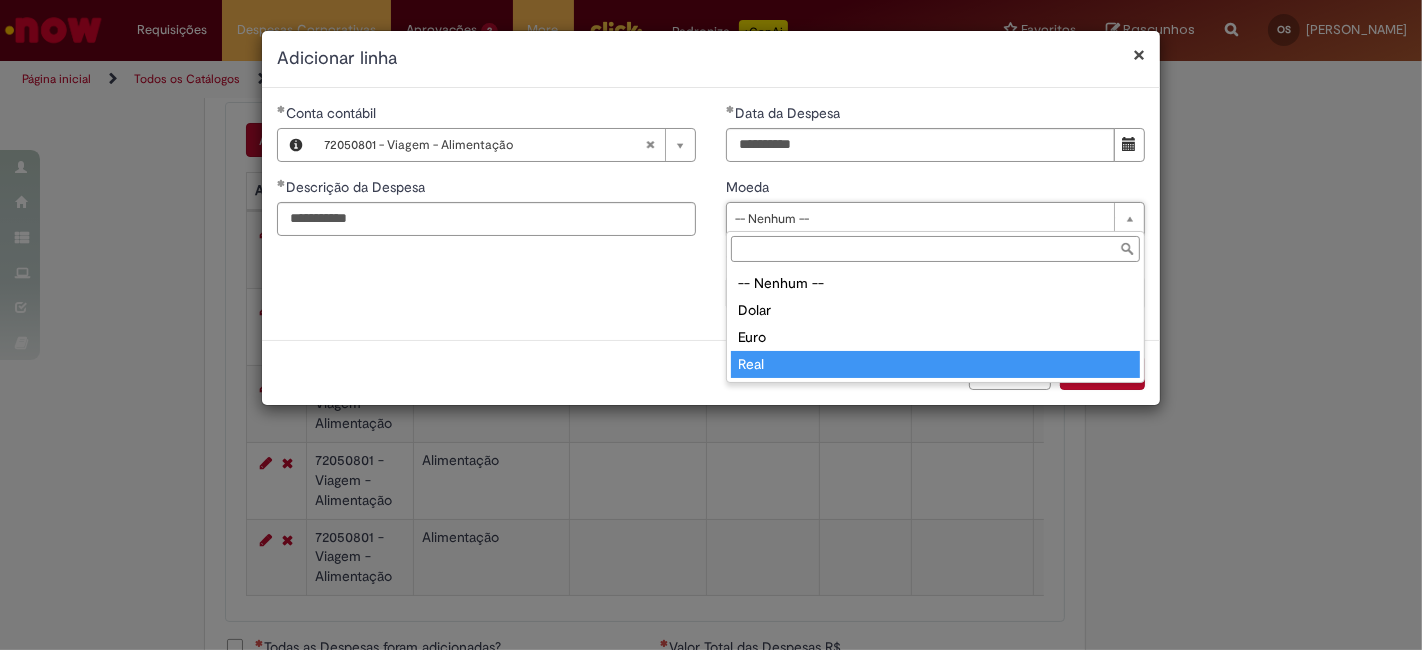 type on "****" 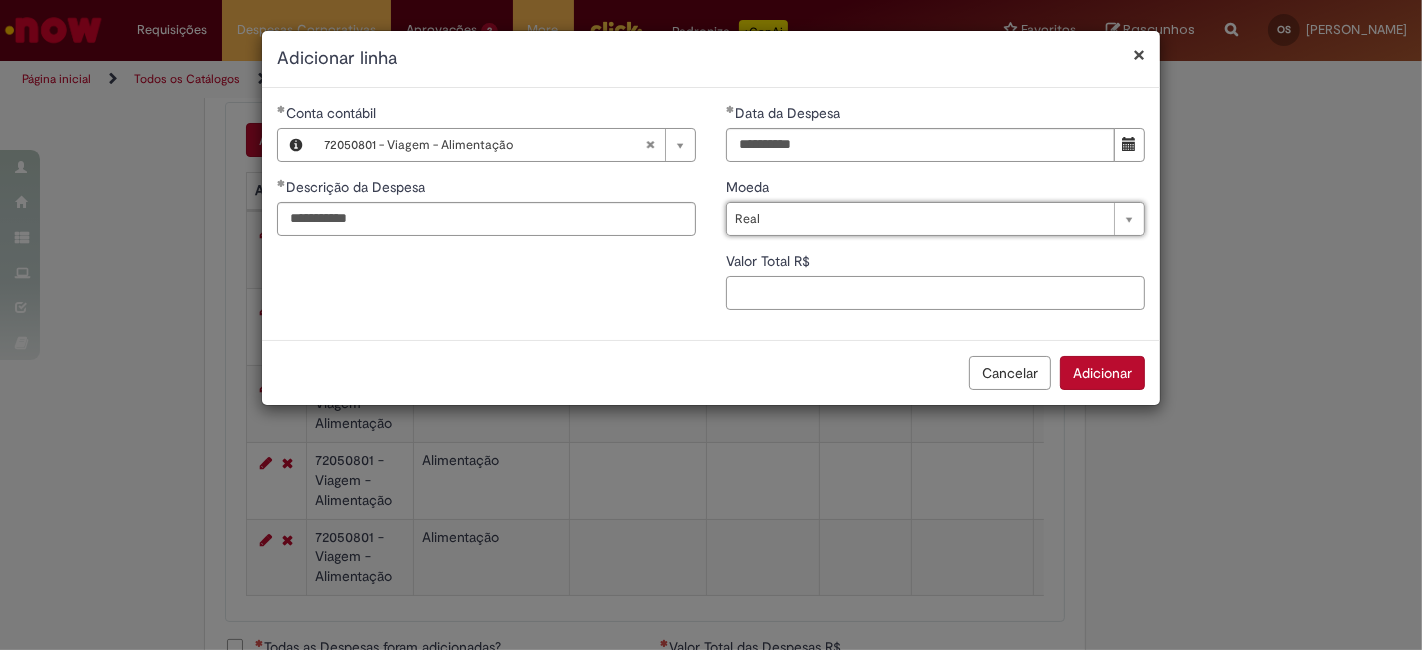 drag, startPoint x: 781, startPoint y: 301, endPoint x: 764, endPoint y: 279, distance: 27.802877 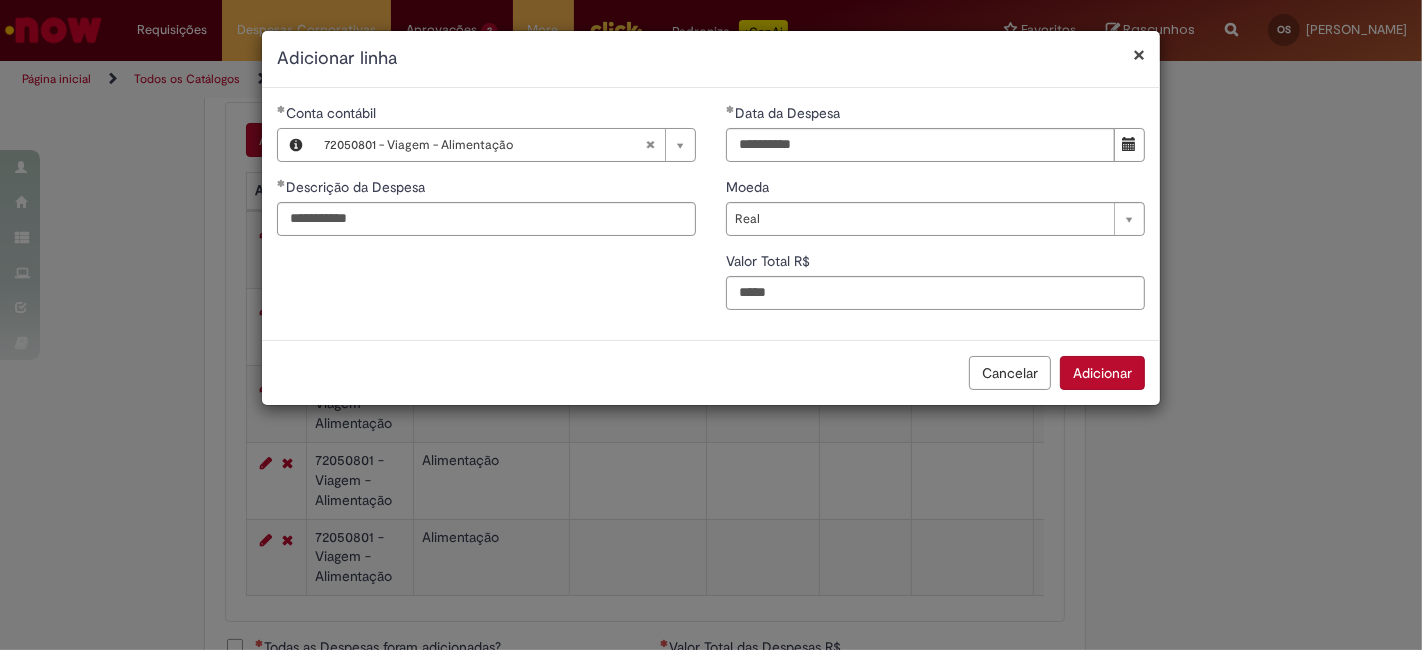 type on "****" 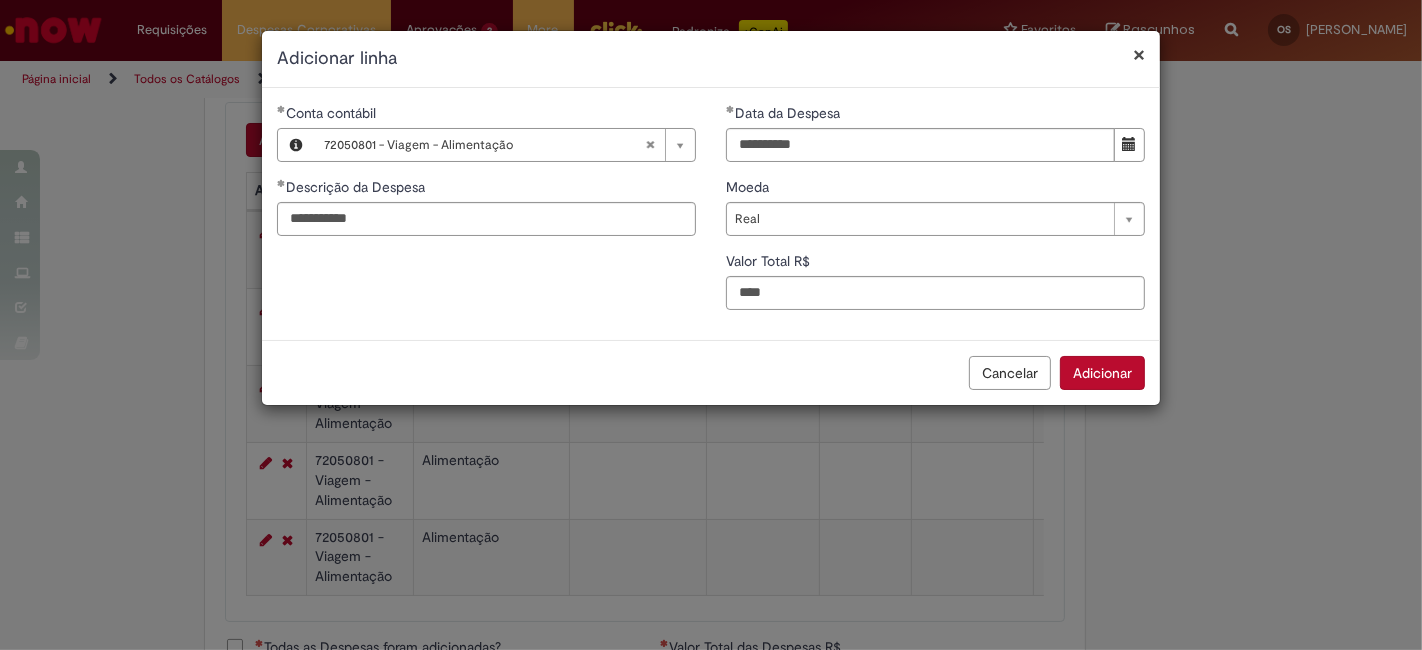 click on "Adicionar" at bounding box center [1102, 373] 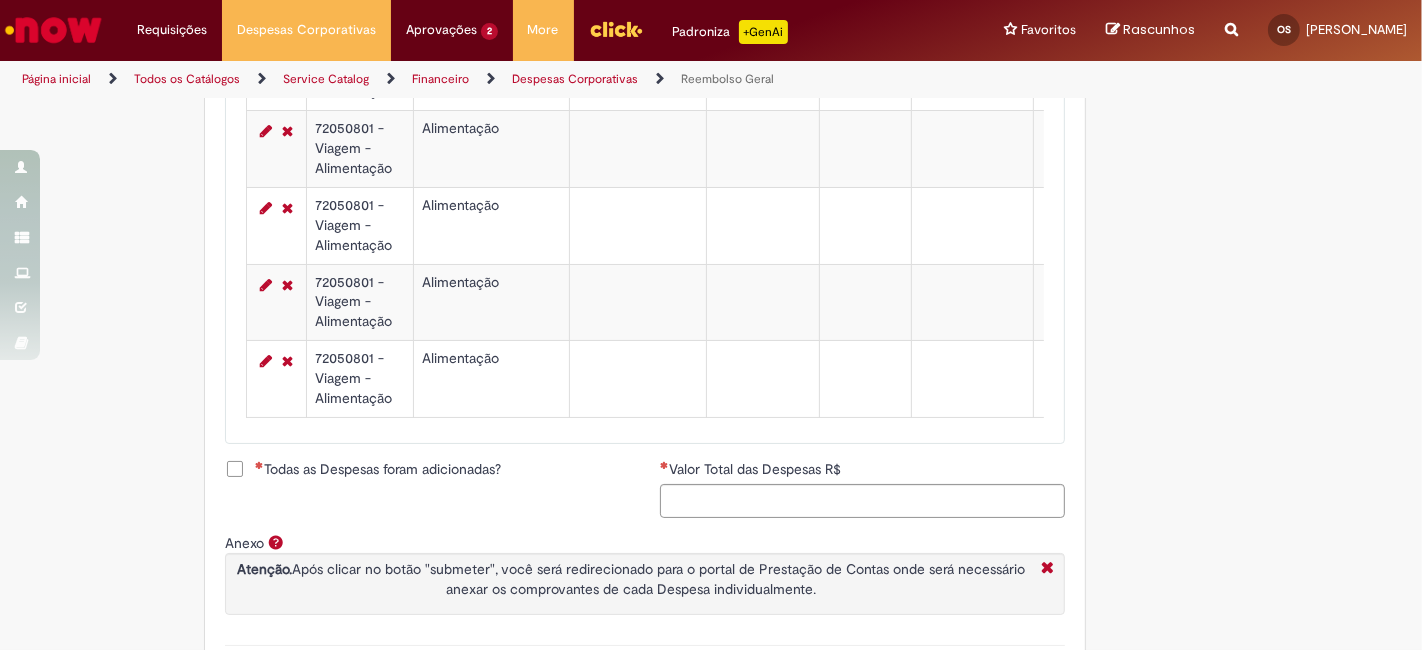 scroll, scrollTop: 1264, scrollLeft: 0, axis: vertical 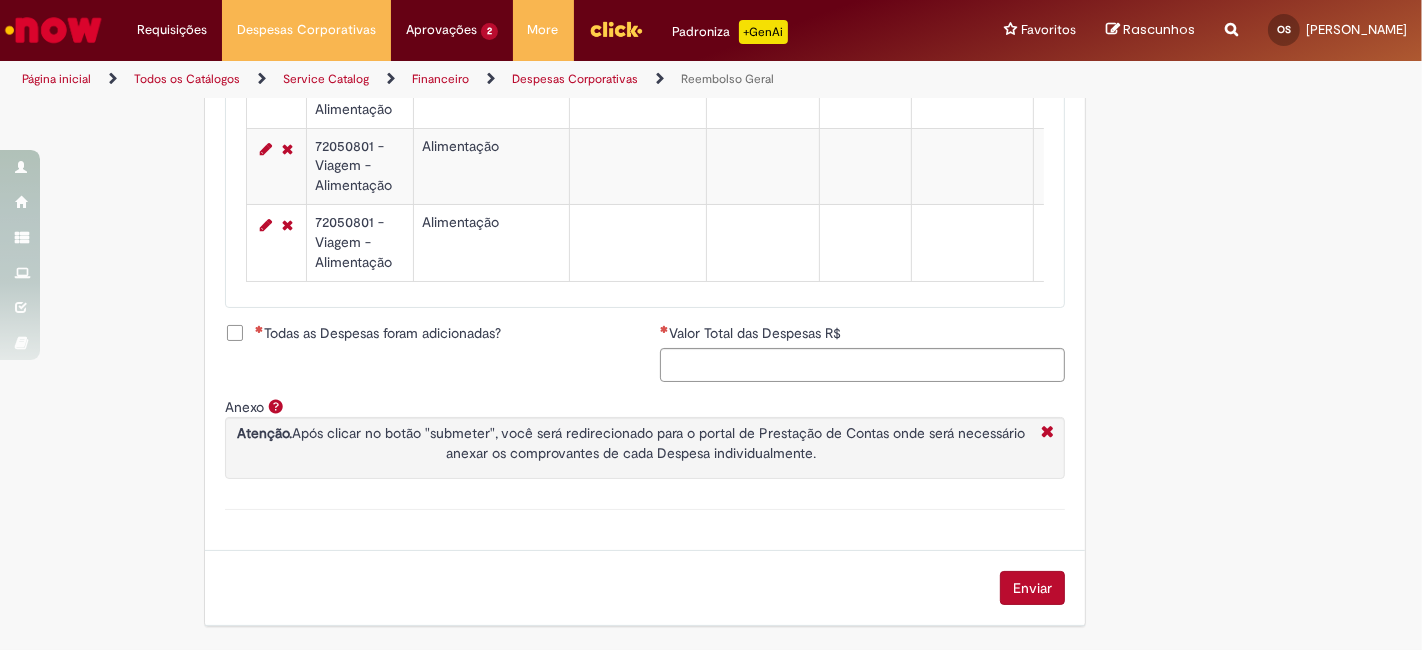 click on "Todas as Despesas foram adicionadas?" at bounding box center [378, 333] 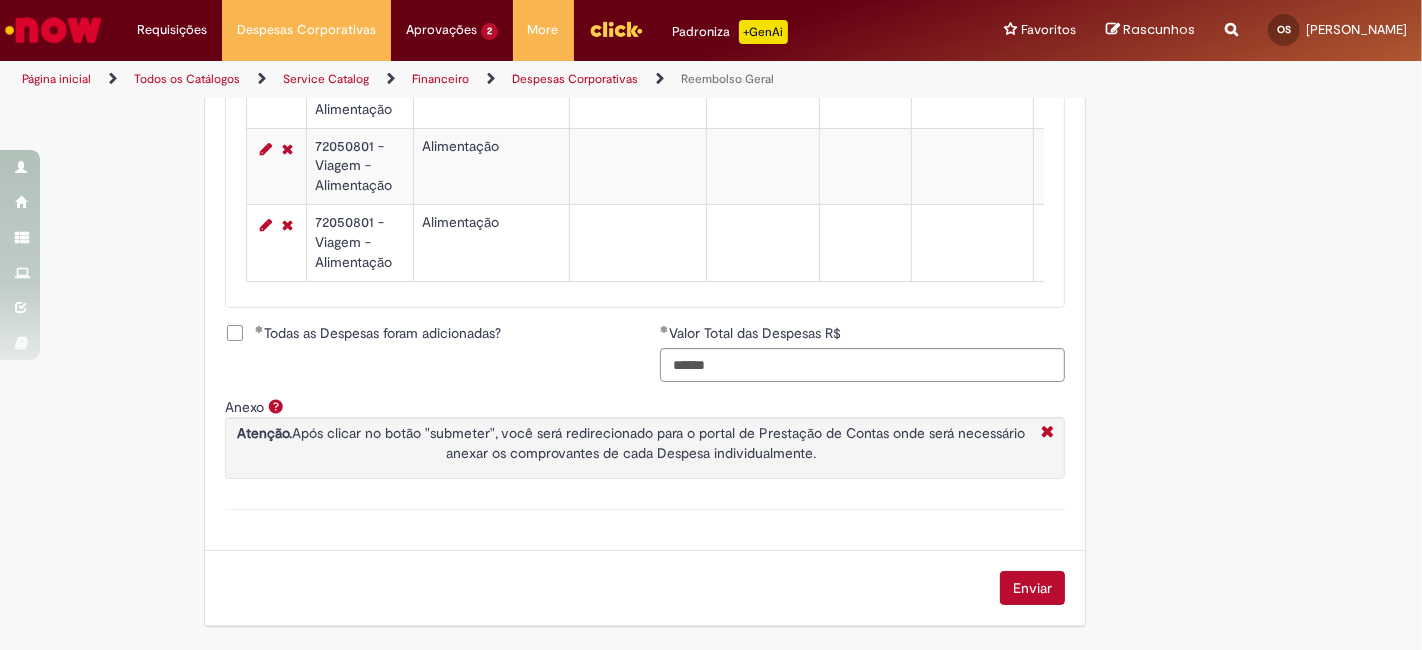 click on "Enviar" at bounding box center (1032, 588) 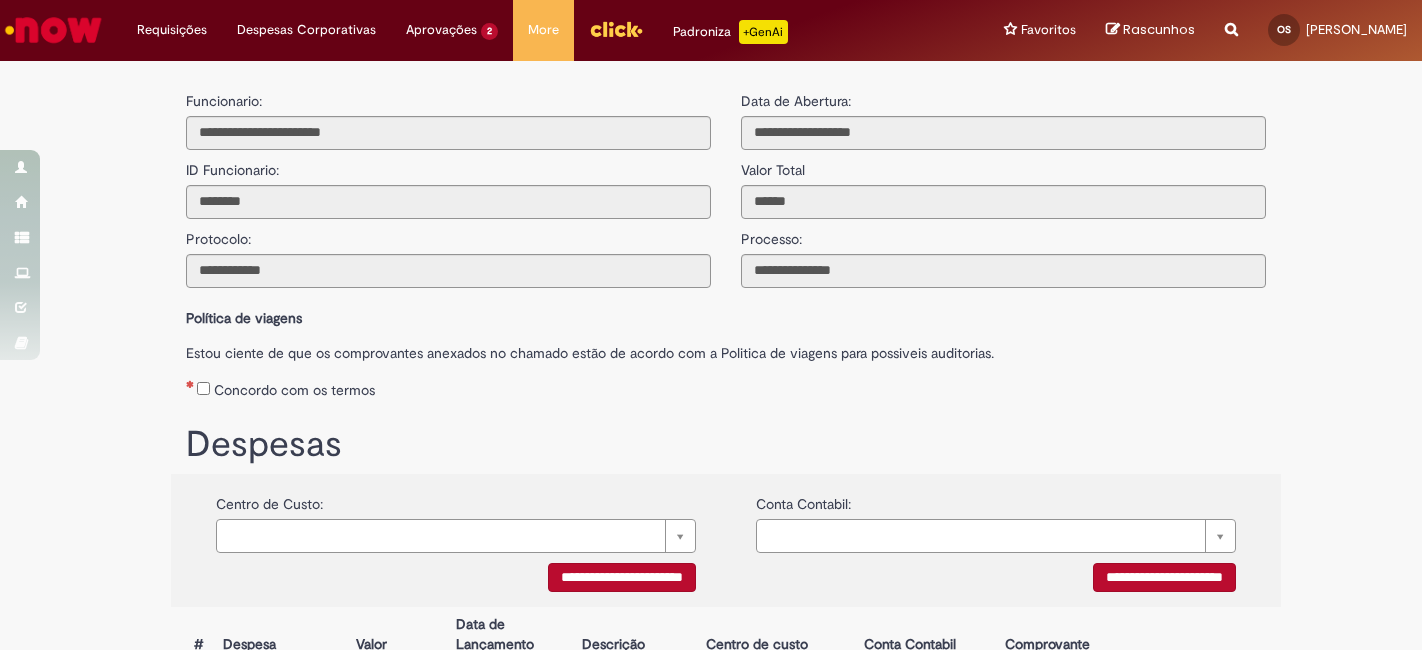 scroll, scrollTop: 0, scrollLeft: 0, axis: both 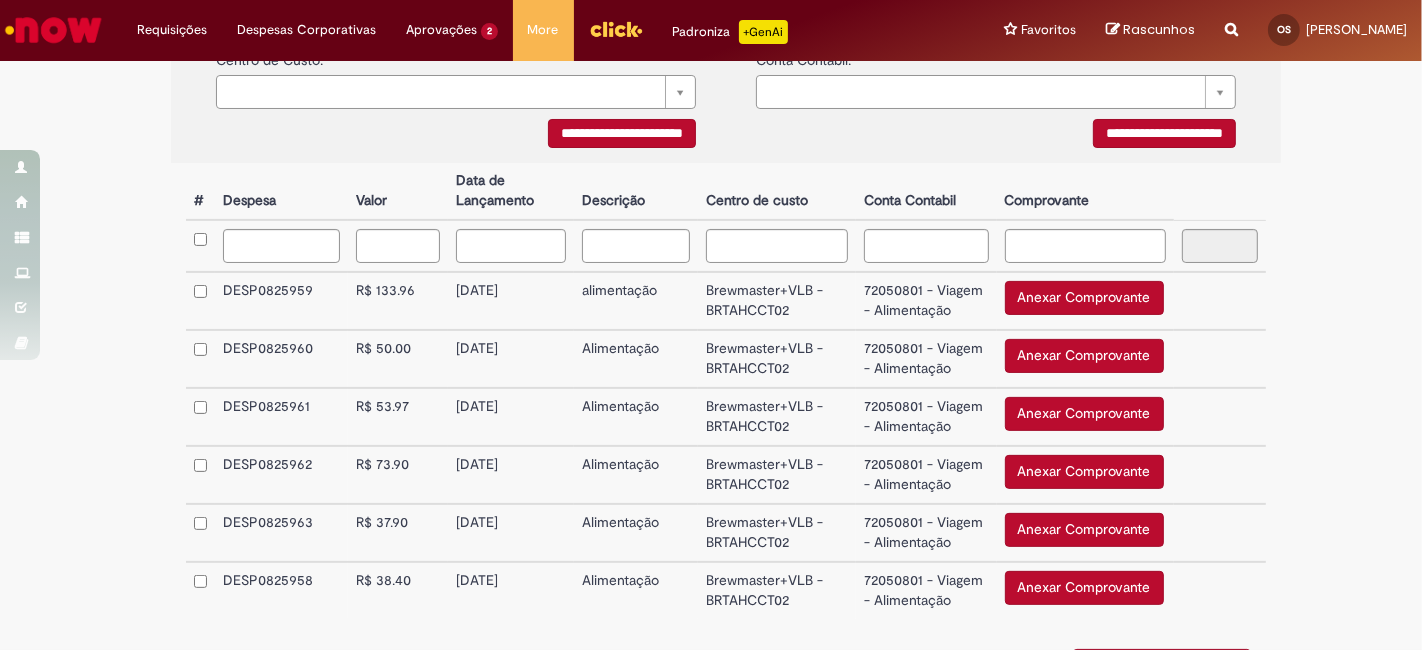 click on "Anexar Comprovante" at bounding box center (1084, 298) 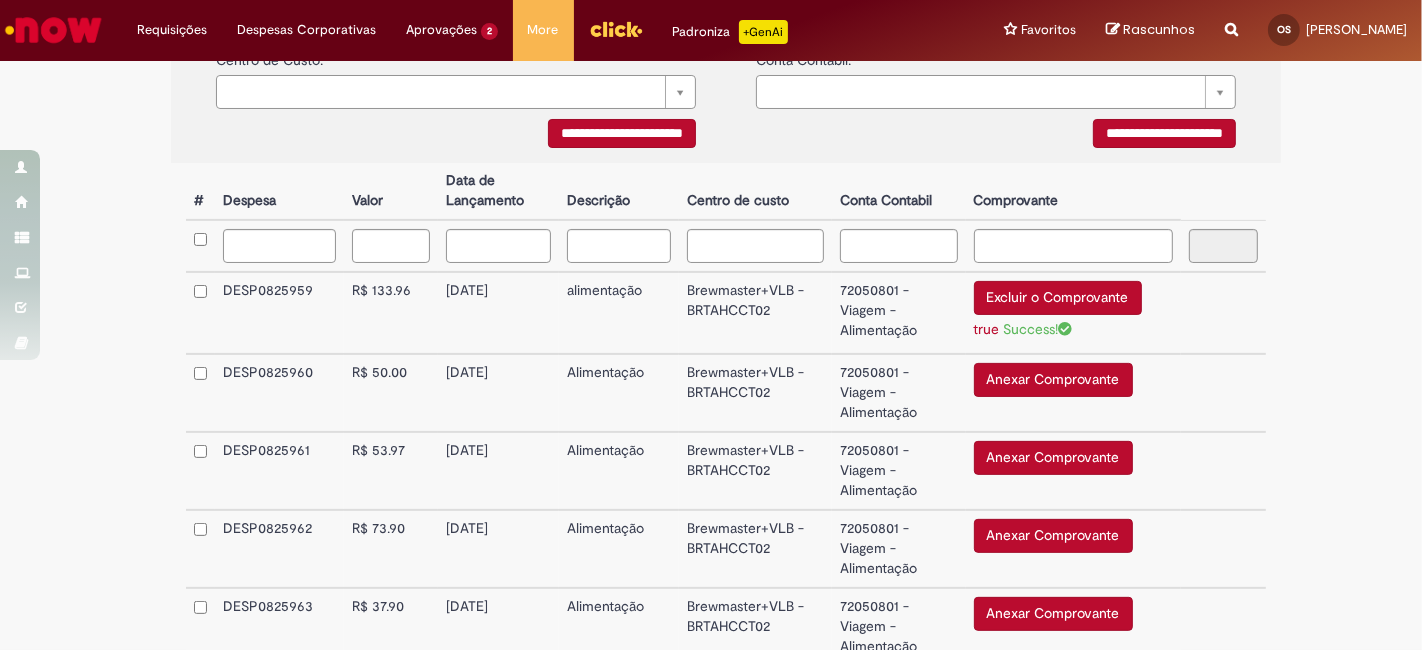 click on "Anexar Comprovante" at bounding box center (1053, 380) 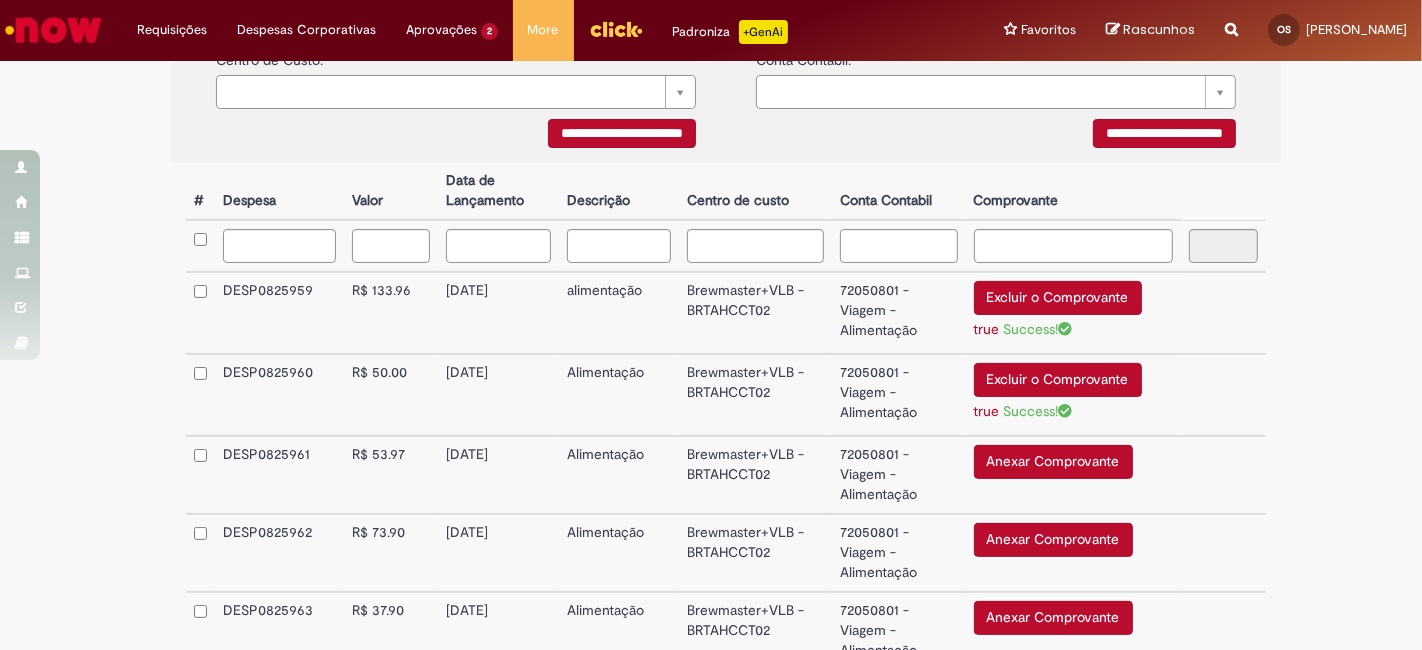 click on "Anexar Comprovante" at bounding box center [1053, 462] 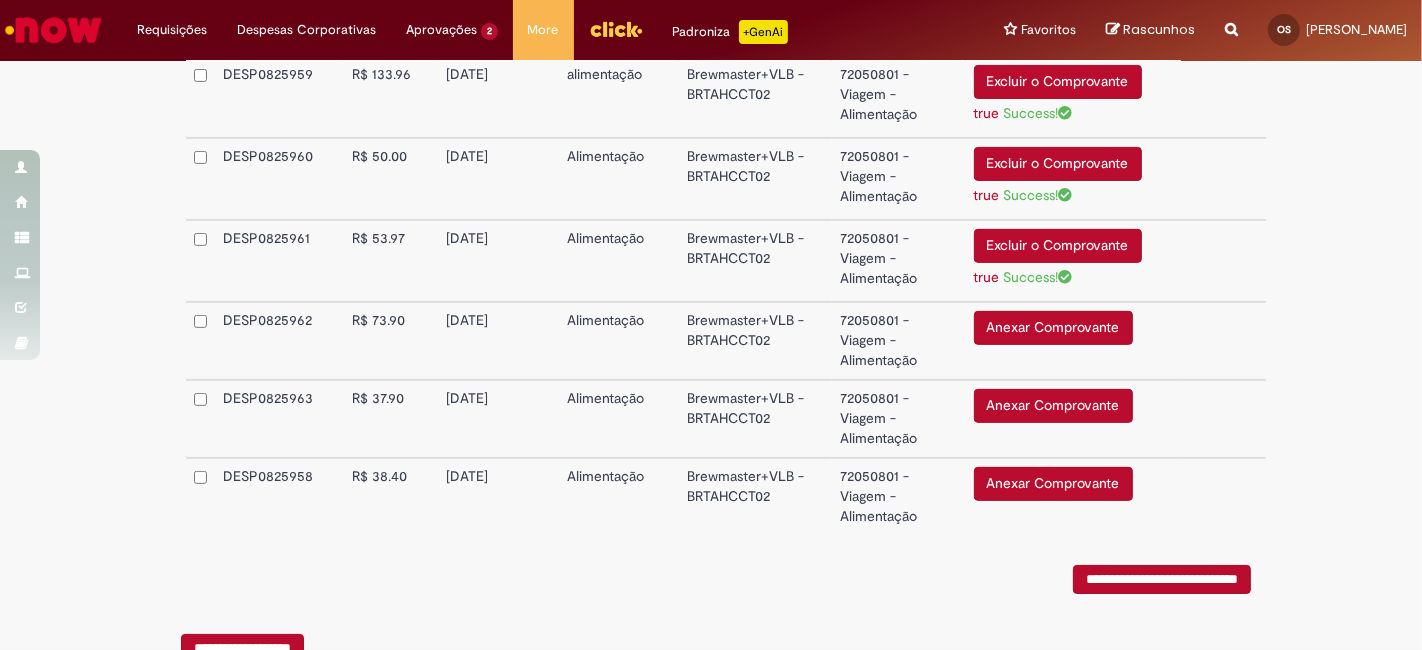scroll, scrollTop: 666, scrollLeft: 0, axis: vertical 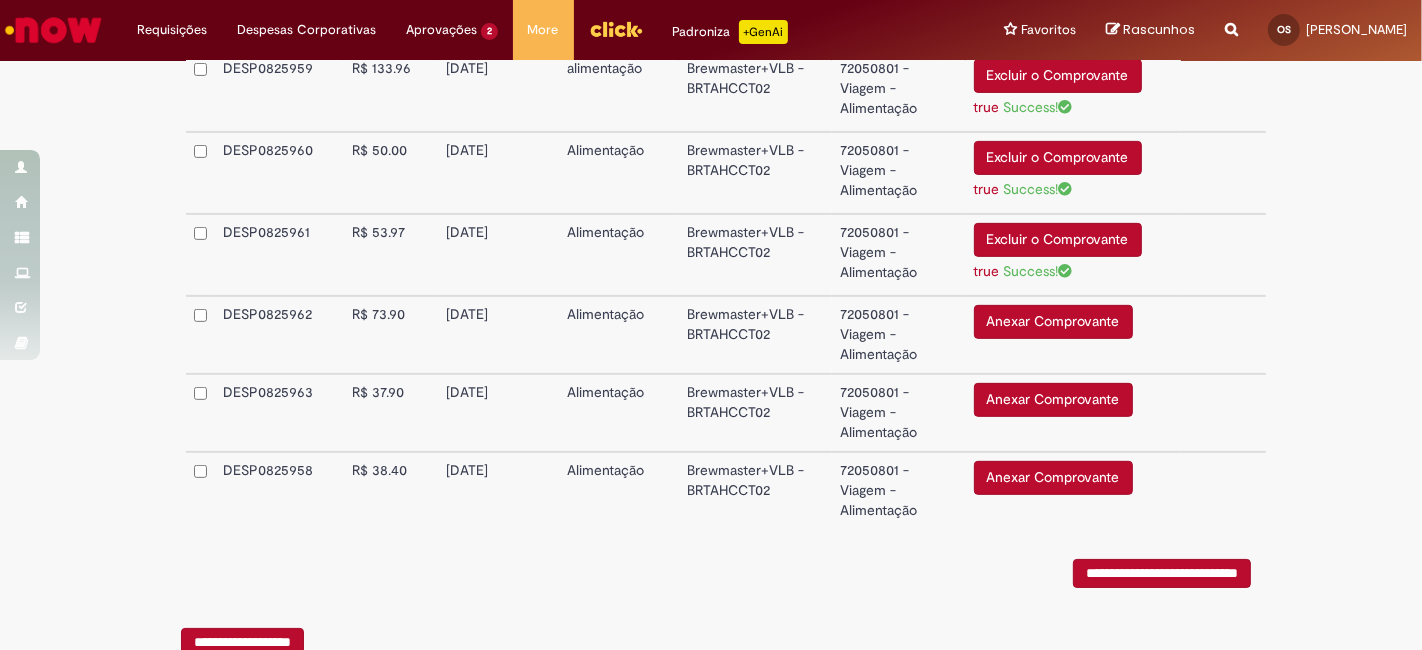 click on "Anexar Comprovante" at bounding box center [1053, 322] 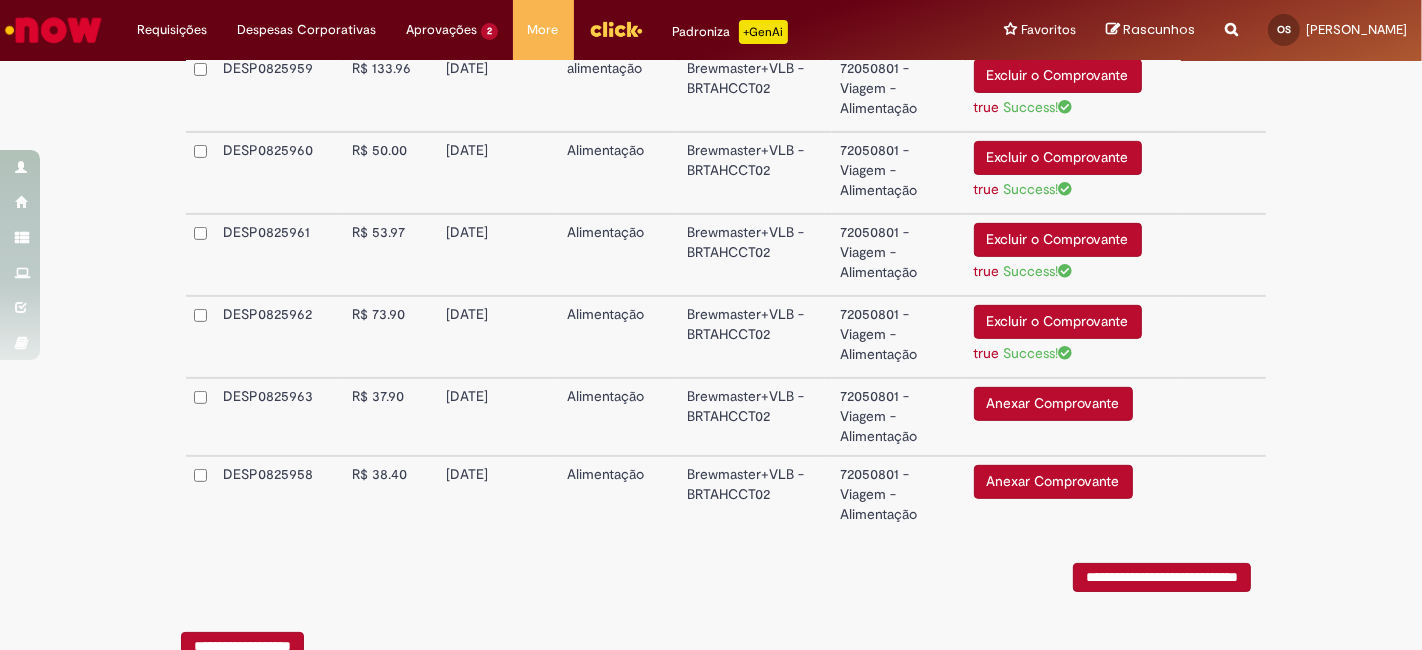 click on "Anexar Comprovante" at bounding box center (1053, 404) 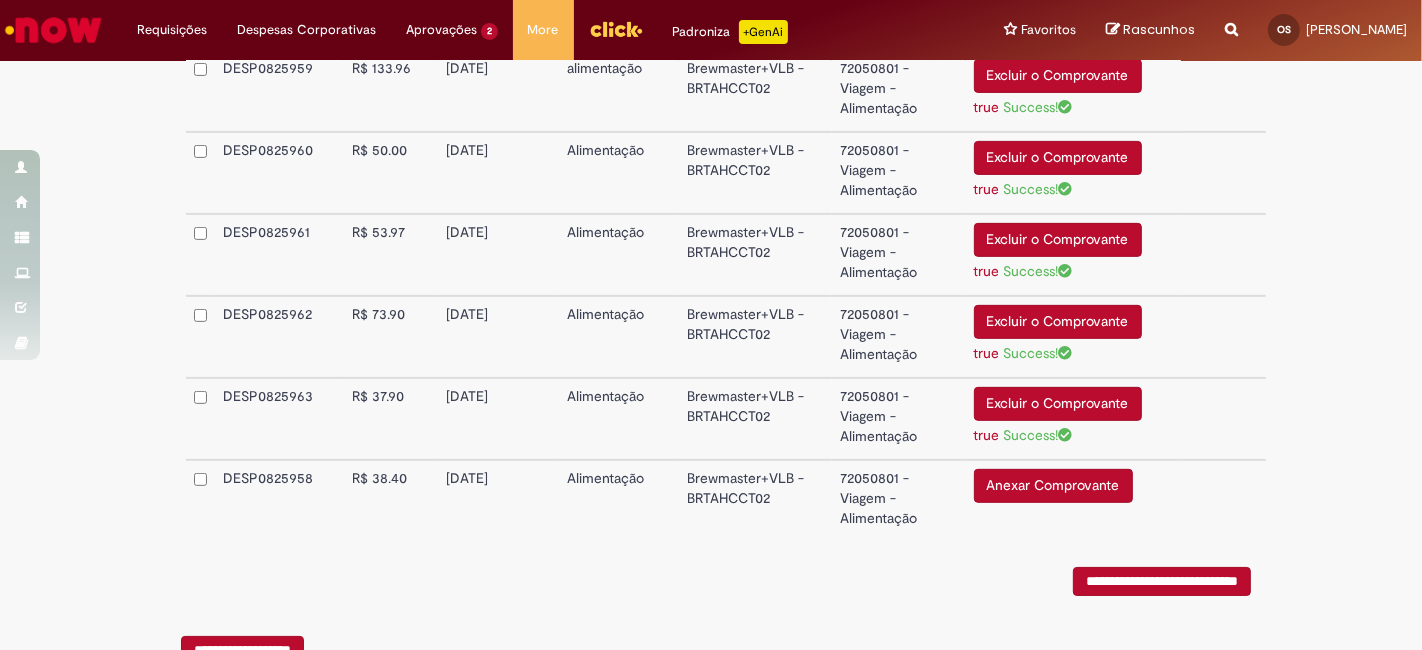 click on "Anexar Comprovante" at bounding box center [1053, 486] 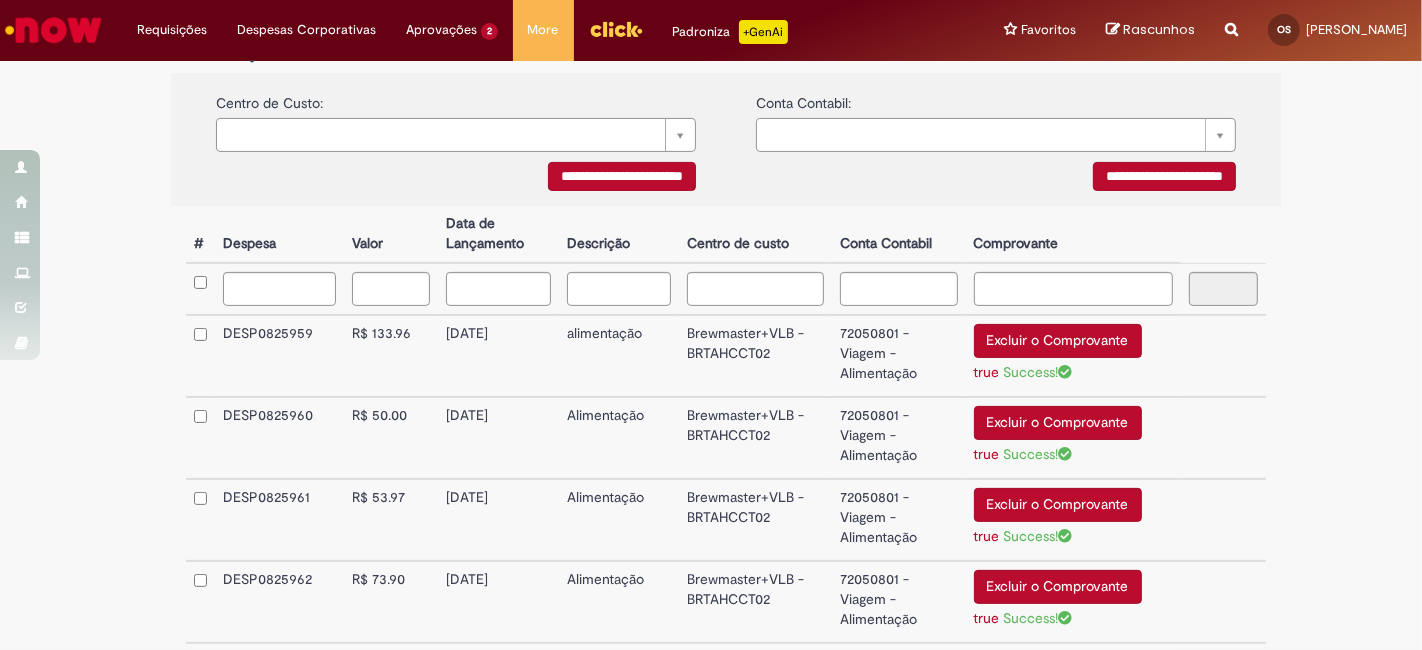 scroll, scrollTop: 179, scrollLeft: 0, axis: vertical 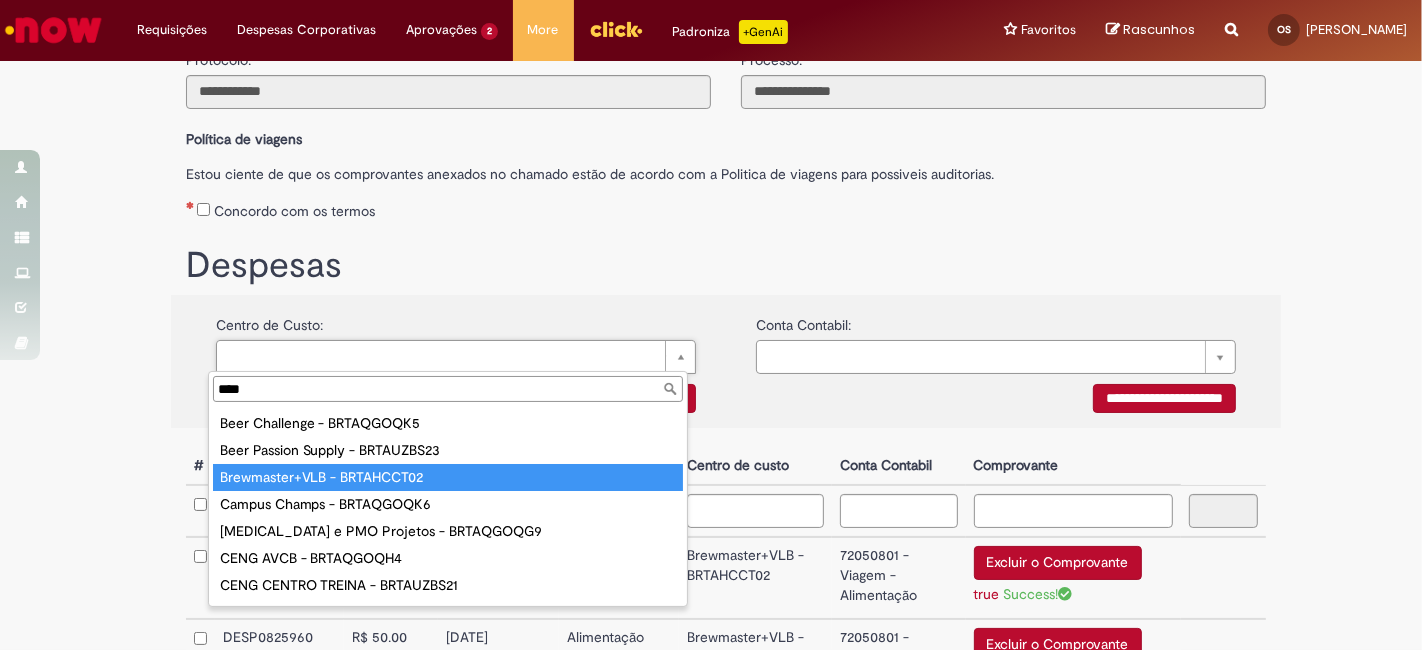type on "****" 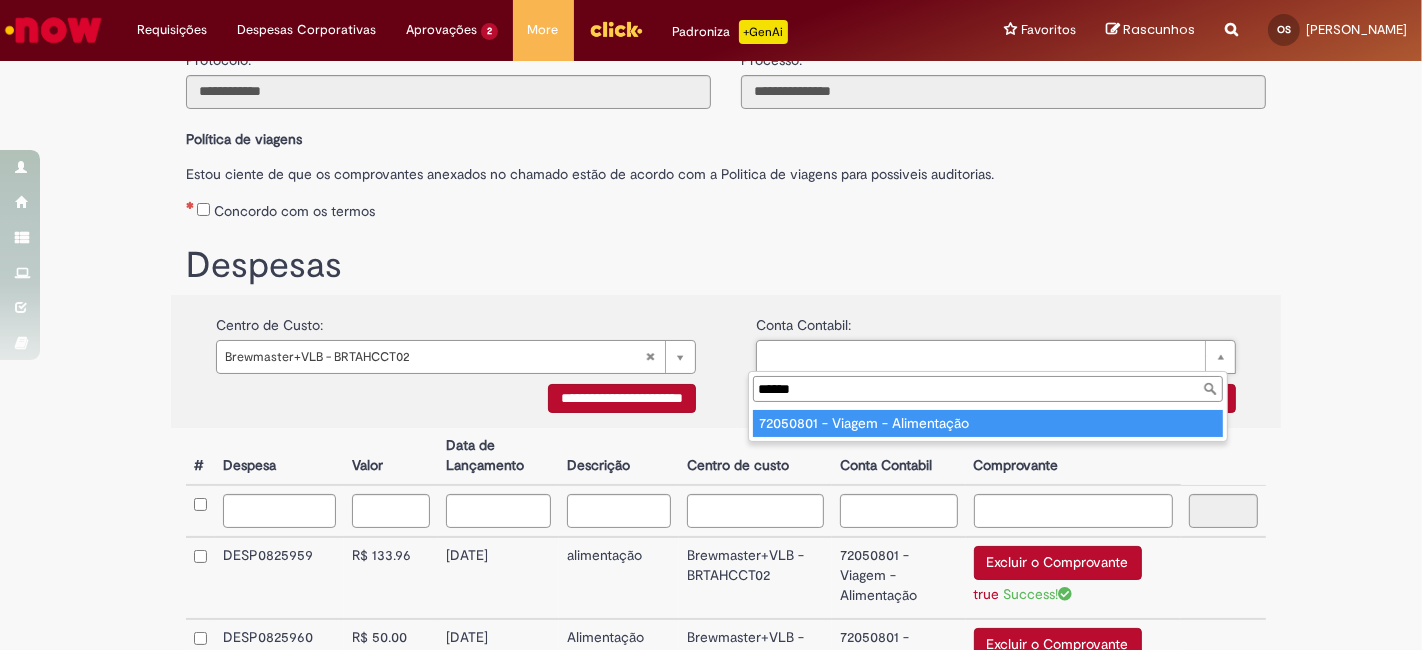 type on "******" 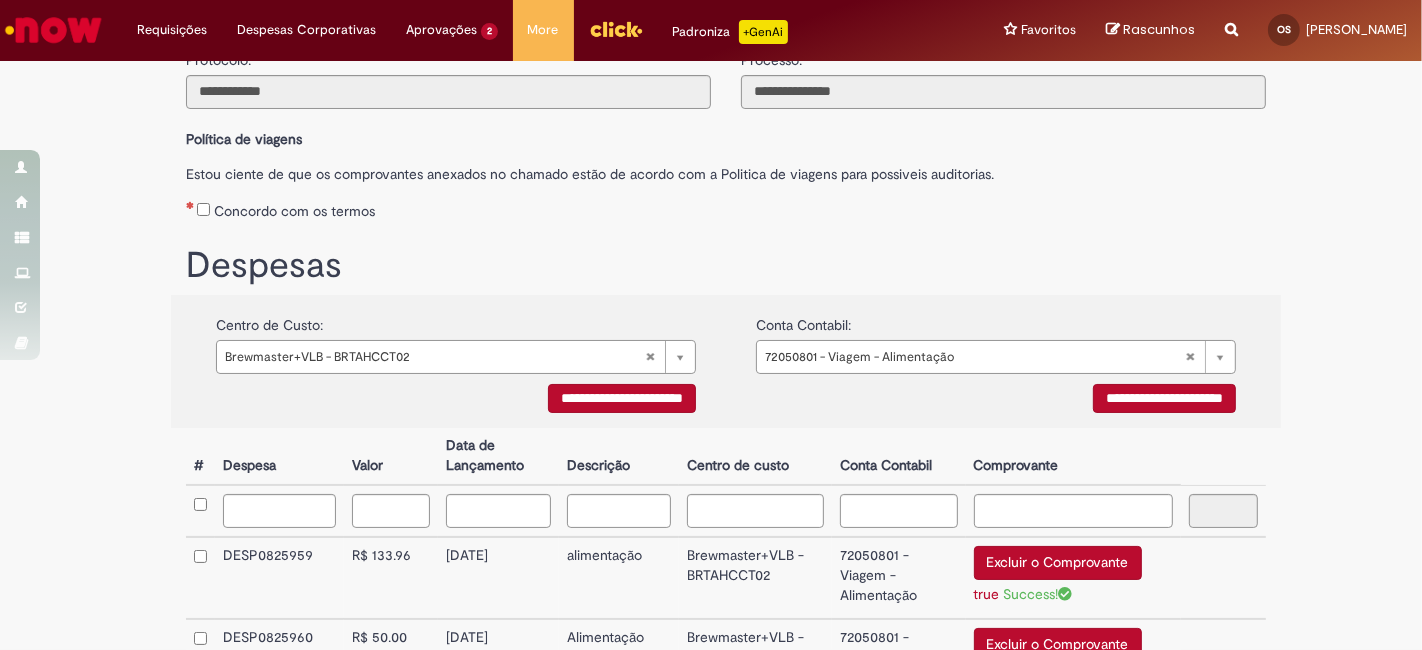 click on "Despesas" at bounding box center (726, 266) 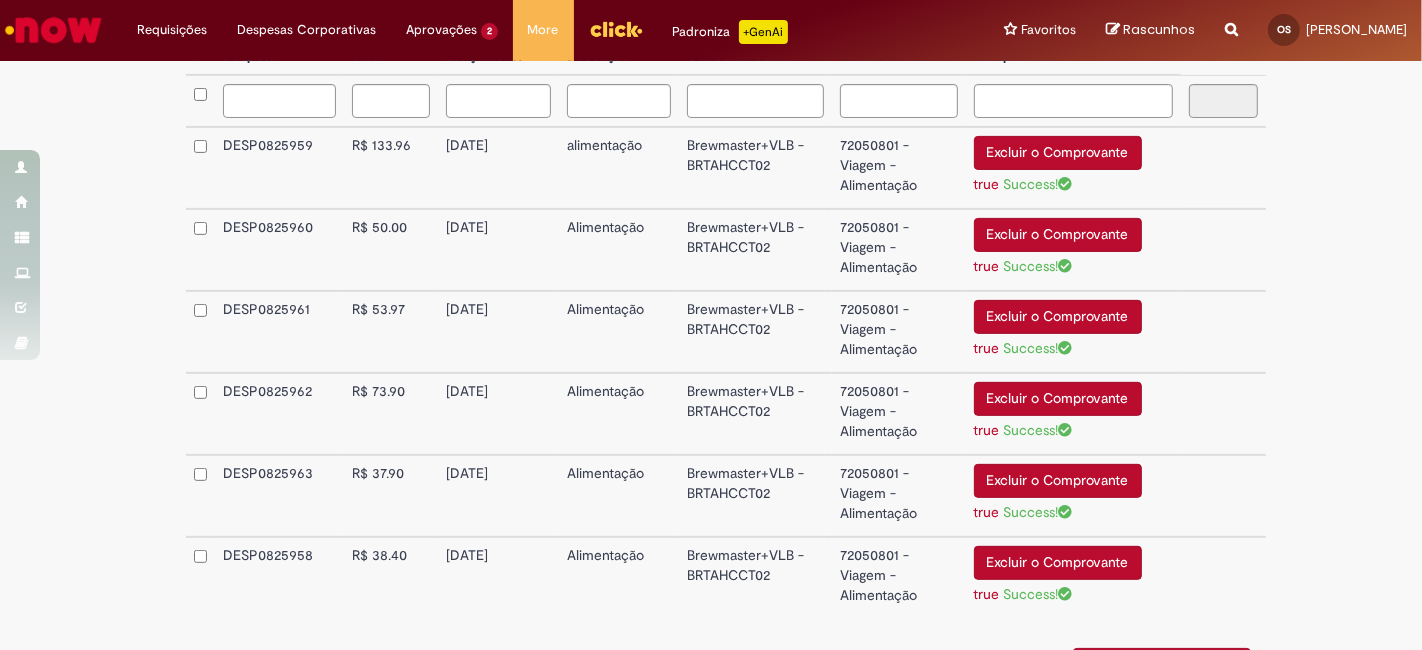 scroll, scrollTop: 666, scrollLeft: 0, axis: vertical 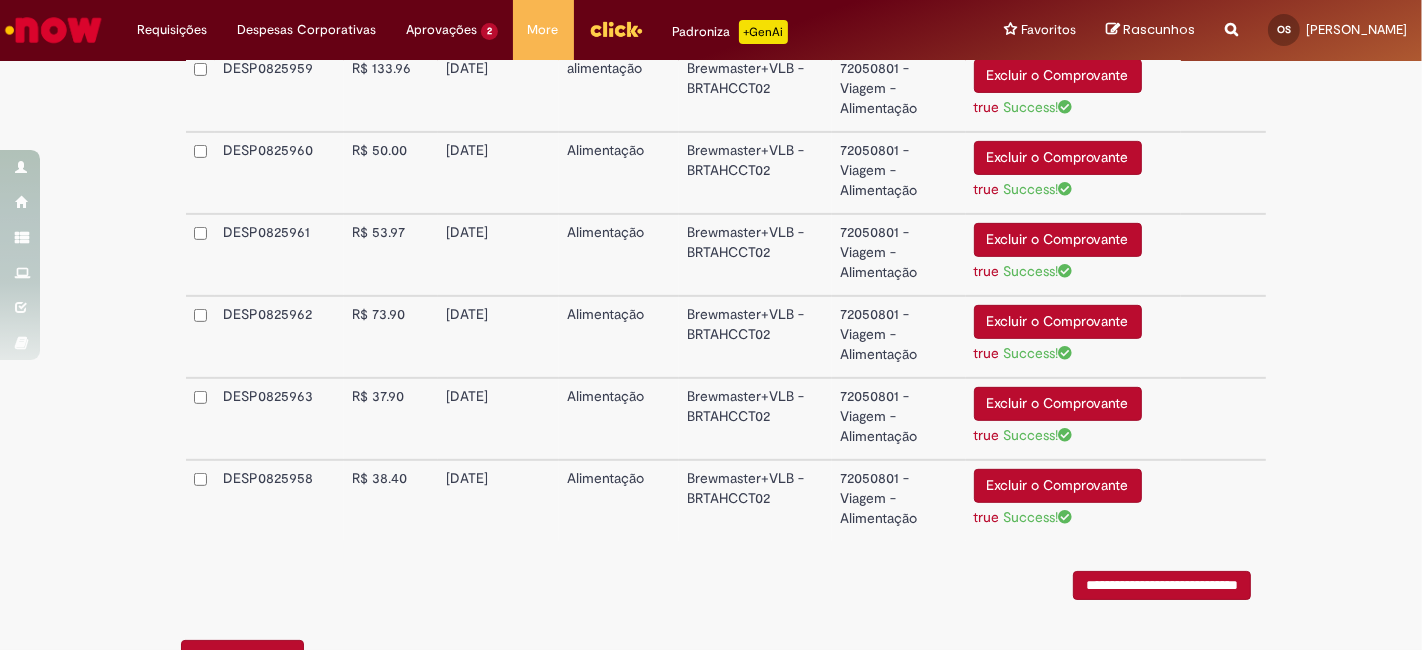click on "**********" at bounding box center (1162, 585) 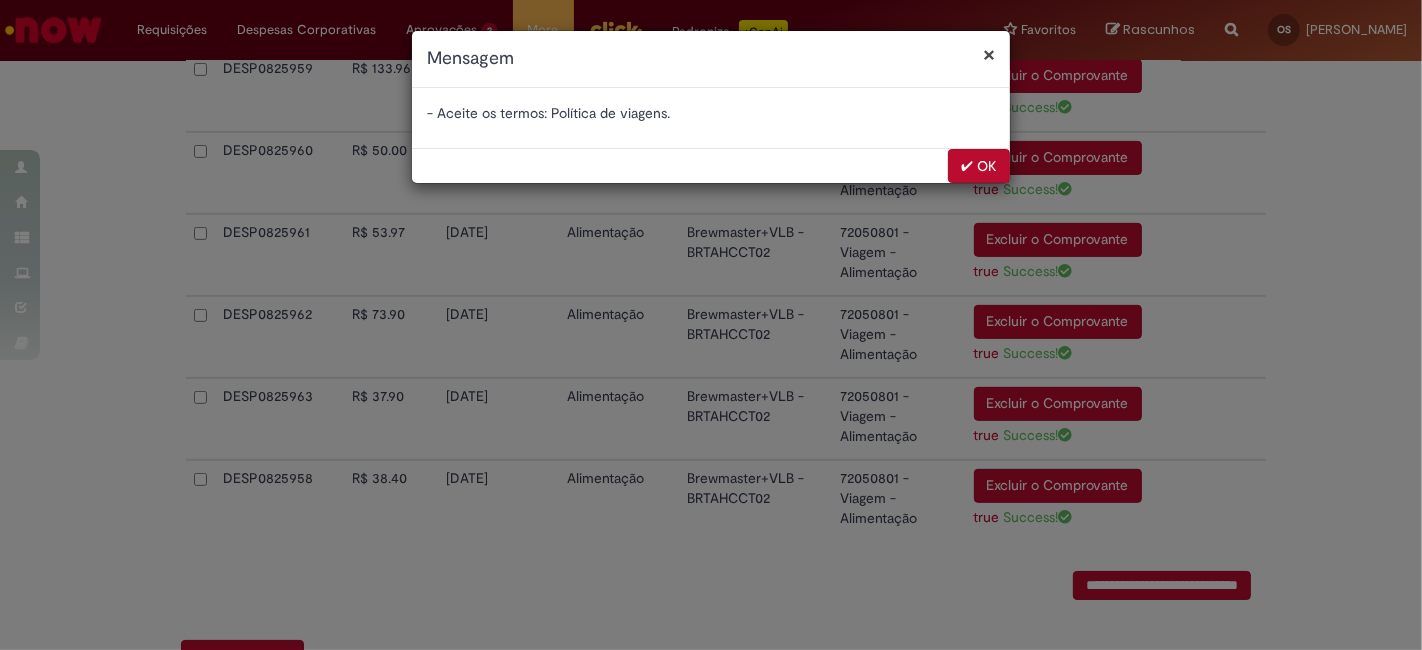click on "✔ OK" at bounding box center [979, 166] 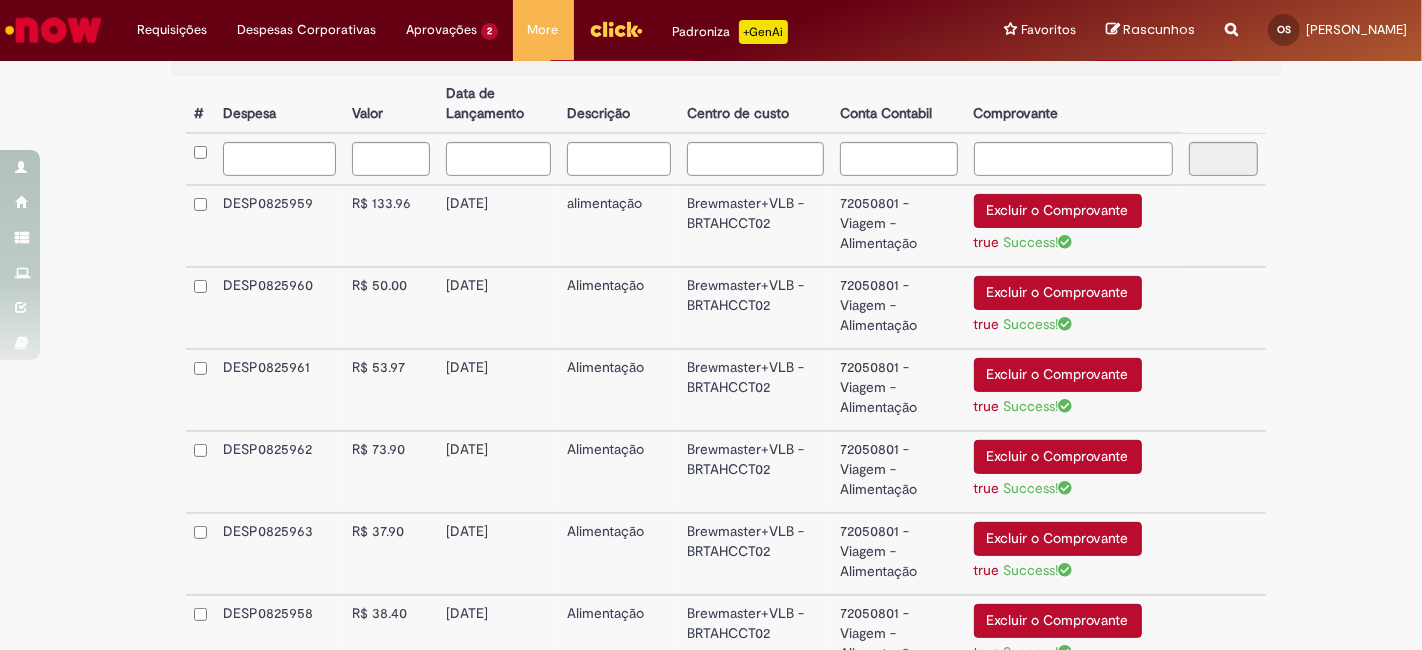 scroll, scrollTop: 734, scrollLeft: 0, axis: vertical 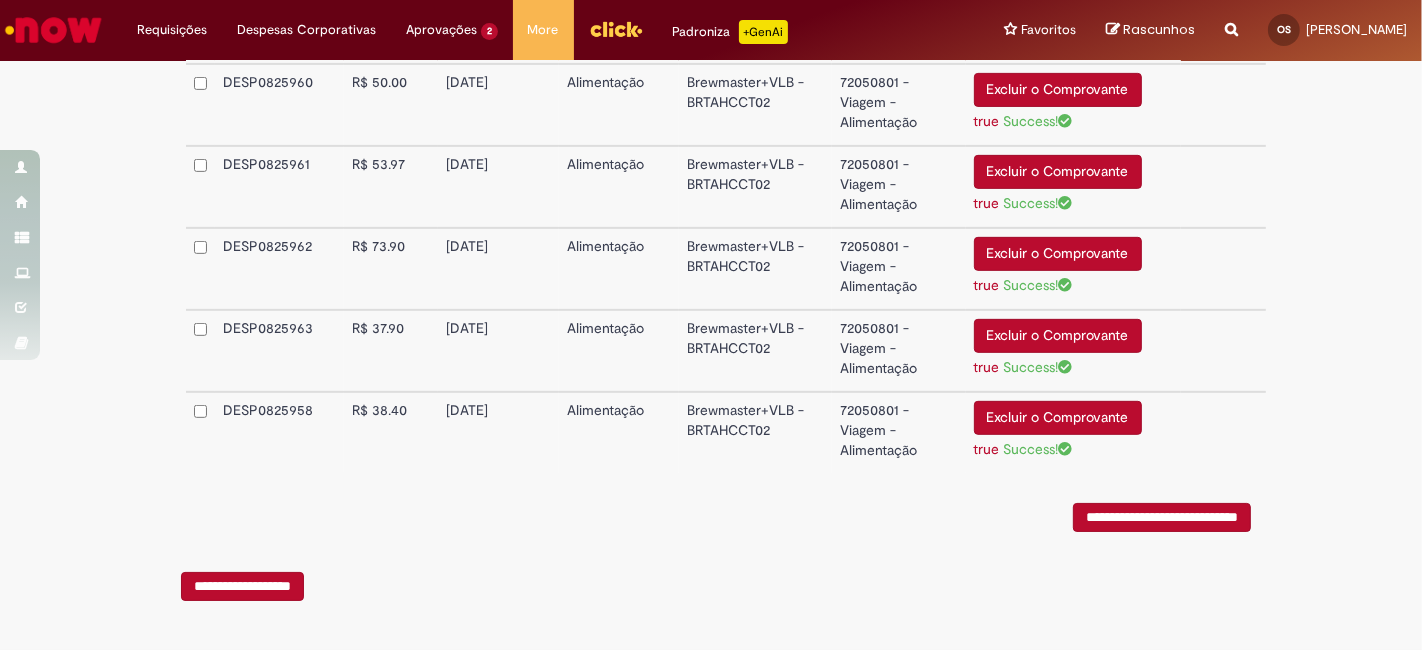 click on "**********" at bounding box center [1162, 517] 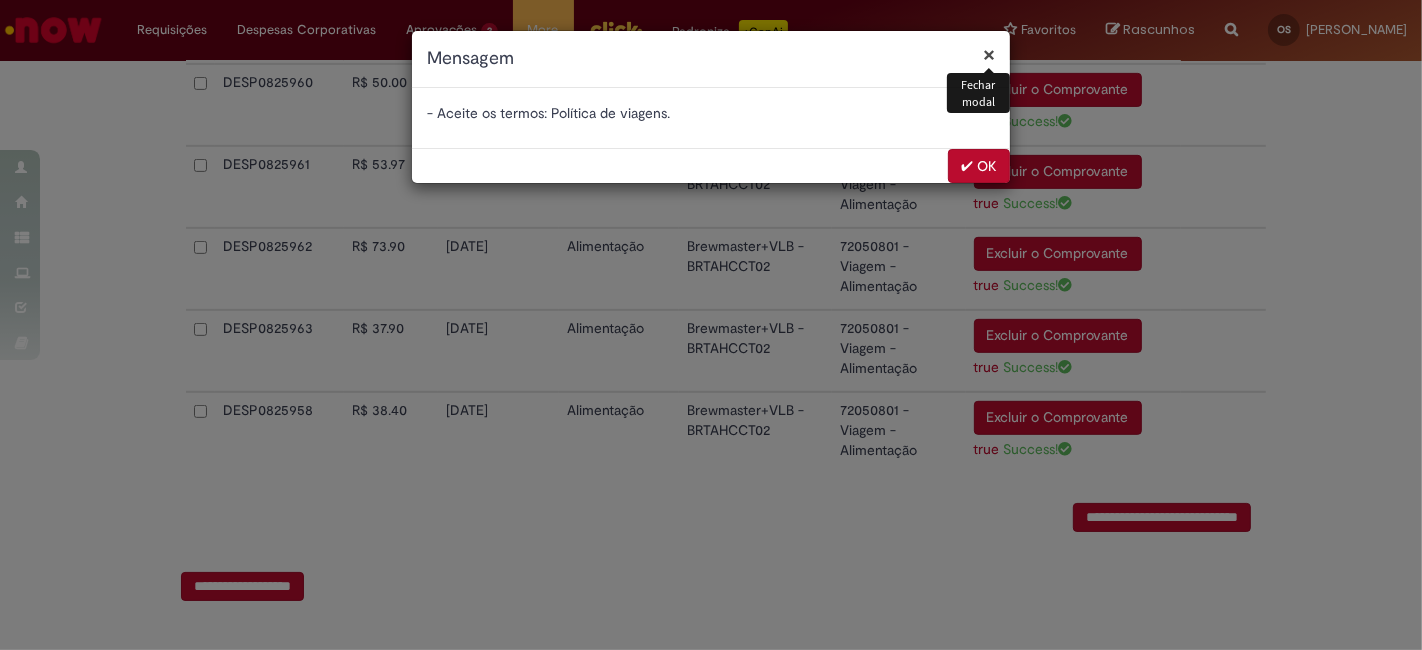 click on "- Aceite os termos: Política de viagens." at bounding box center [711, 113] 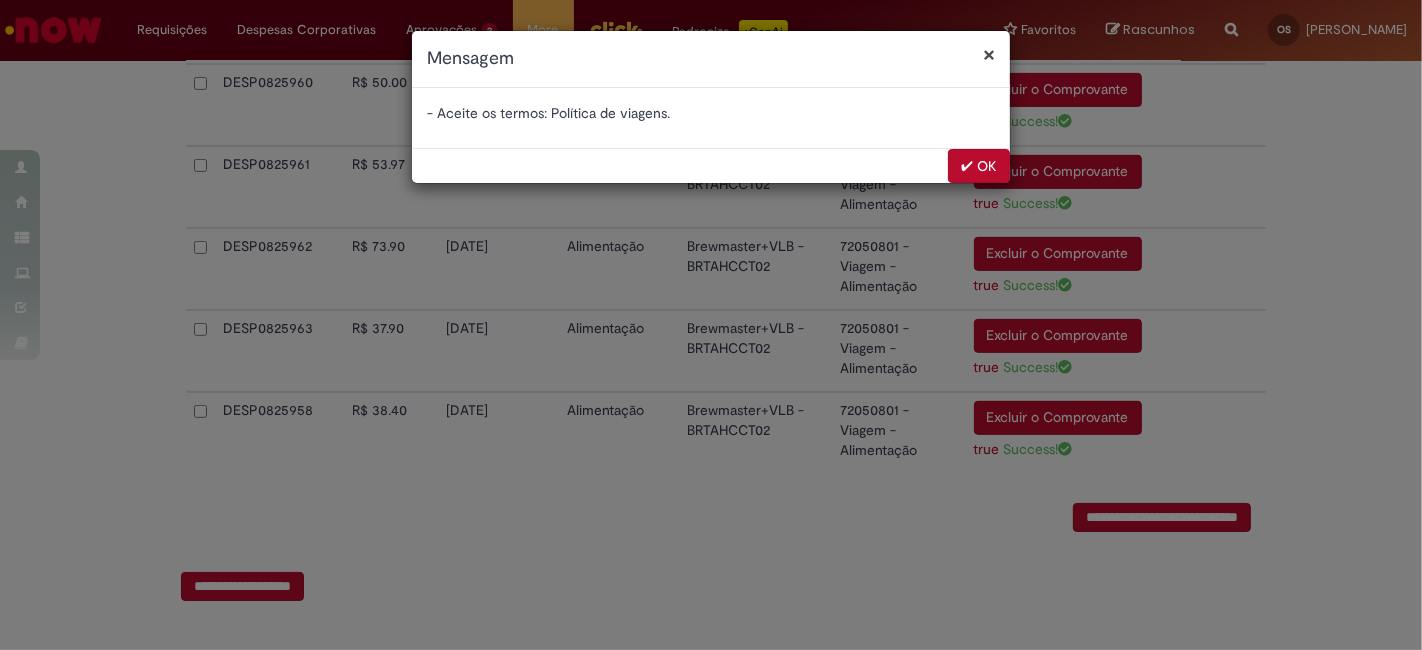 click on "- Aceite os termos: Política de viagens." at bounding box center (711, 118) 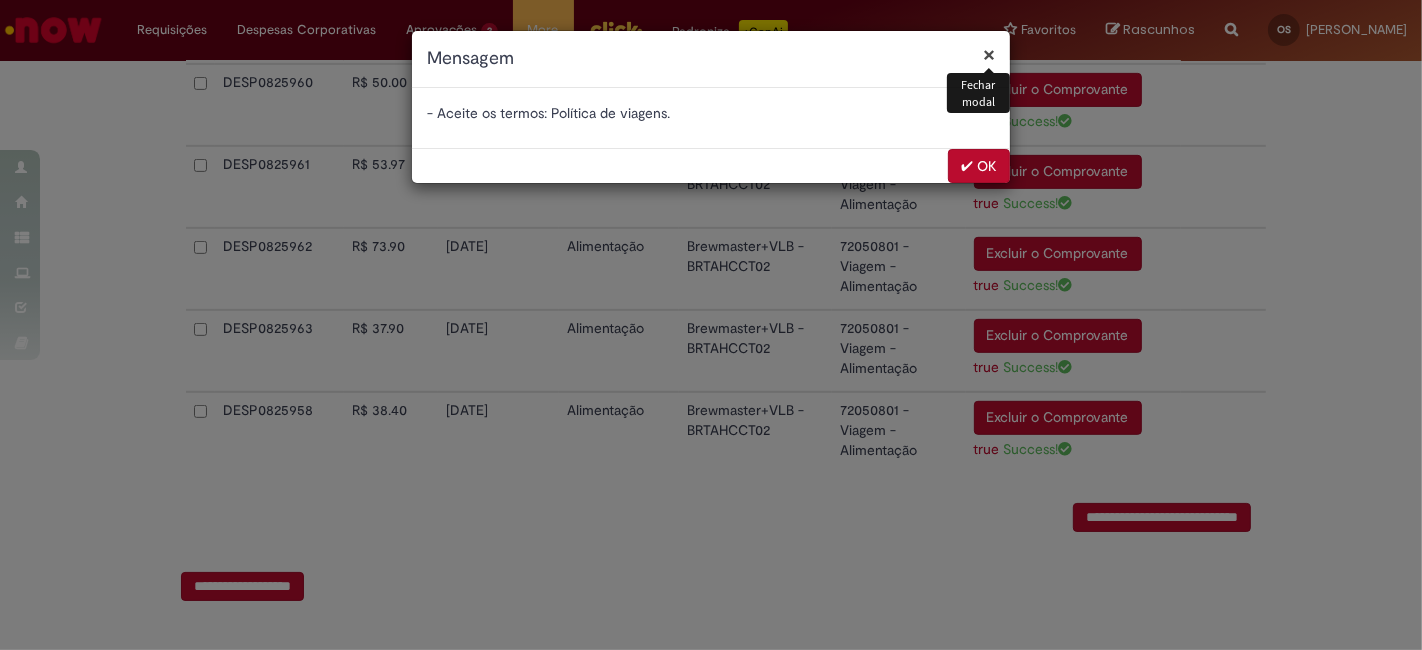 click on "×" at bounding box center (989, 54) 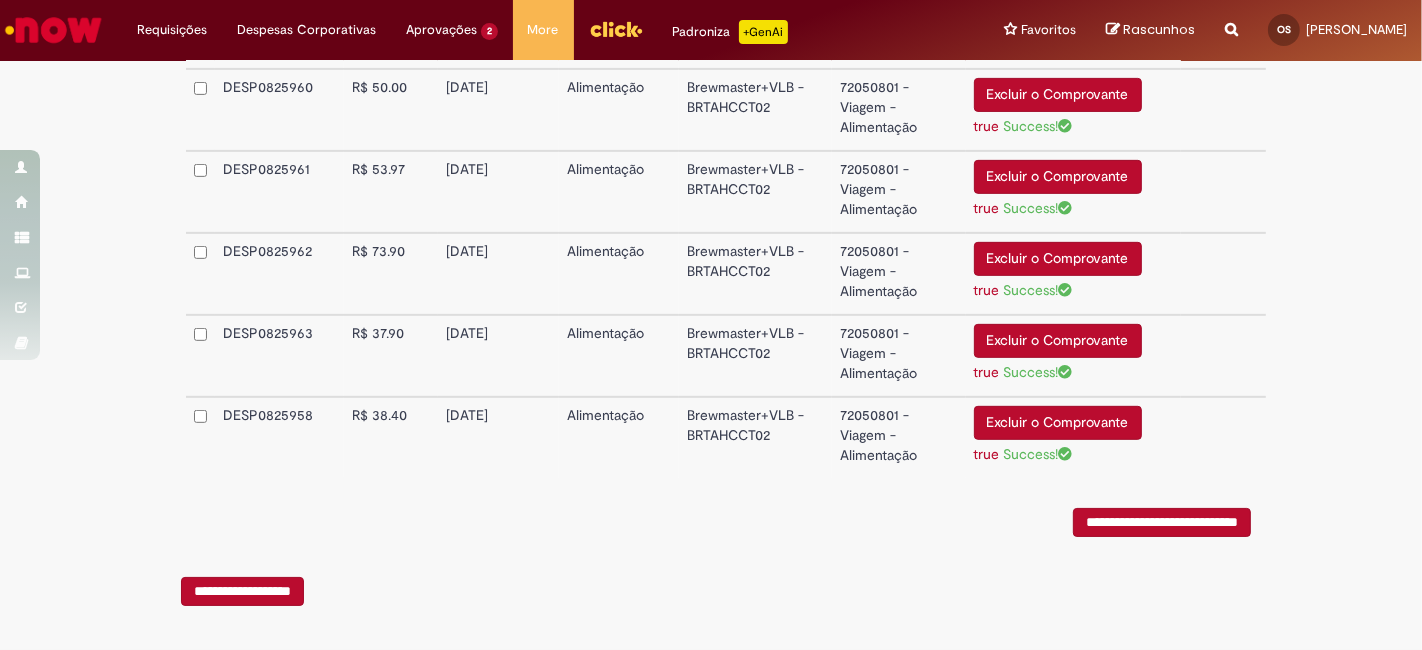 scroll, scrollTop: 734, scrollLeft: 0, axis: vertical 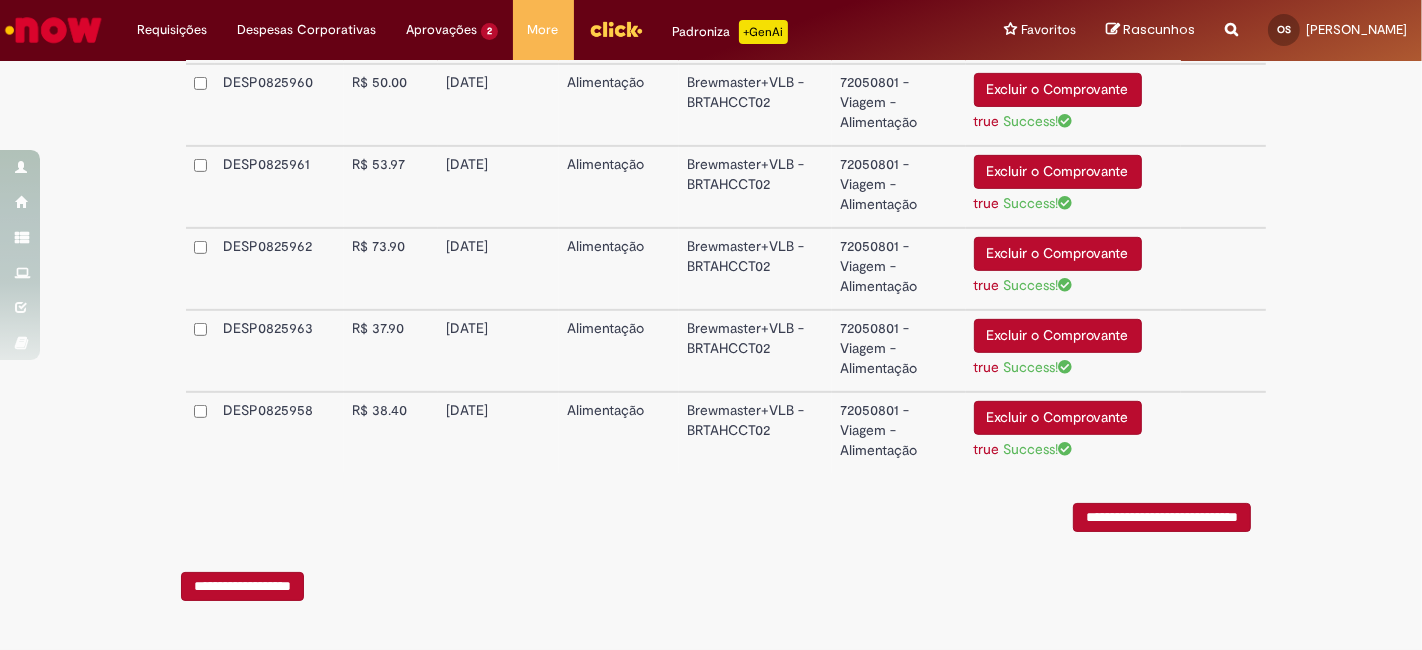 click on "**********" at bounding box center [1162, 517] 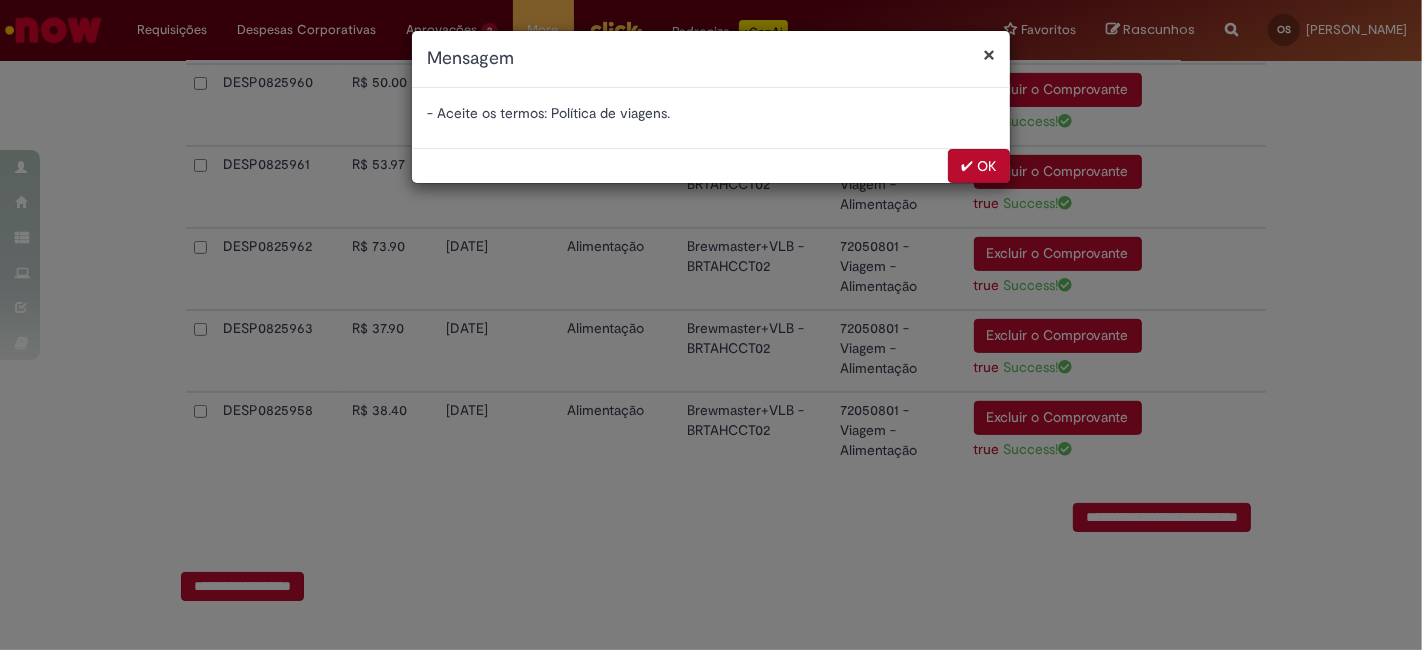 click on "- Aceite os termos: Política de viagens." at bounding box center [711, 113] 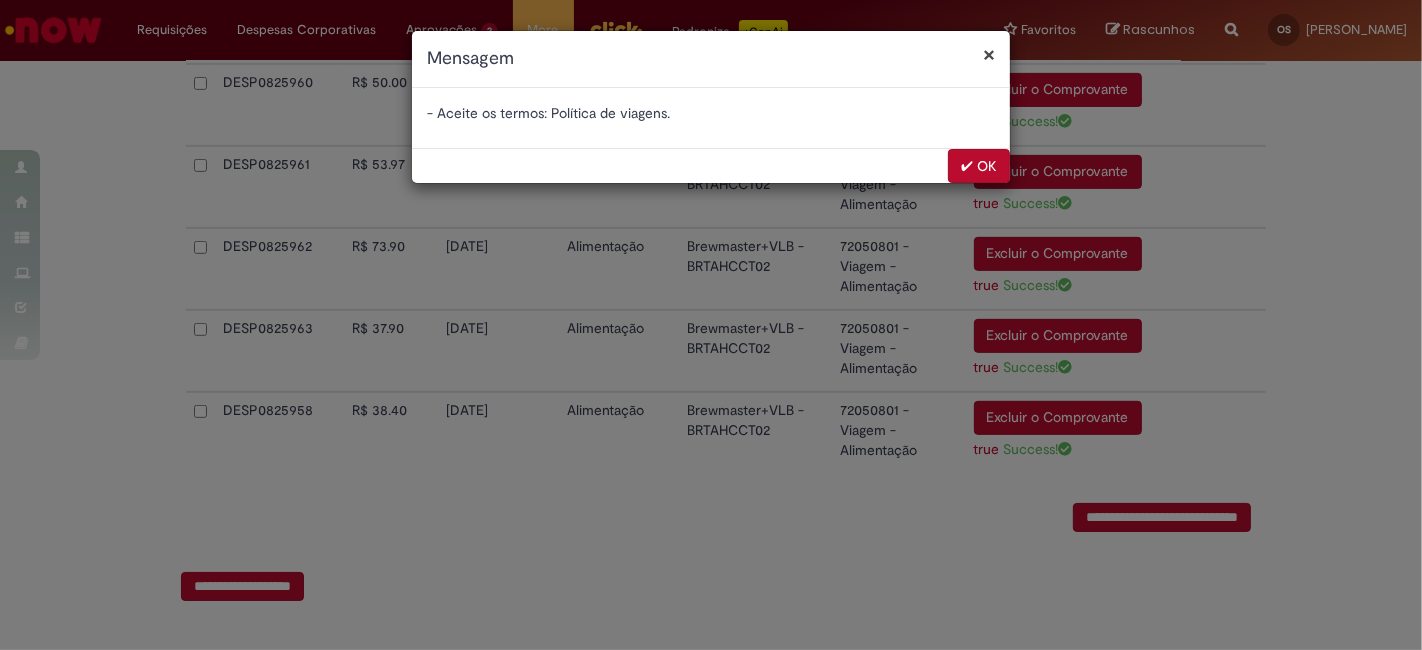 click on "- Aceite os termos: Política de viagens." at bounding box center (711, 113) 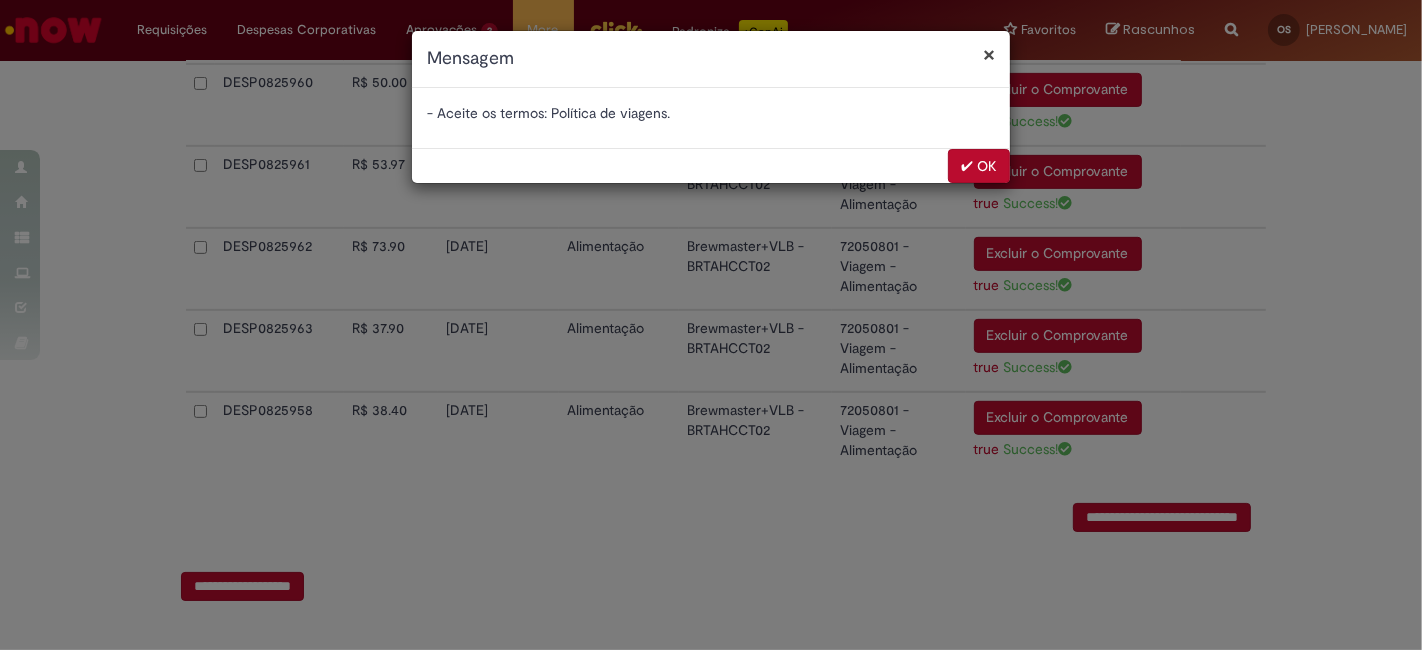 click on "- Aceite os termos: Política de viagens." at bounding box center [711, 113] 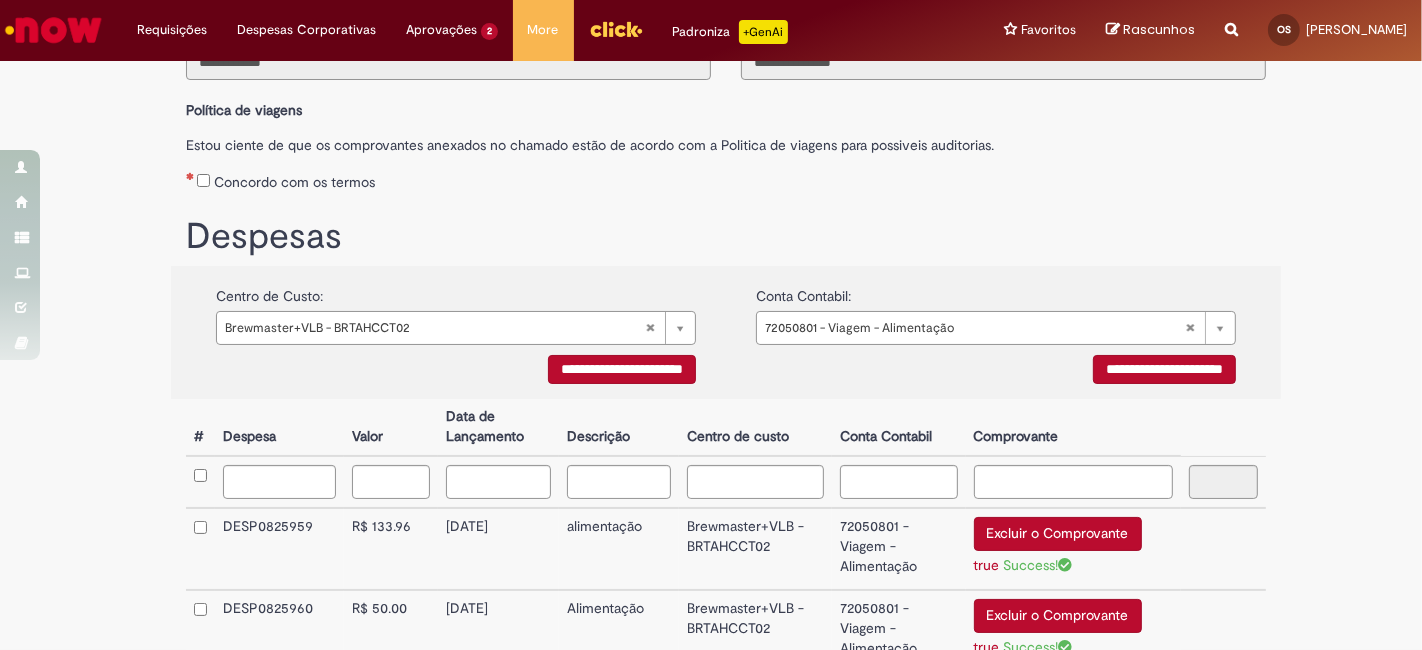 scroll, scrollTop: 0, scrollLeft: 0, axis: both 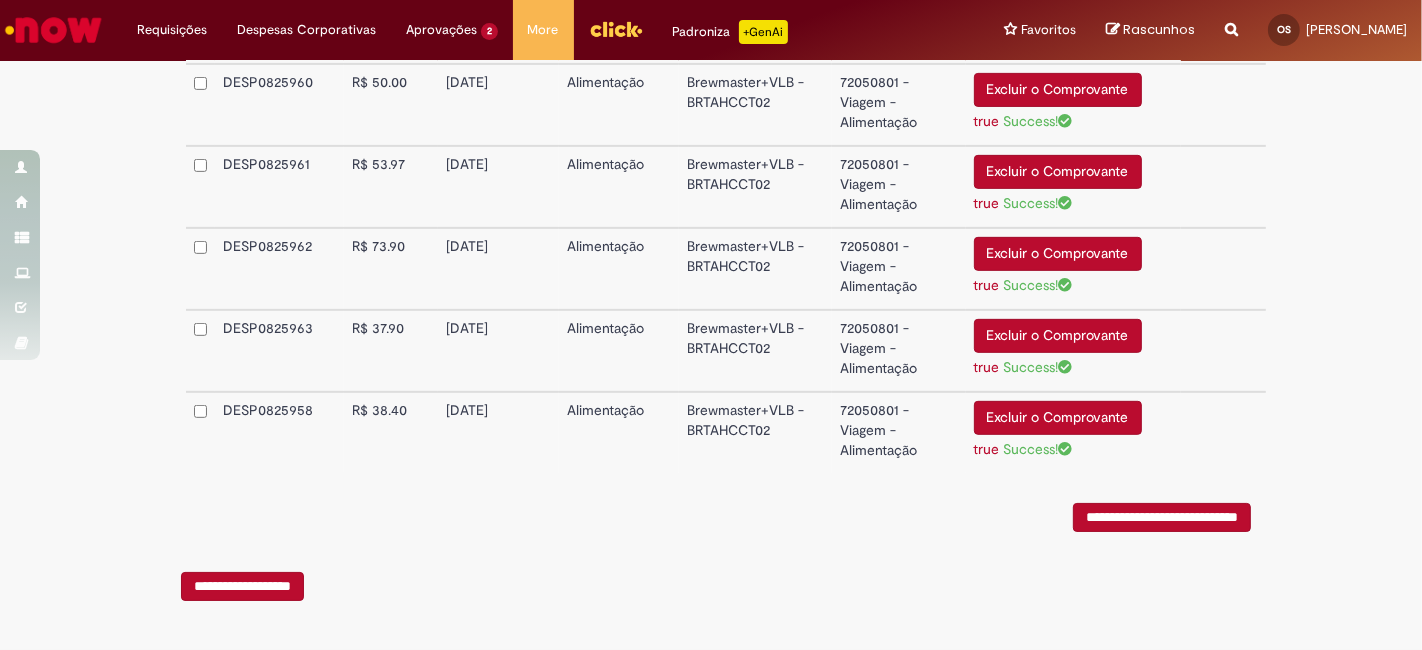 click on "**********" at bounding box center (1162, 517) 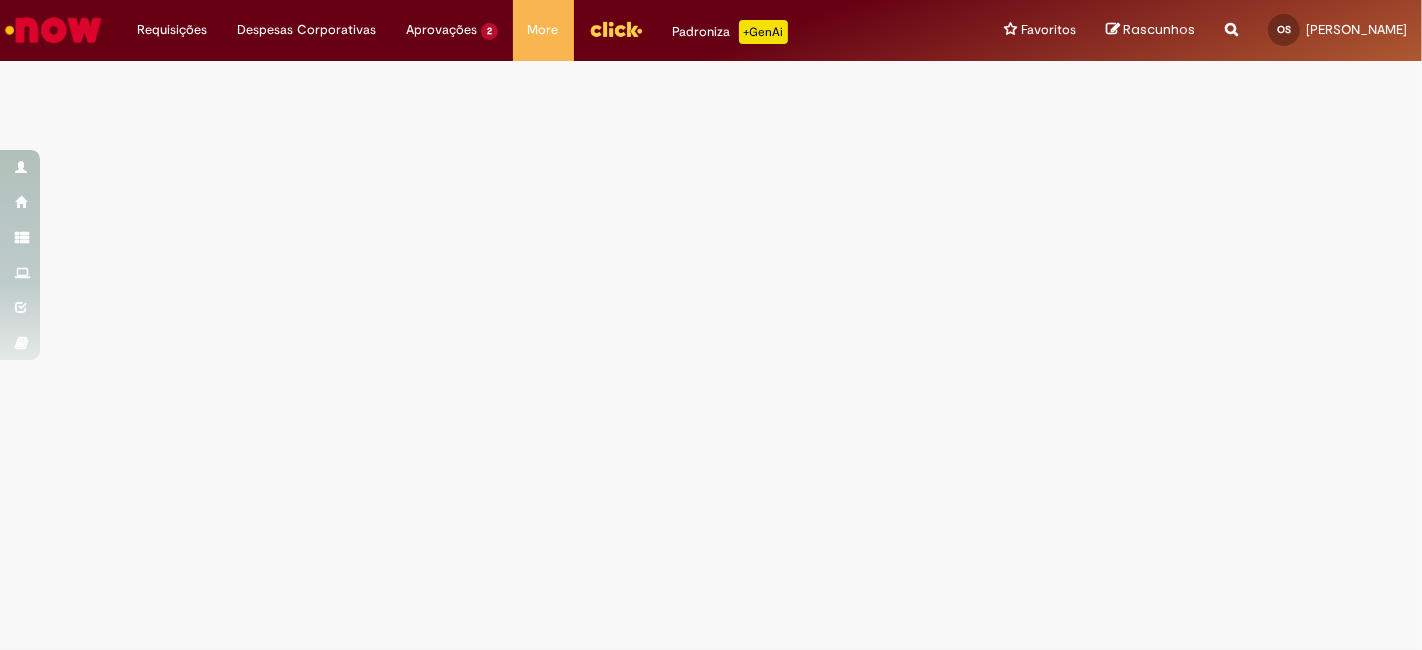 scroll, scrollTop: 0, scrollLeft: 0, axis: both 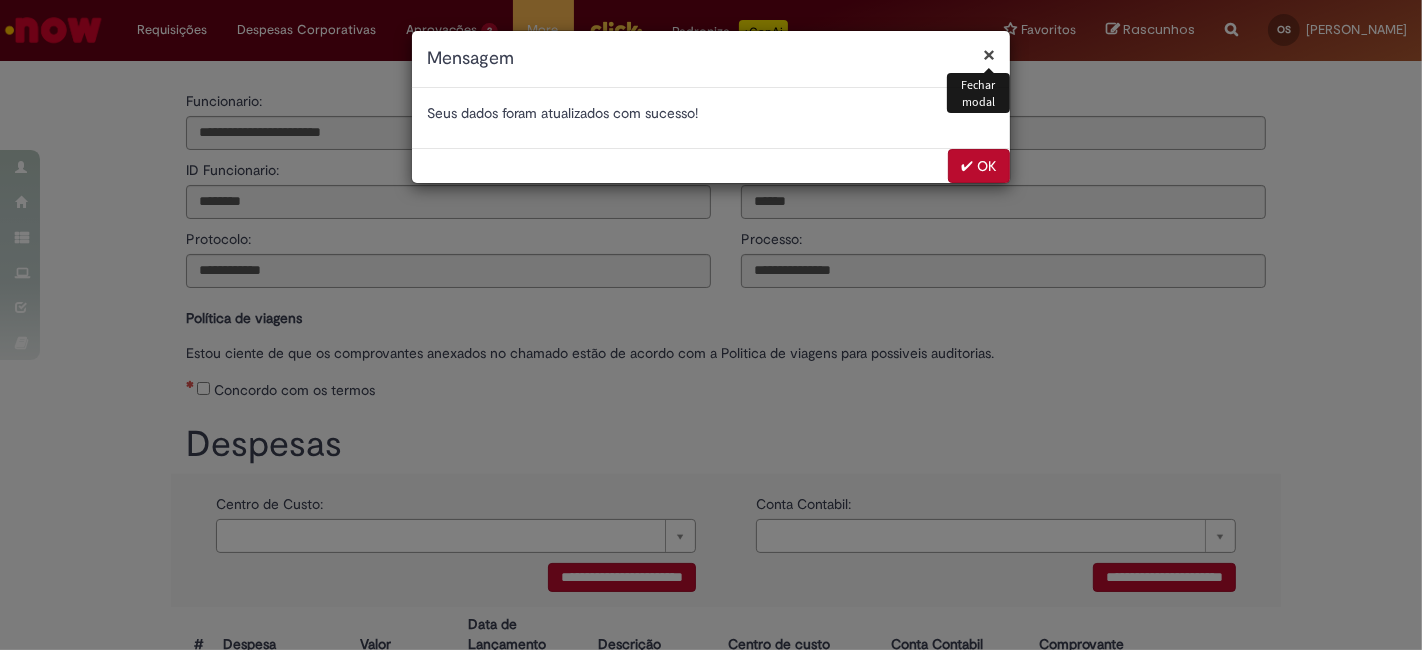 click on "✔ OK" at bounding box center [979, 166] 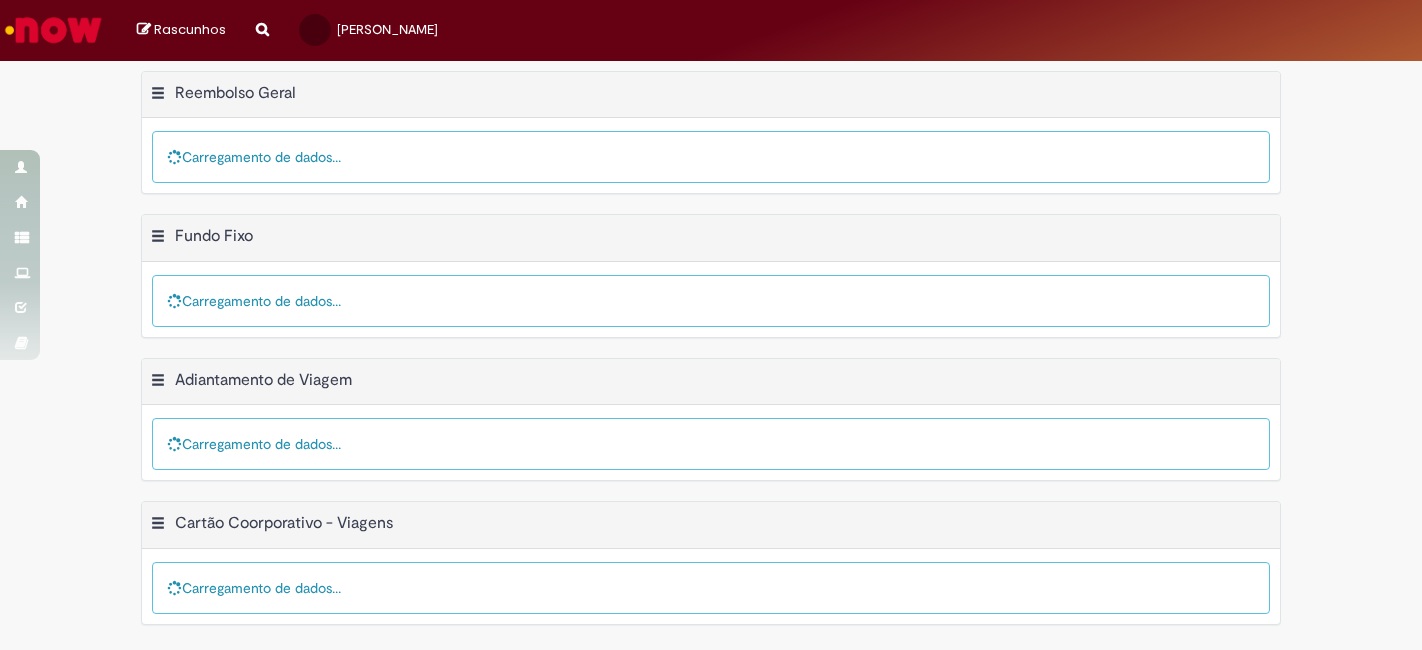 scroll, scrollTop: 0, scrollLeft: 0, axis: both 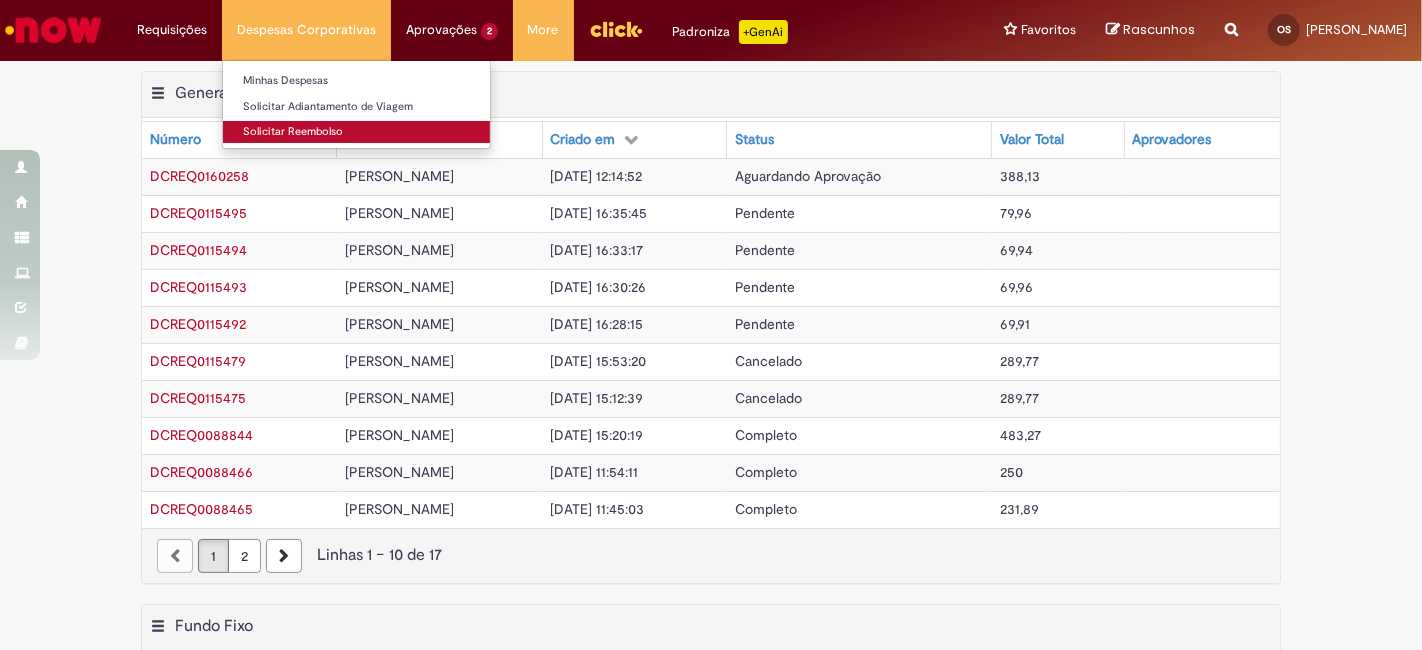 click on "Solicitar Reembolso" at bounding box center (356, 132) 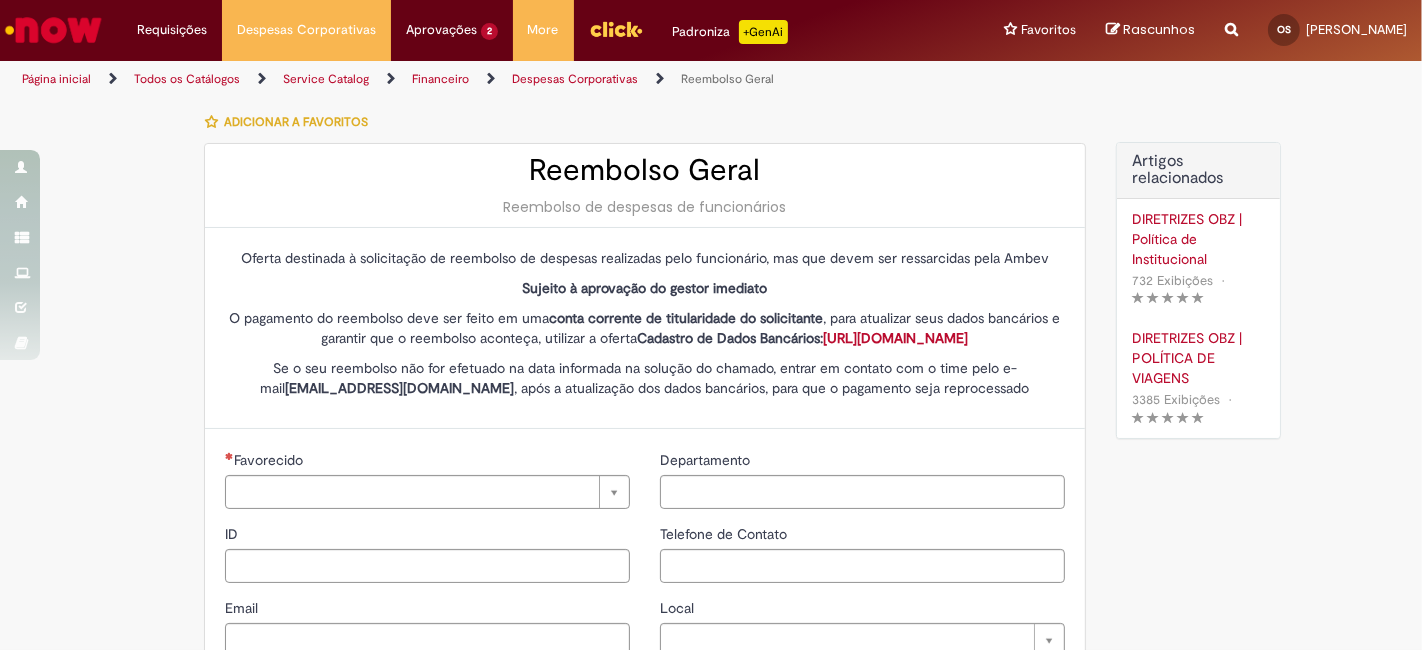 type on "********" 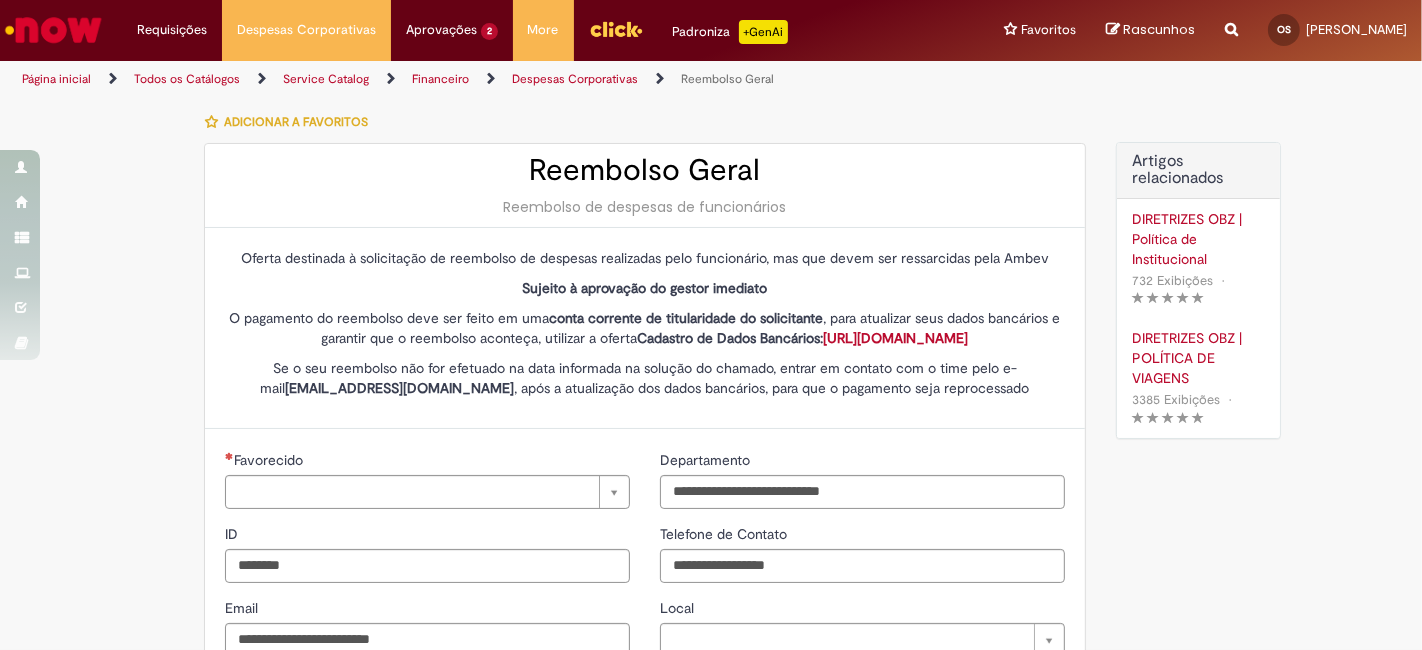 type on "**********" 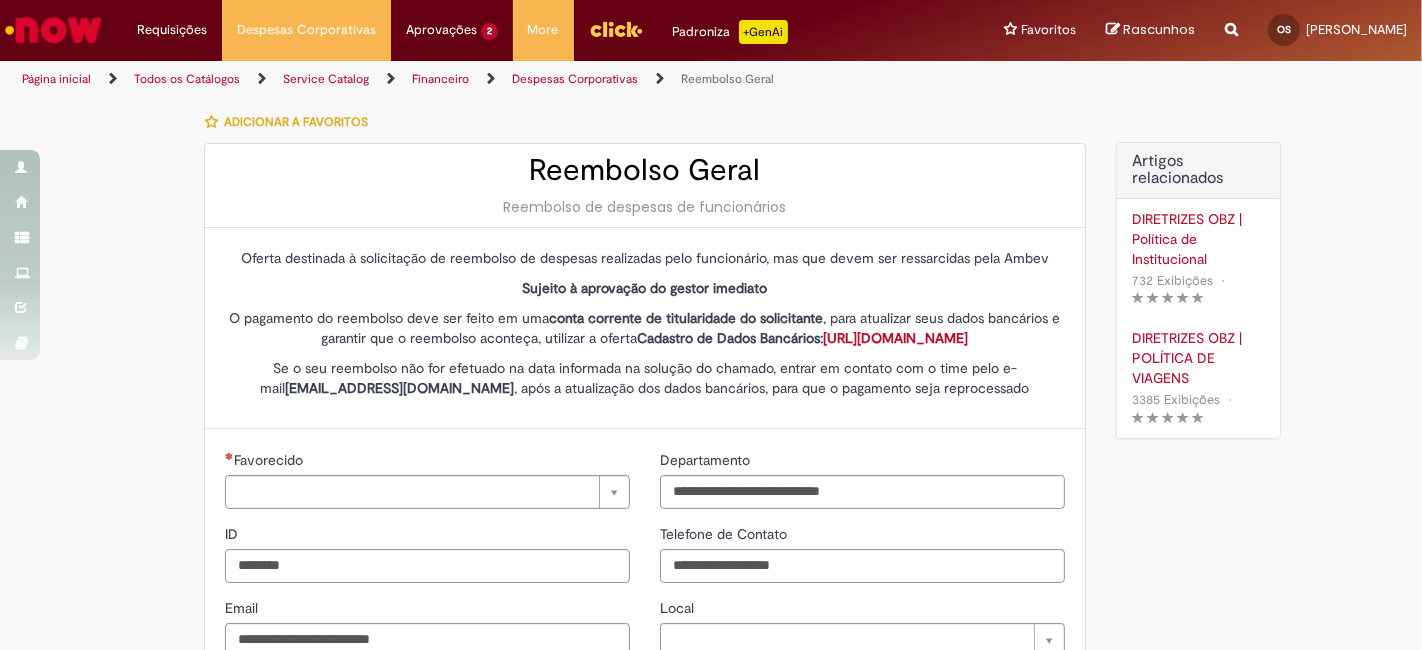 type on "**********" 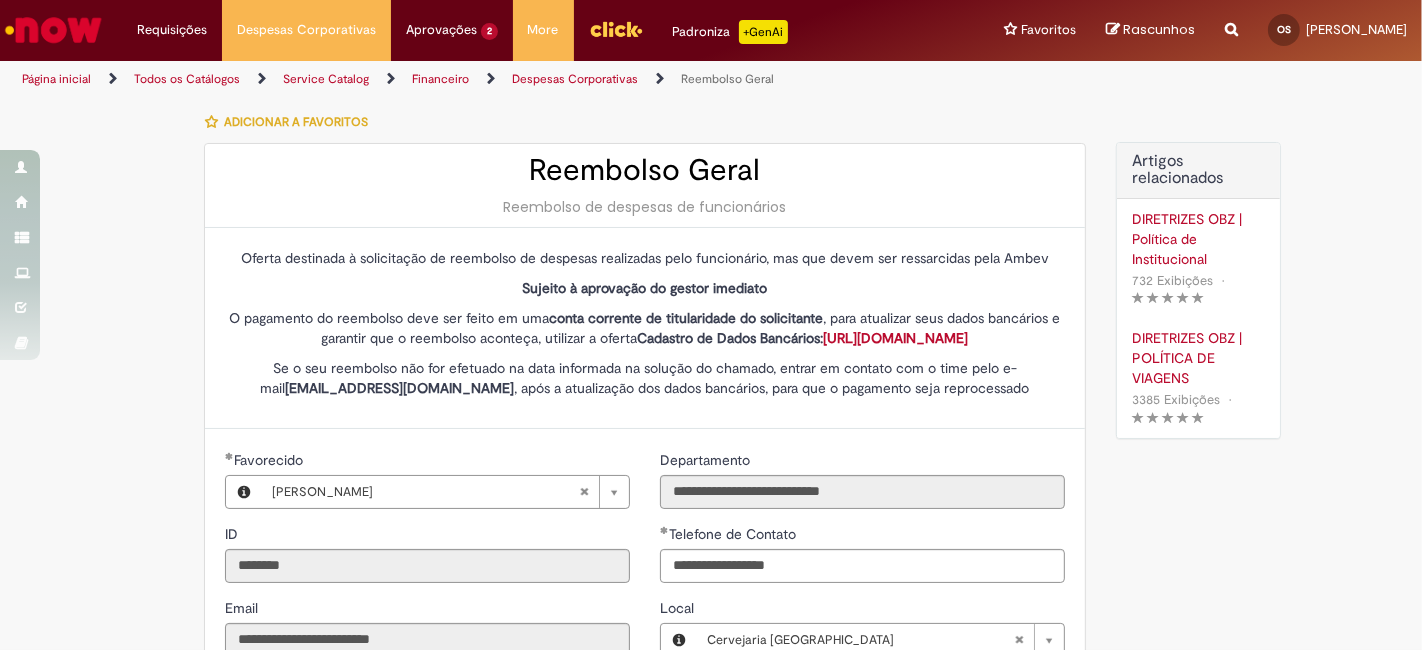 type on "**********" 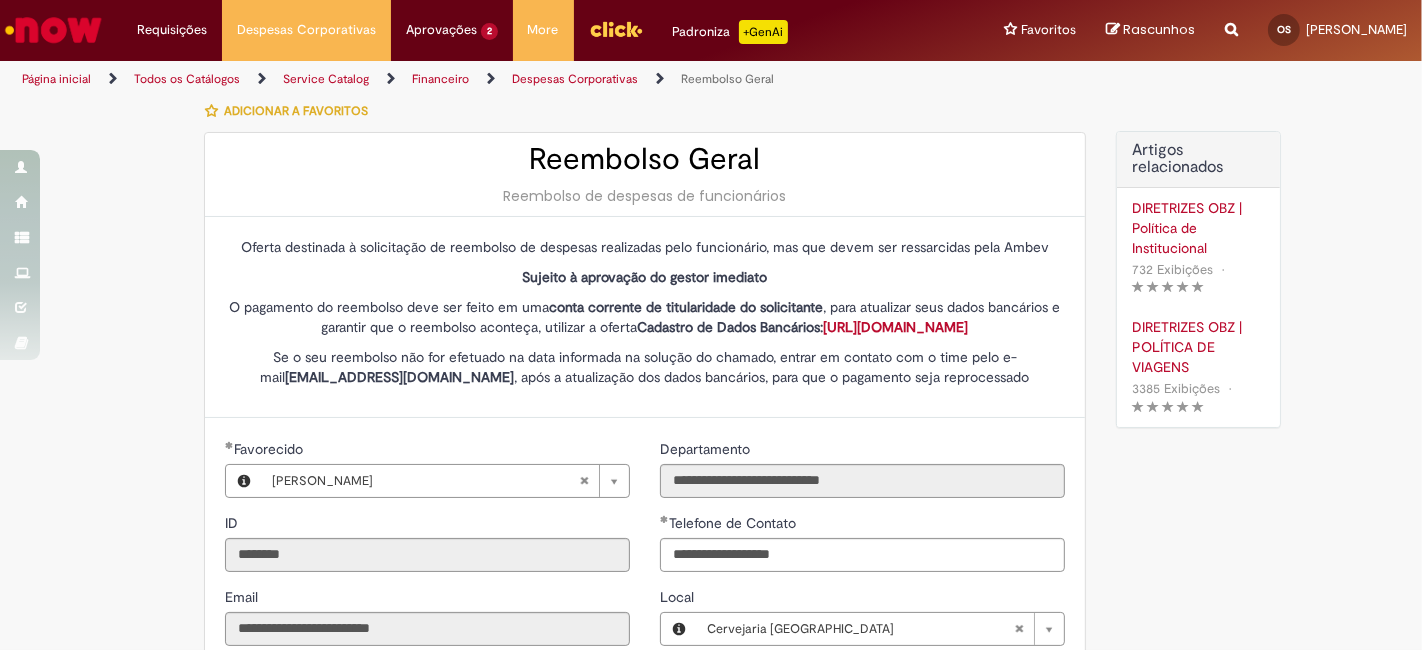 scroll, scrollTop: 0, scrollLeft: 0, axis: both 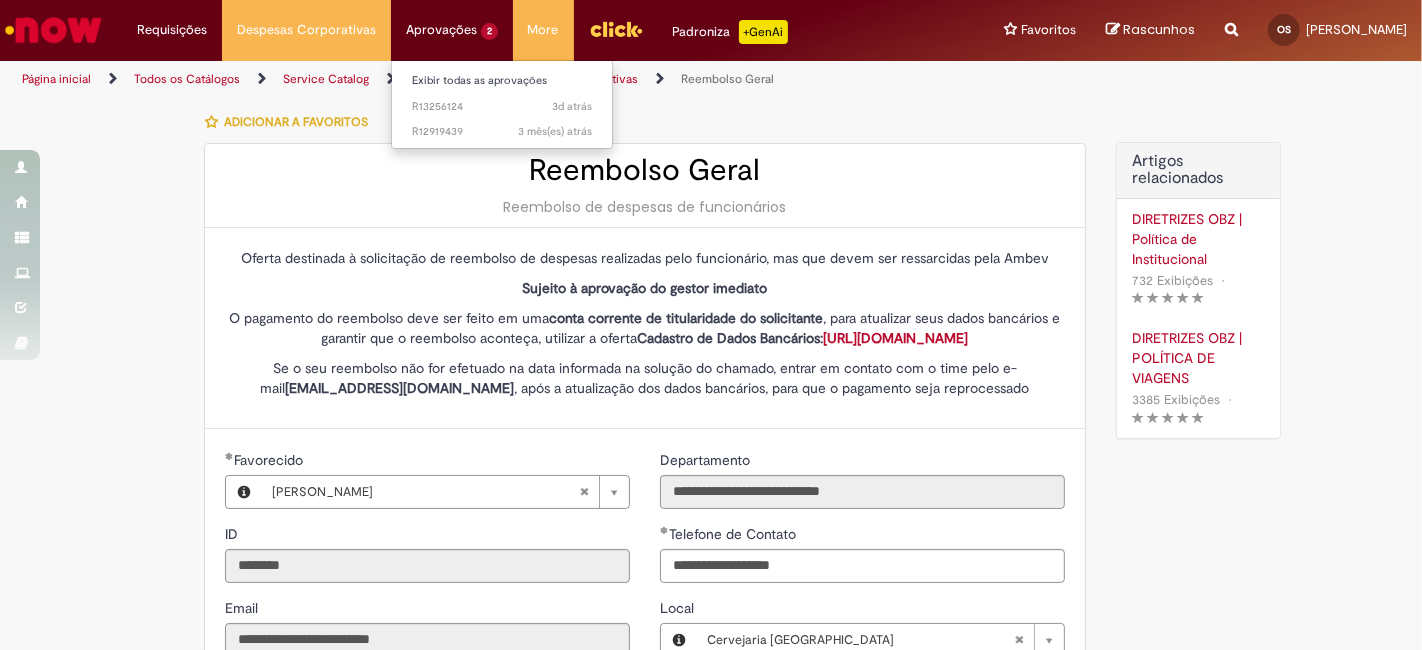 click on "Aprovações   2
Exibir todas as aprovações
3d atrás 3 dias atrás  R13256124
3 mês(es) atrás 3 meses atrás  R12919439" at bounding box center (172, 30) 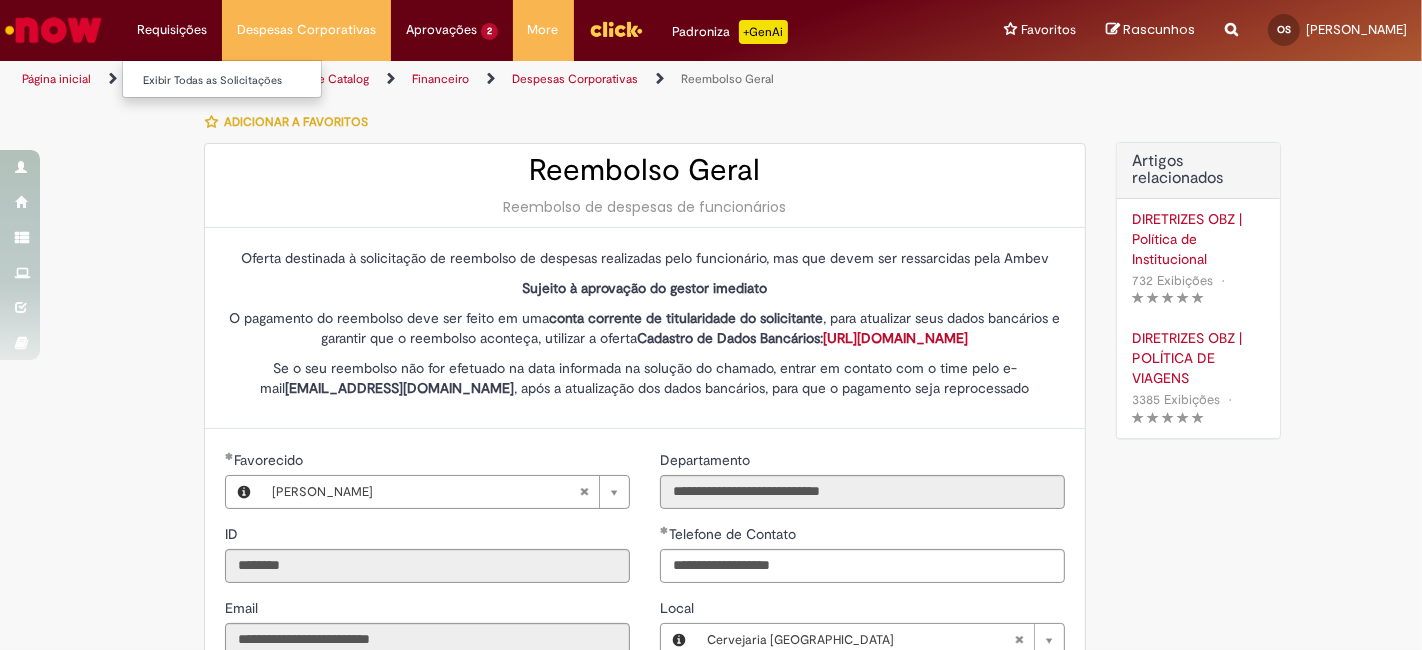 click on "Requisições
Exibir Todas as Solicitações" at bounding box center (172, 30) 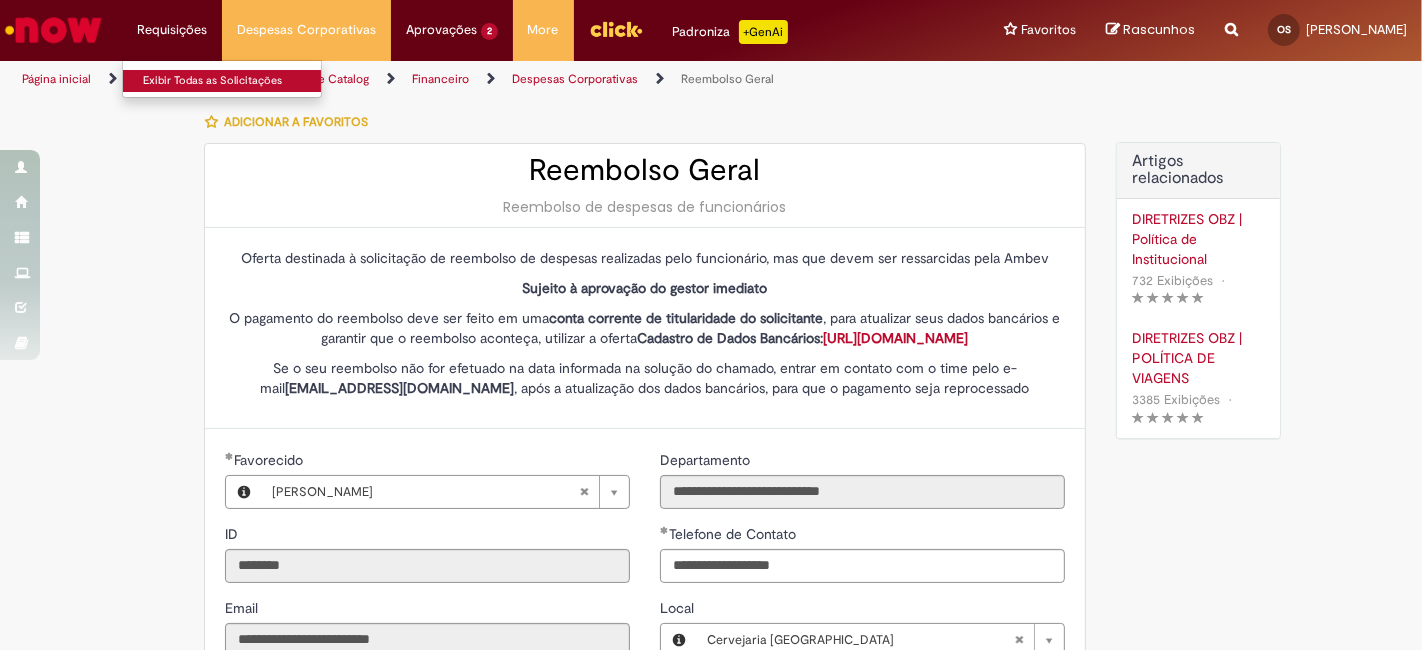 click on "Exibir Todas as Solicitações" at bounding box center [233, 81] 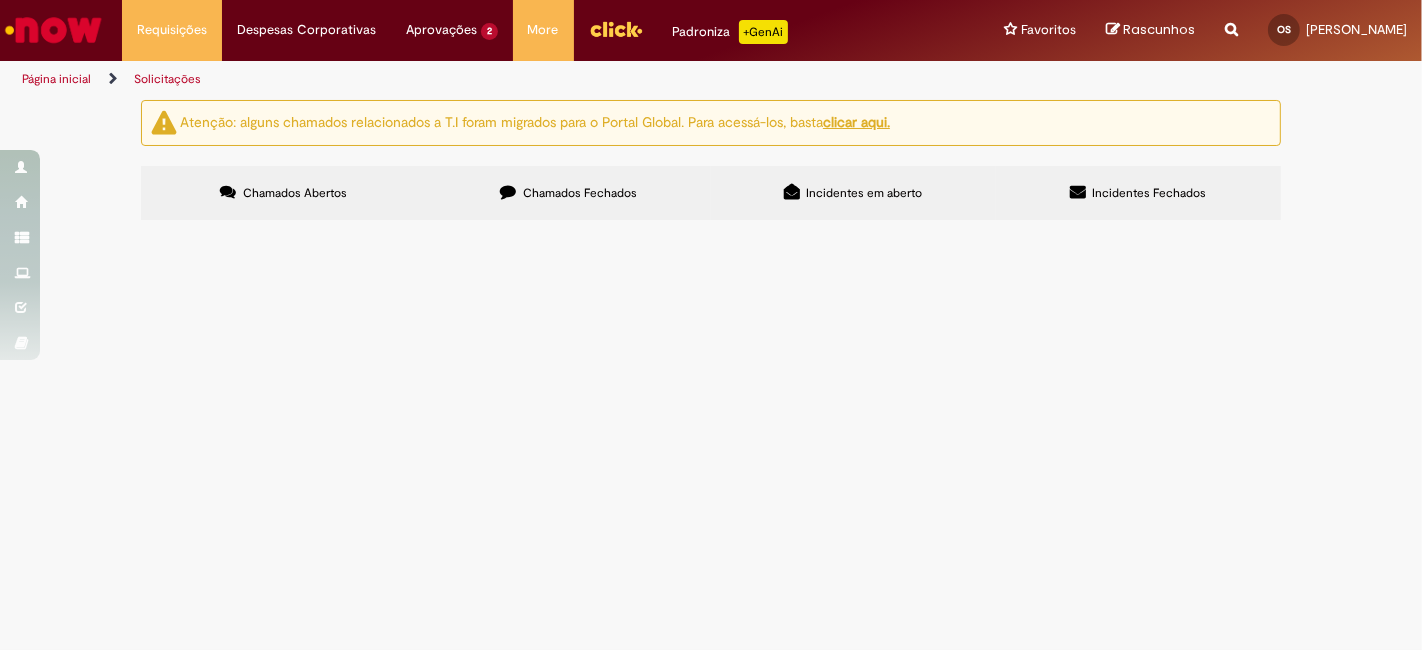 click on "clicar aqui." at bounding box center [856, 122] 